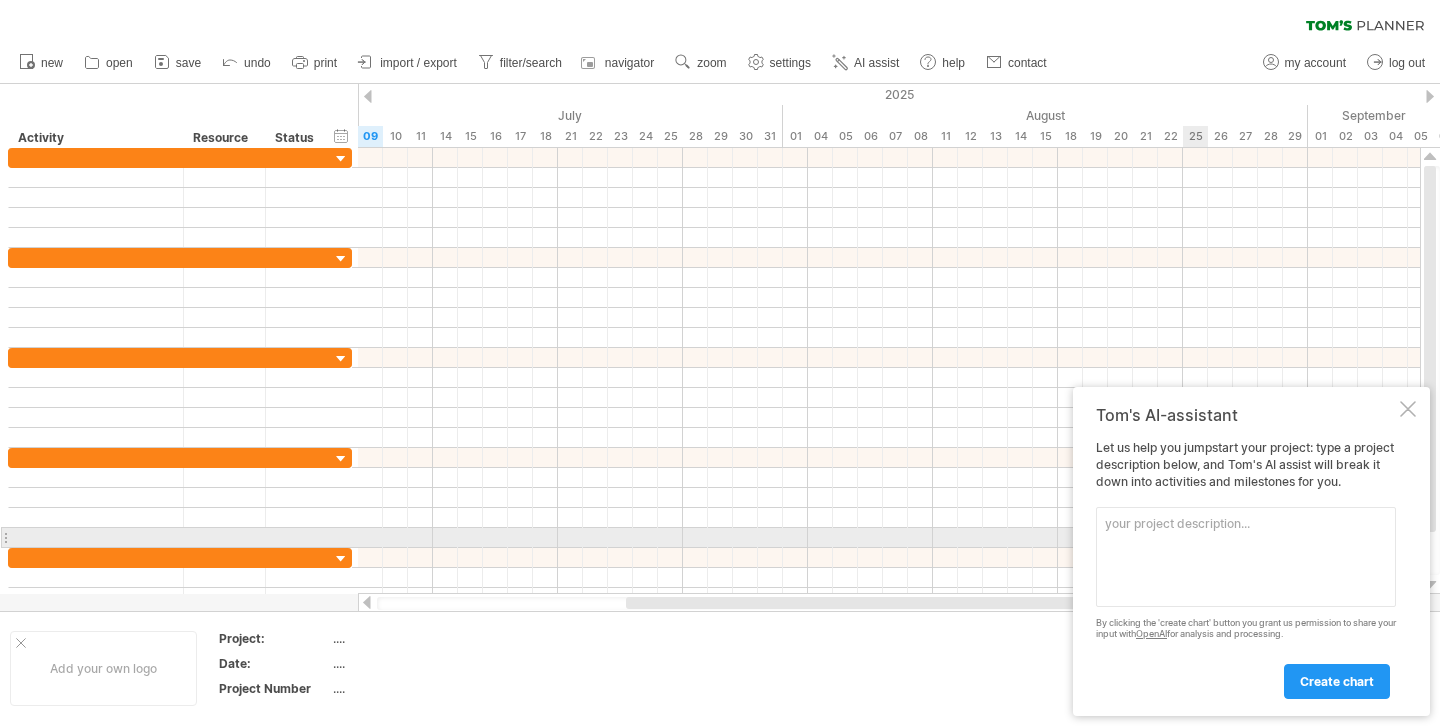 scroll, scrollTop: 0, scrollLeft: 0, axis: both 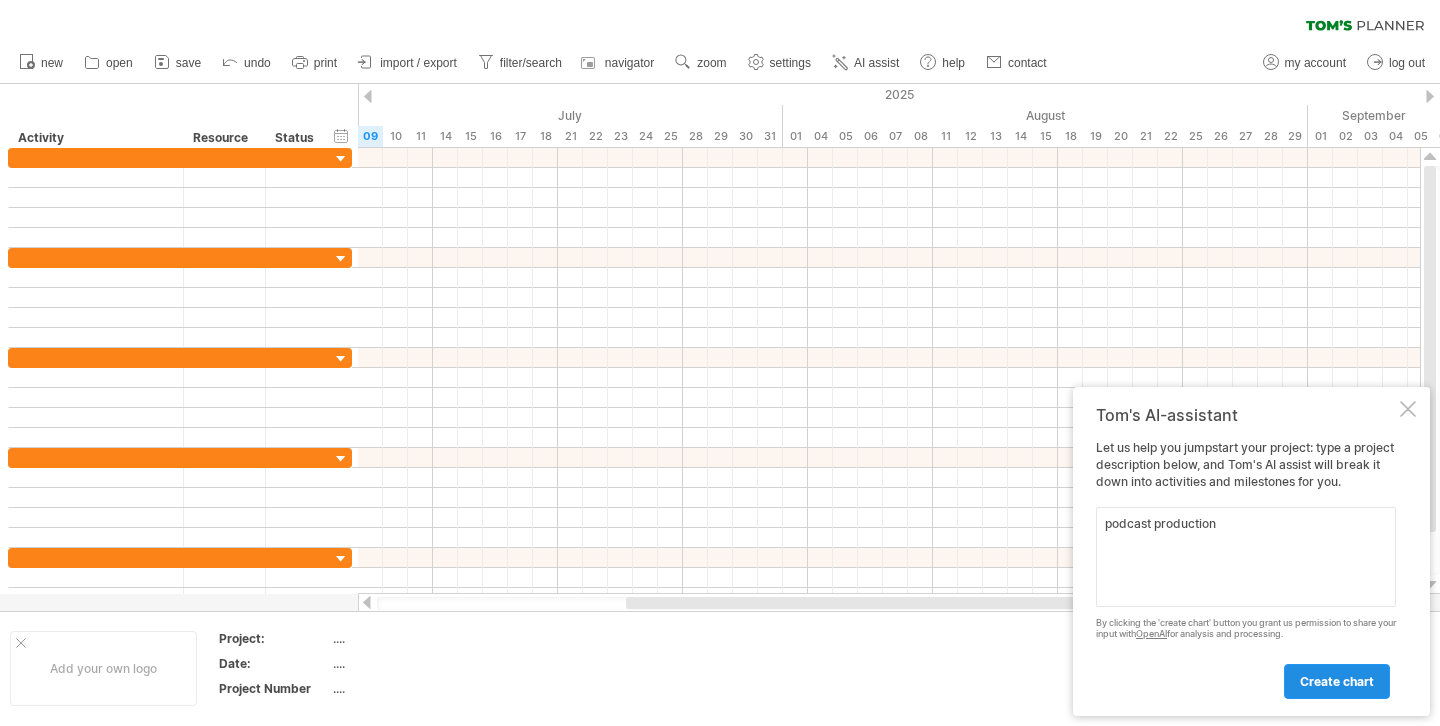 type on "podcast production" 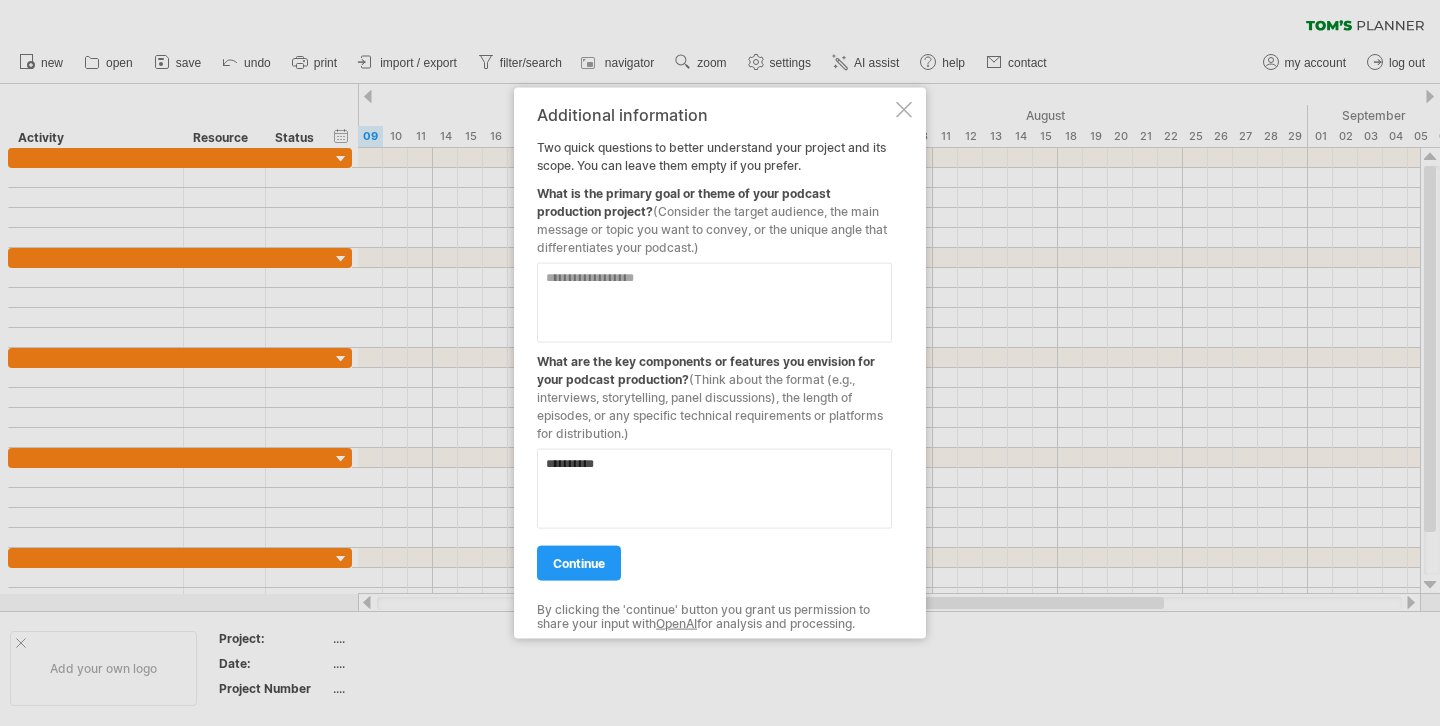 type on "**********" 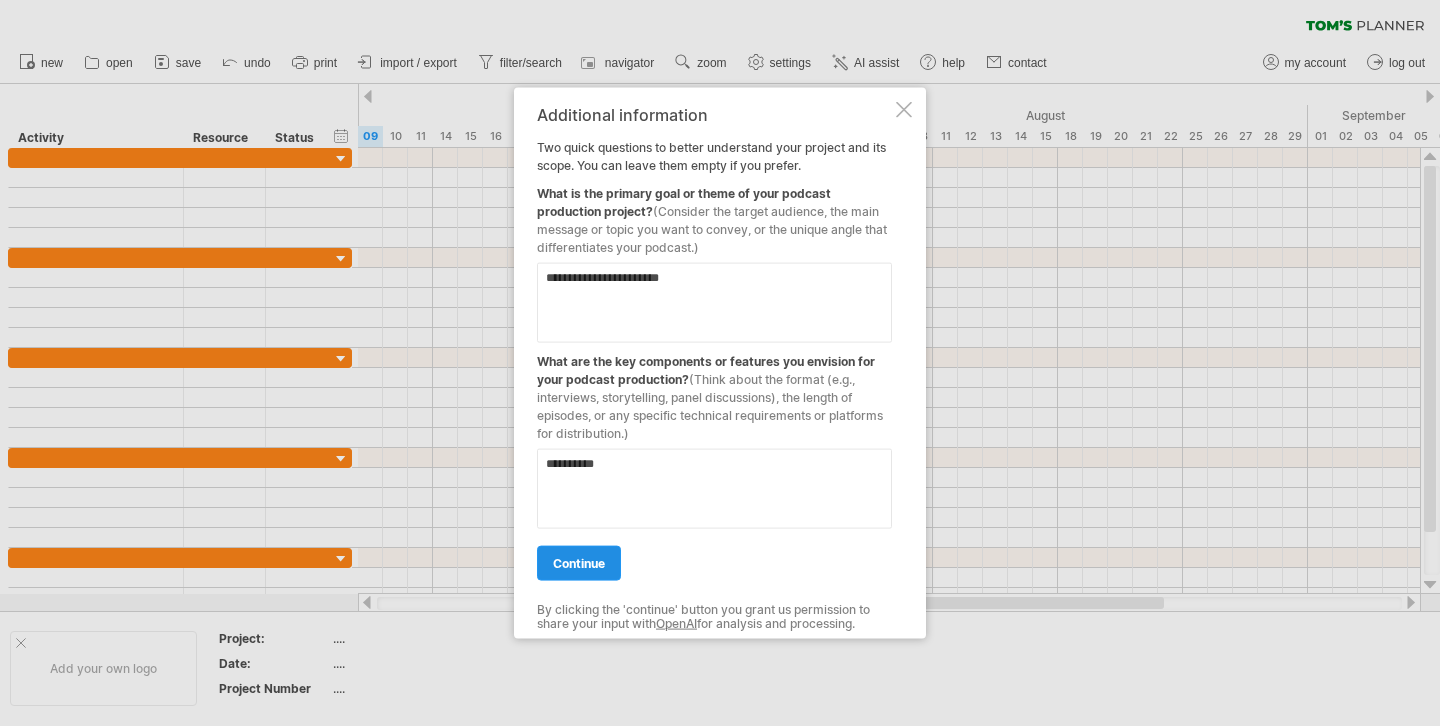 type on "**********" 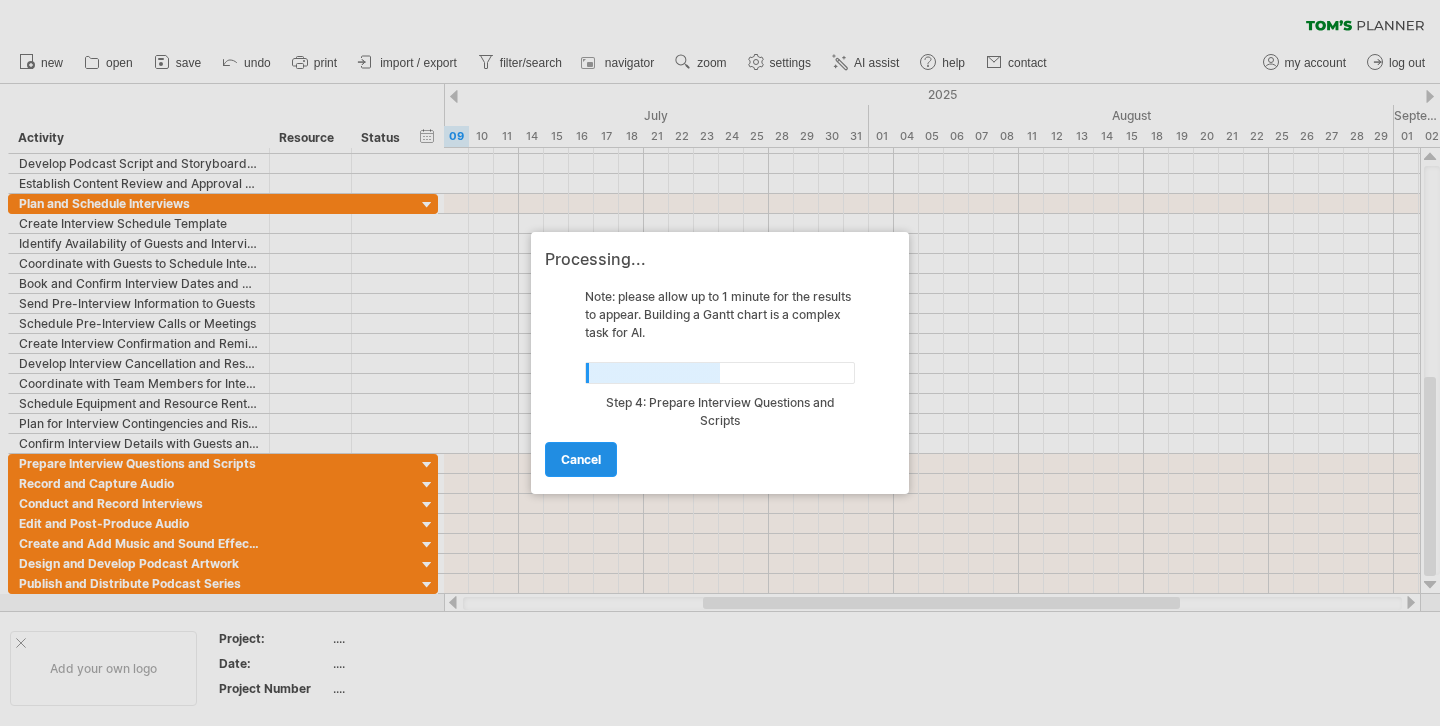 click on "cancel" at bounding box center (581, 459) 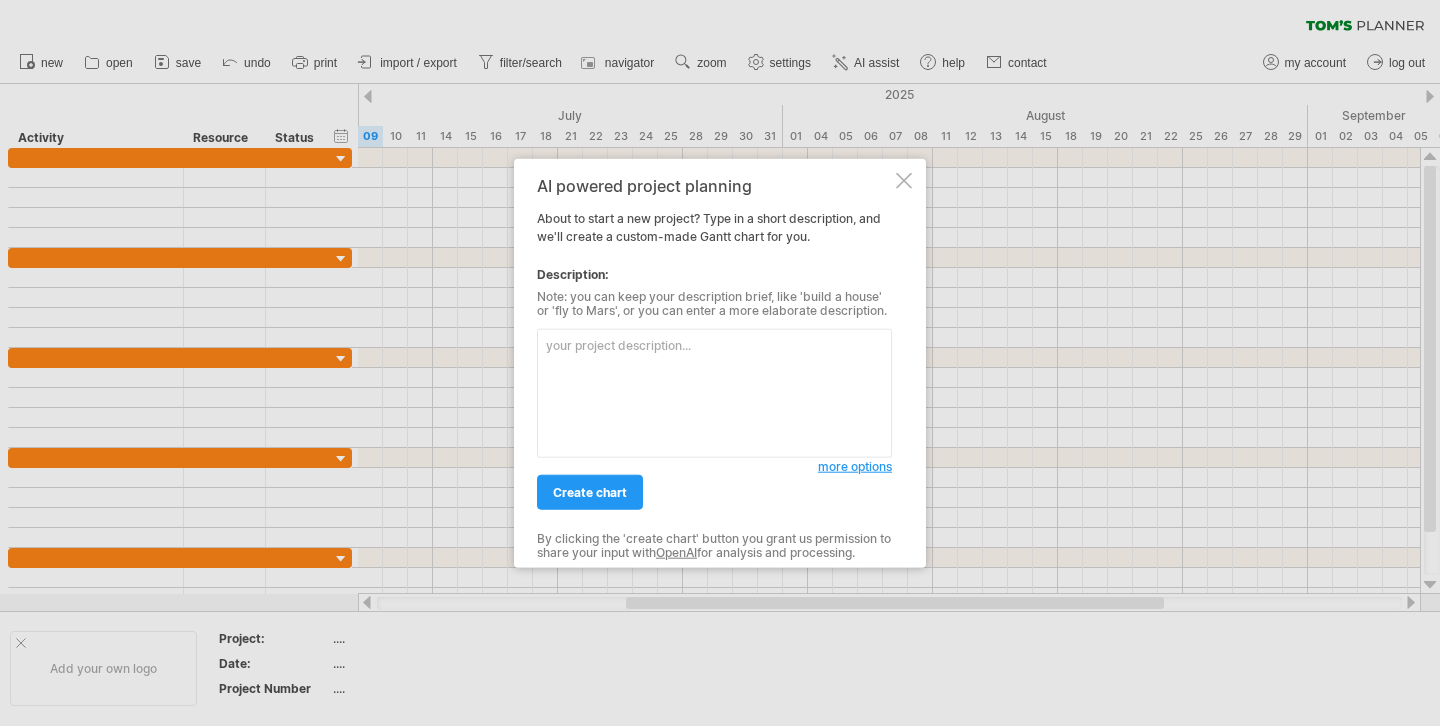 click at bounding box center [904, 181] 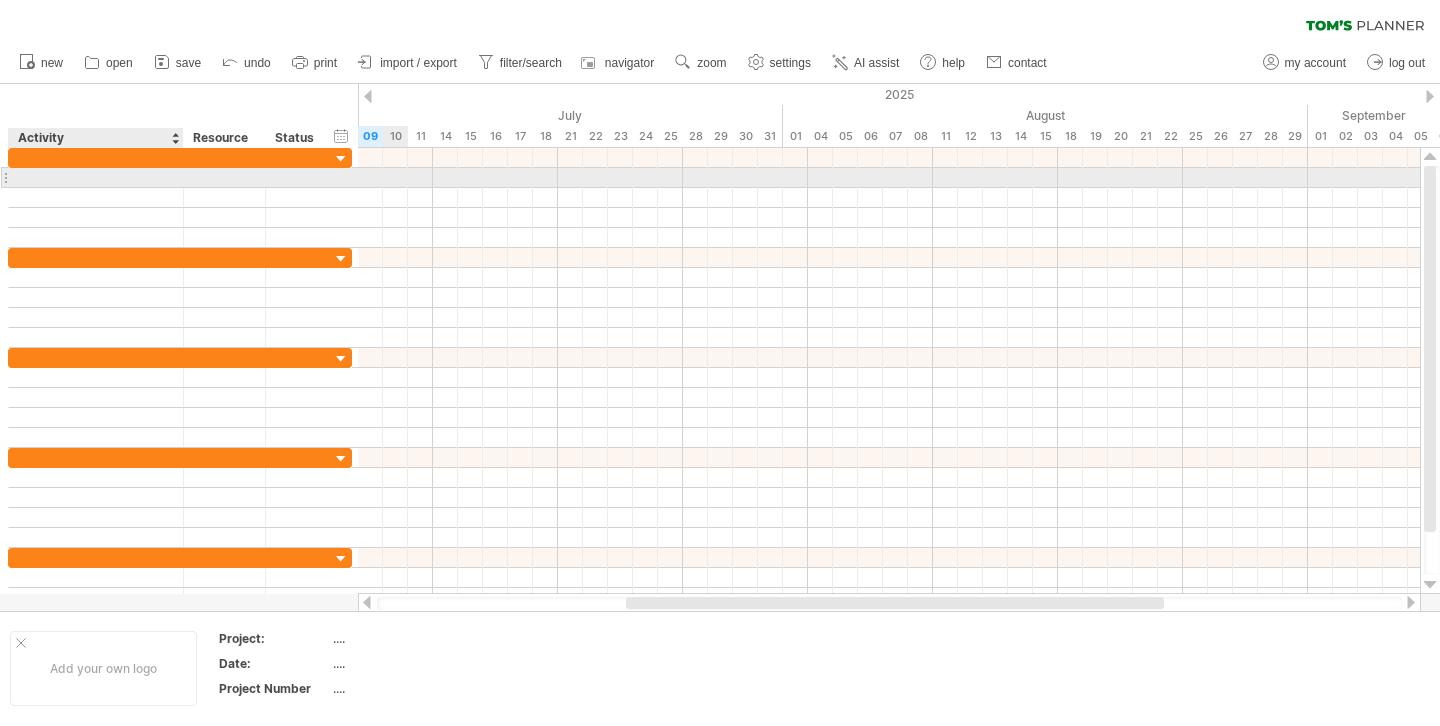 click at bounding box center (96, 177) 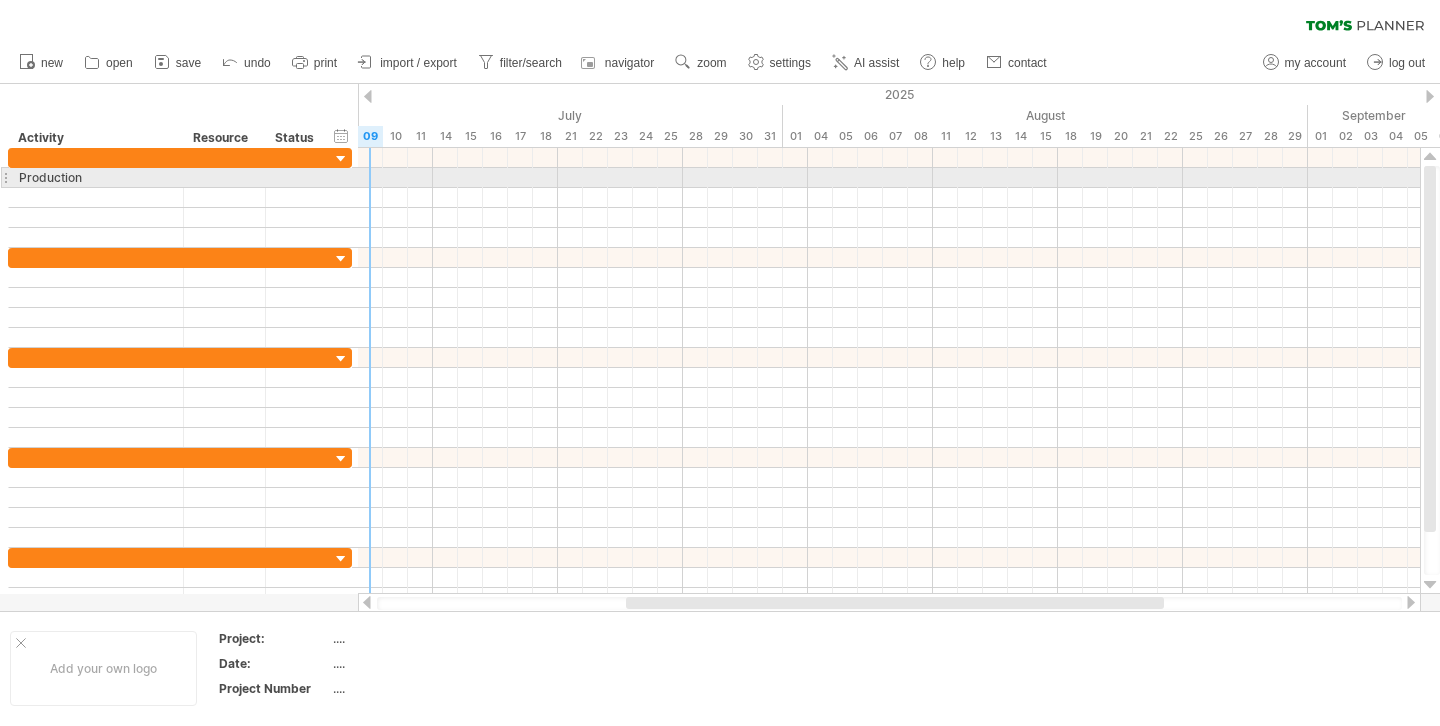click at bounding box center [889, 178] 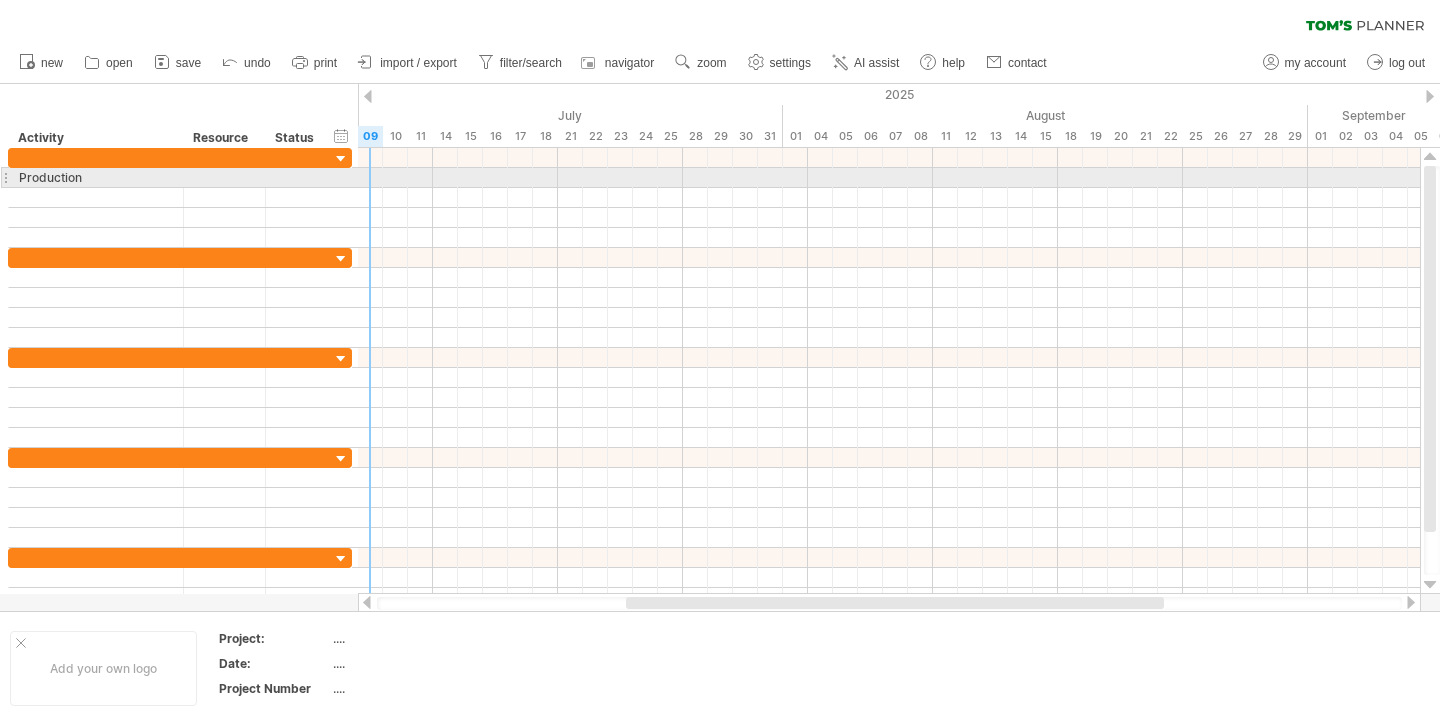 click at bounding box center (889, 178) 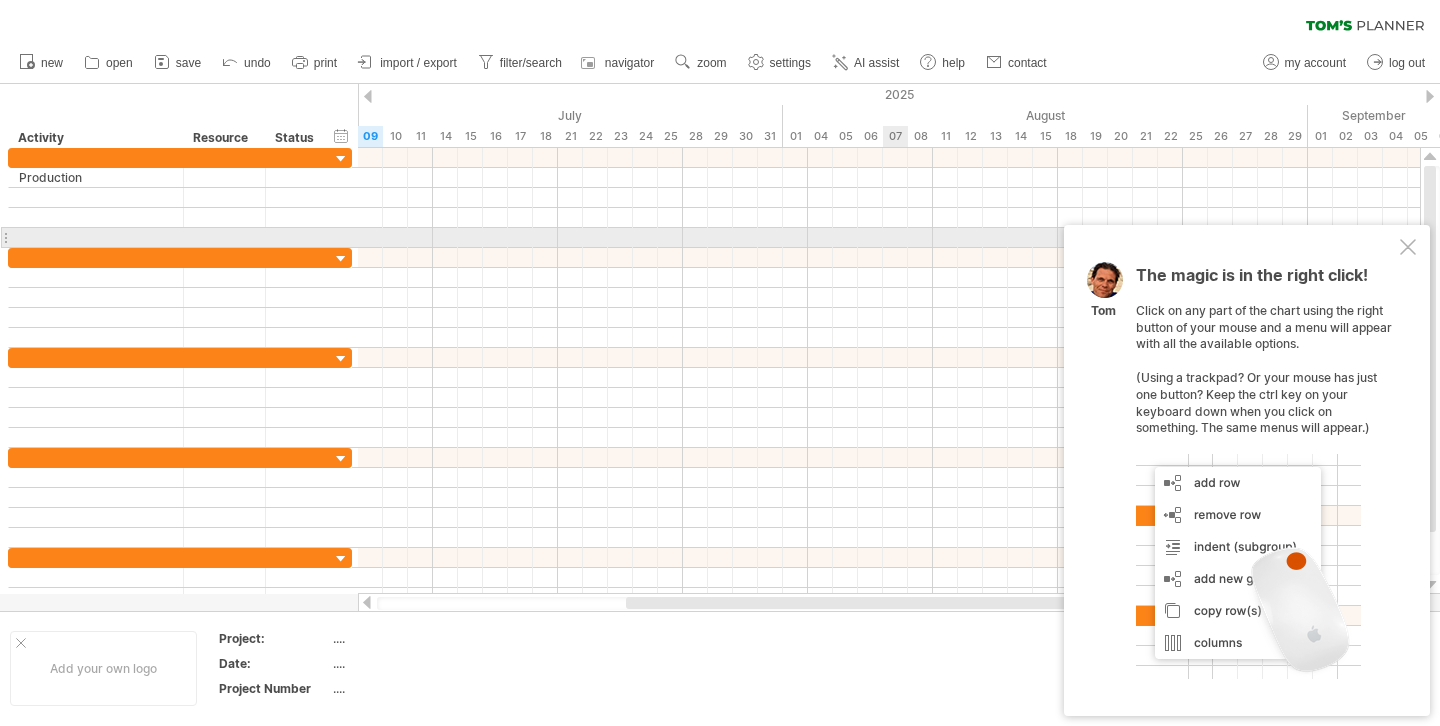 click at bounding box center [1408, 247] 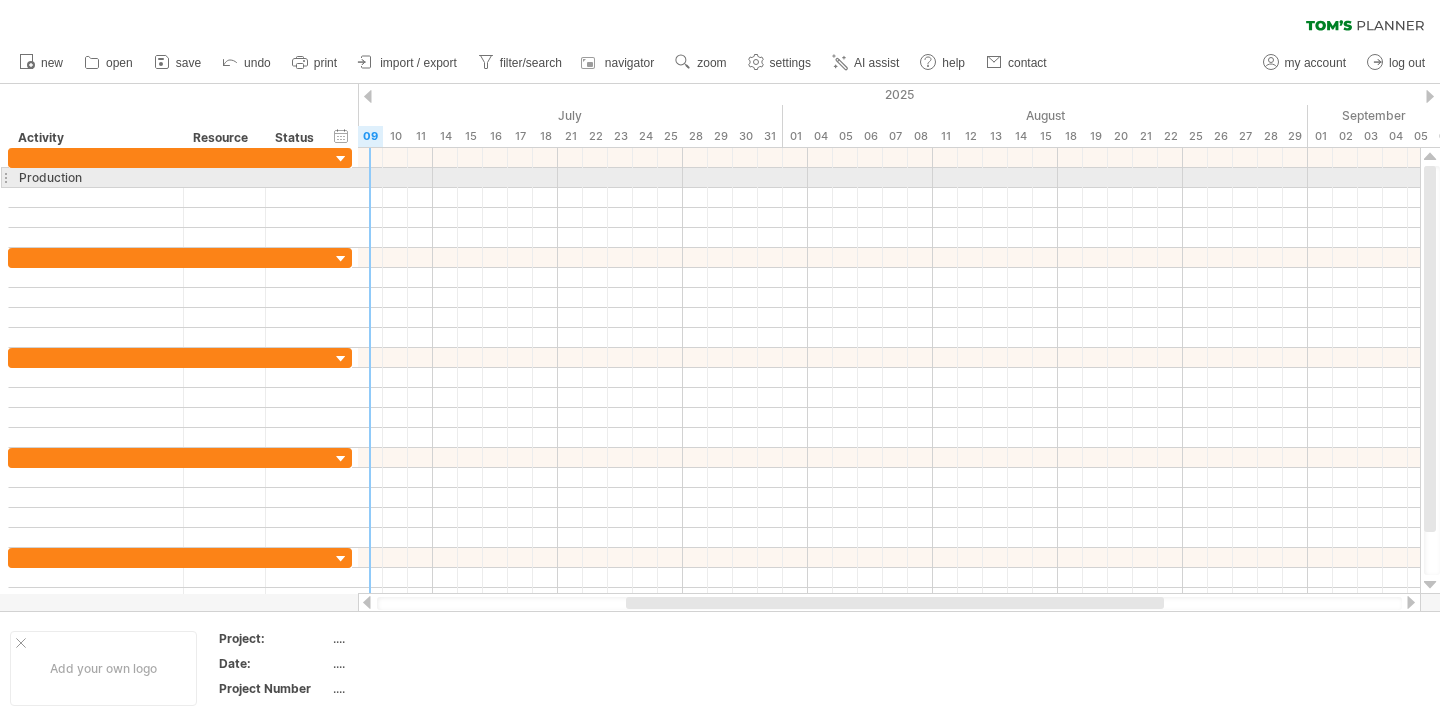 click at bounding box center [889, 178] 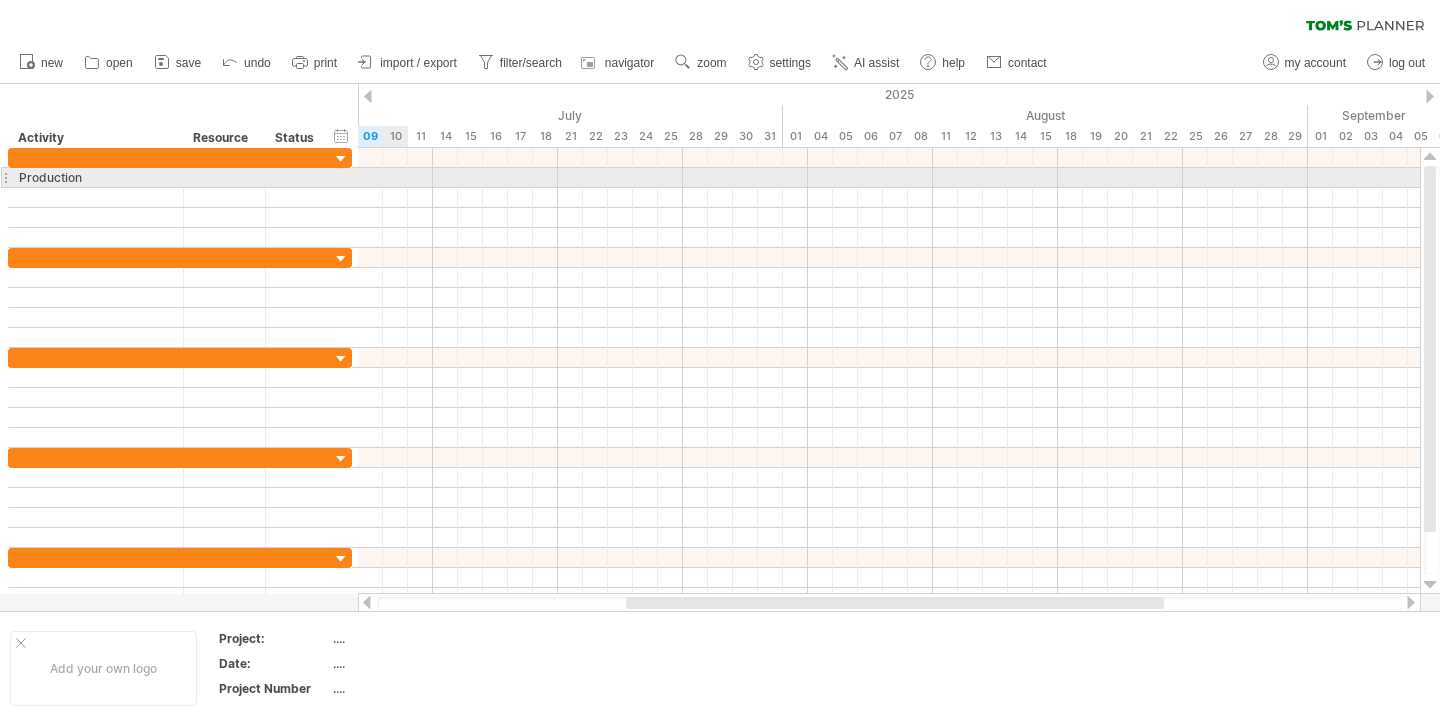 click at bounding box center [889, 178] 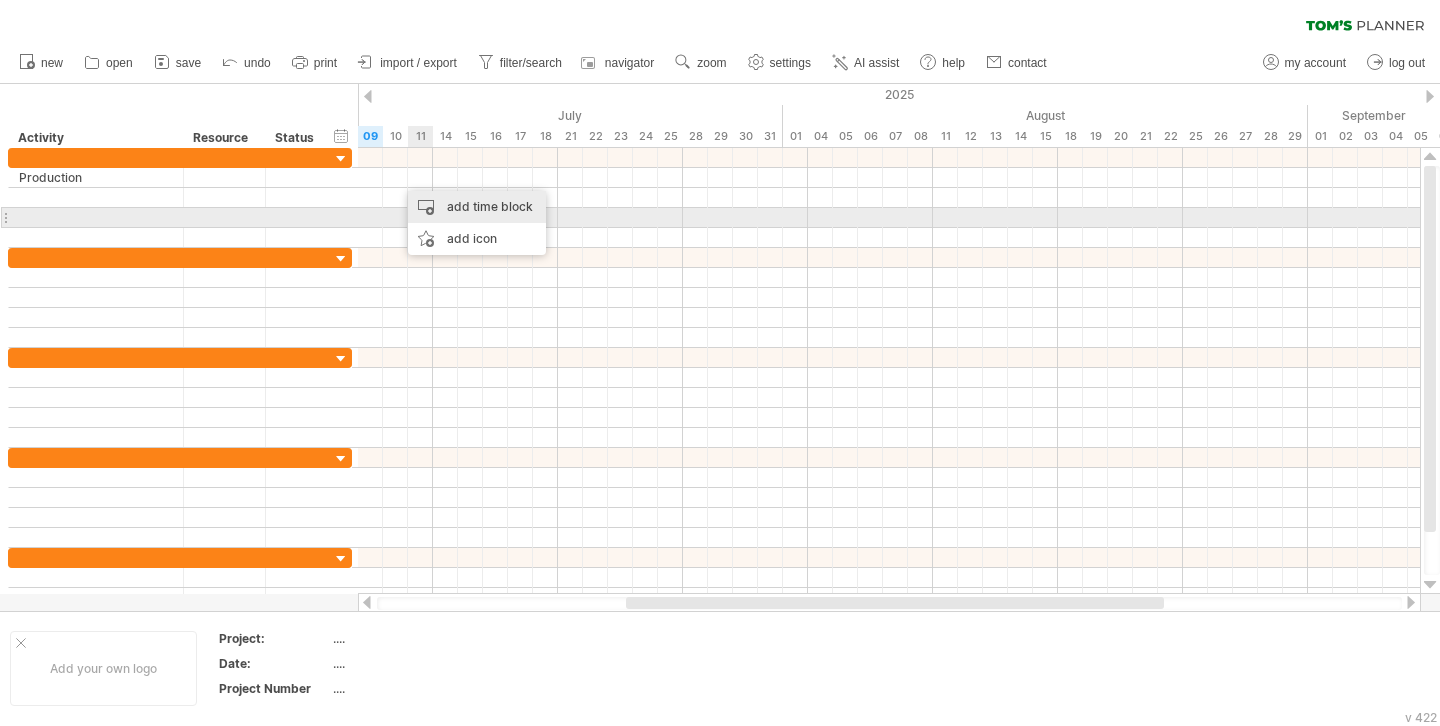click on "add time block" at bounding box center (477, 207) 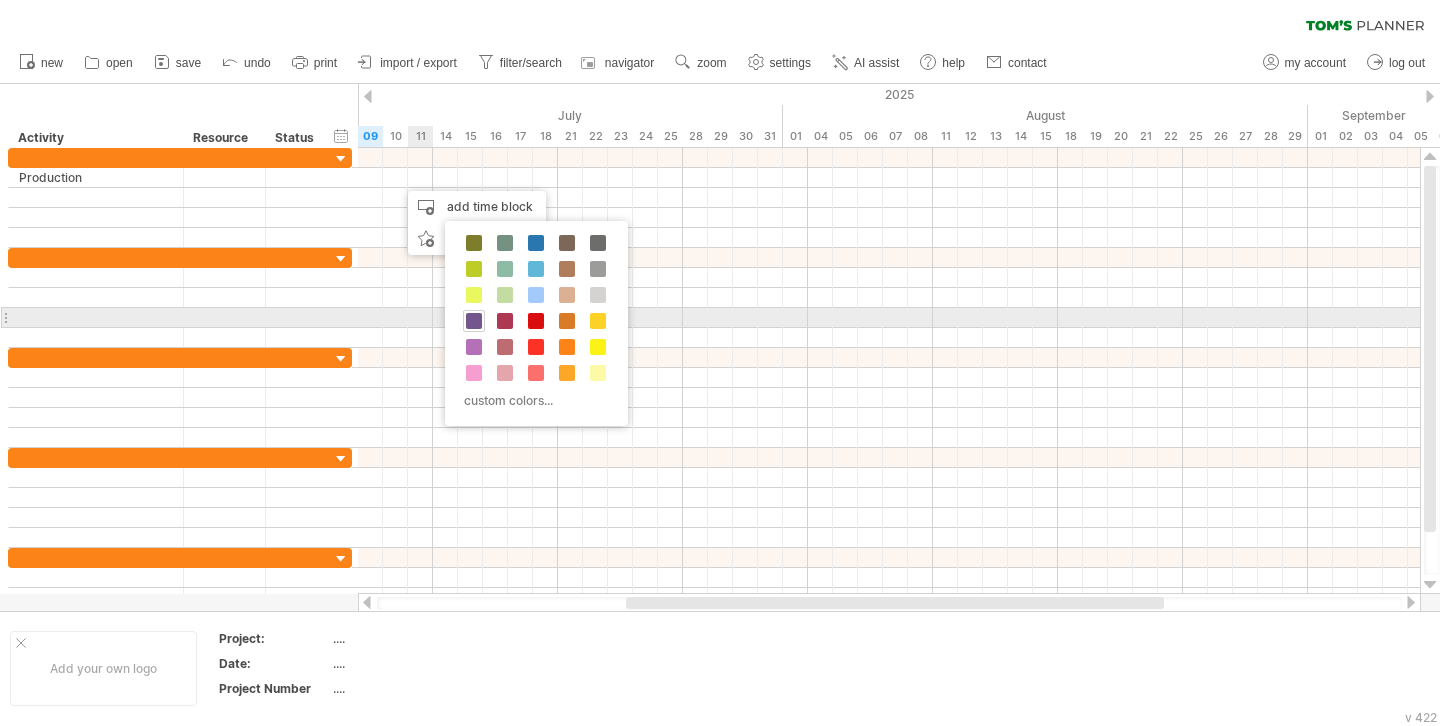 click at bounding box center [474, 321] 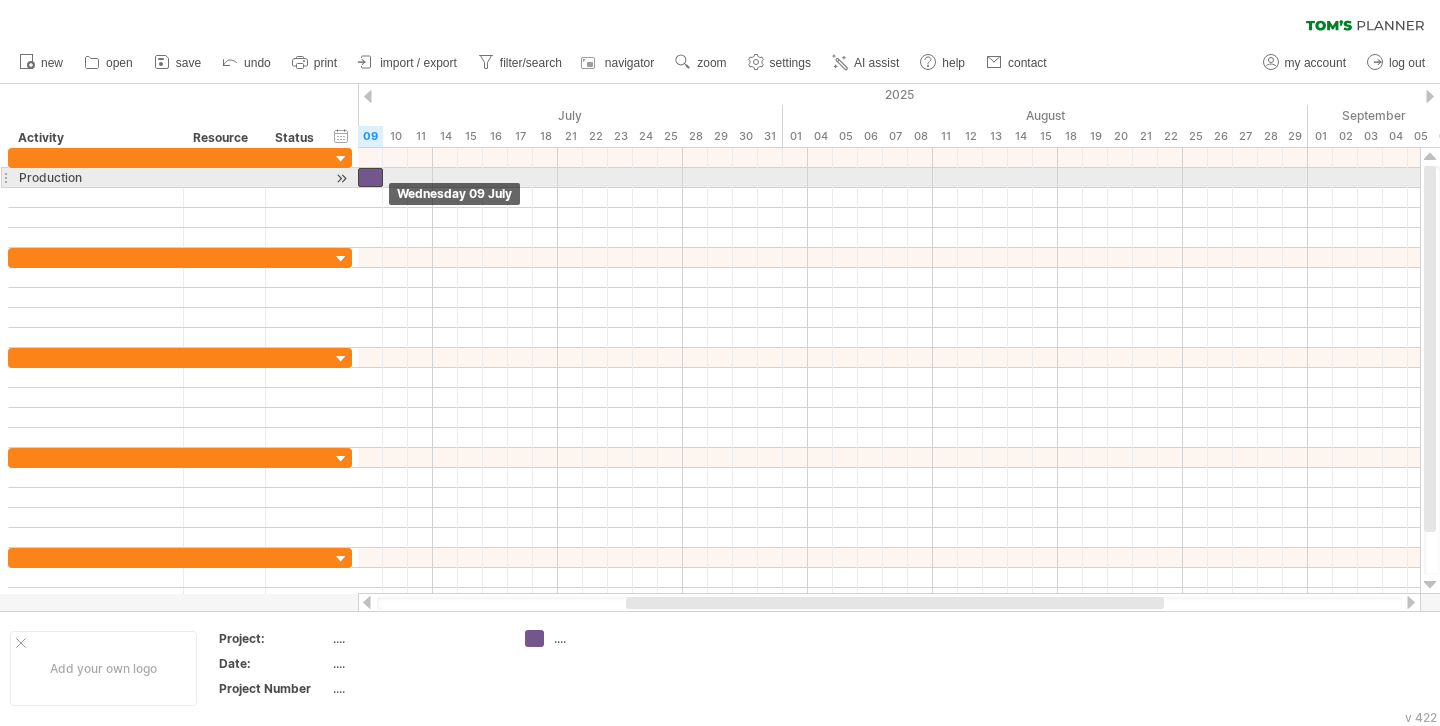 drag, startPoint x: 398, startPoint y: 179, endPoint x: 370, endPoint y: 183, distance: 28.284271 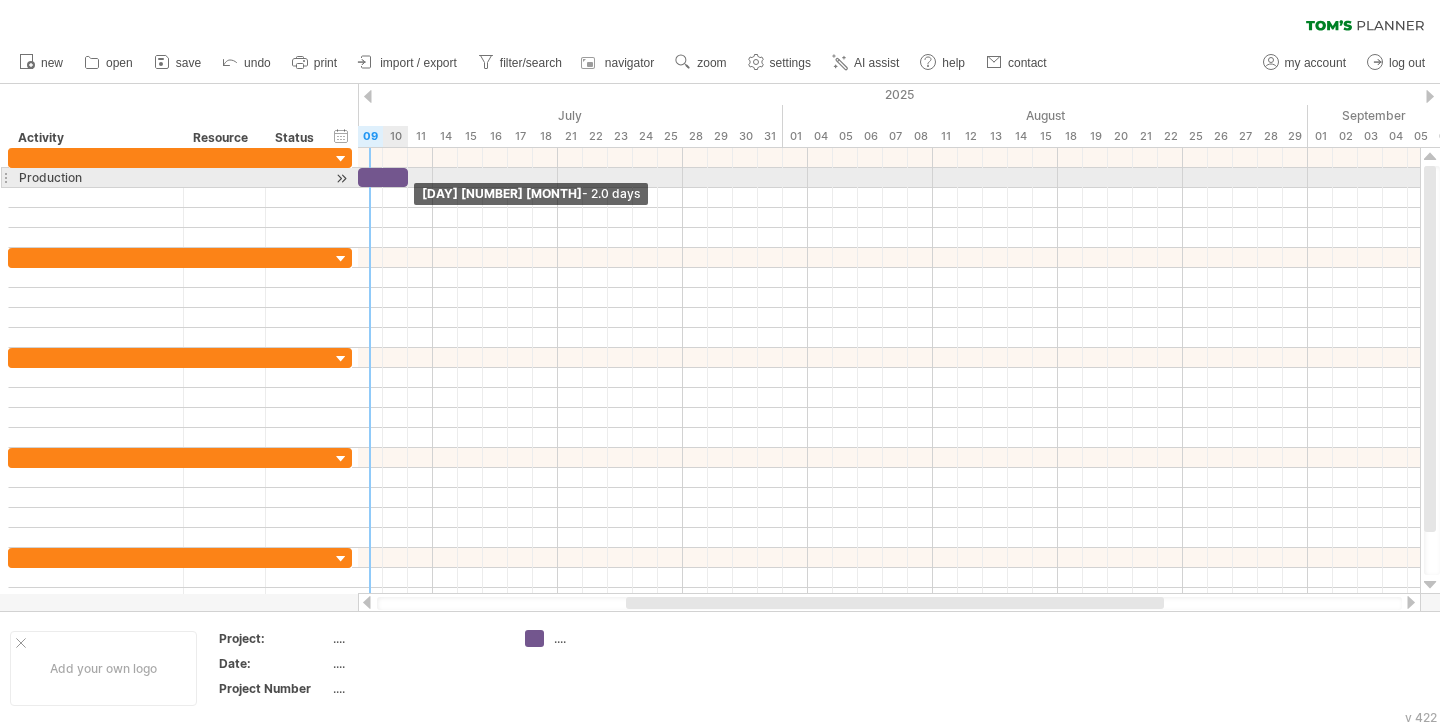 drag, startPoint x: 382, startPoint y: 181, endPoint x: 406, endPoint y: 180, distance: 24.020824 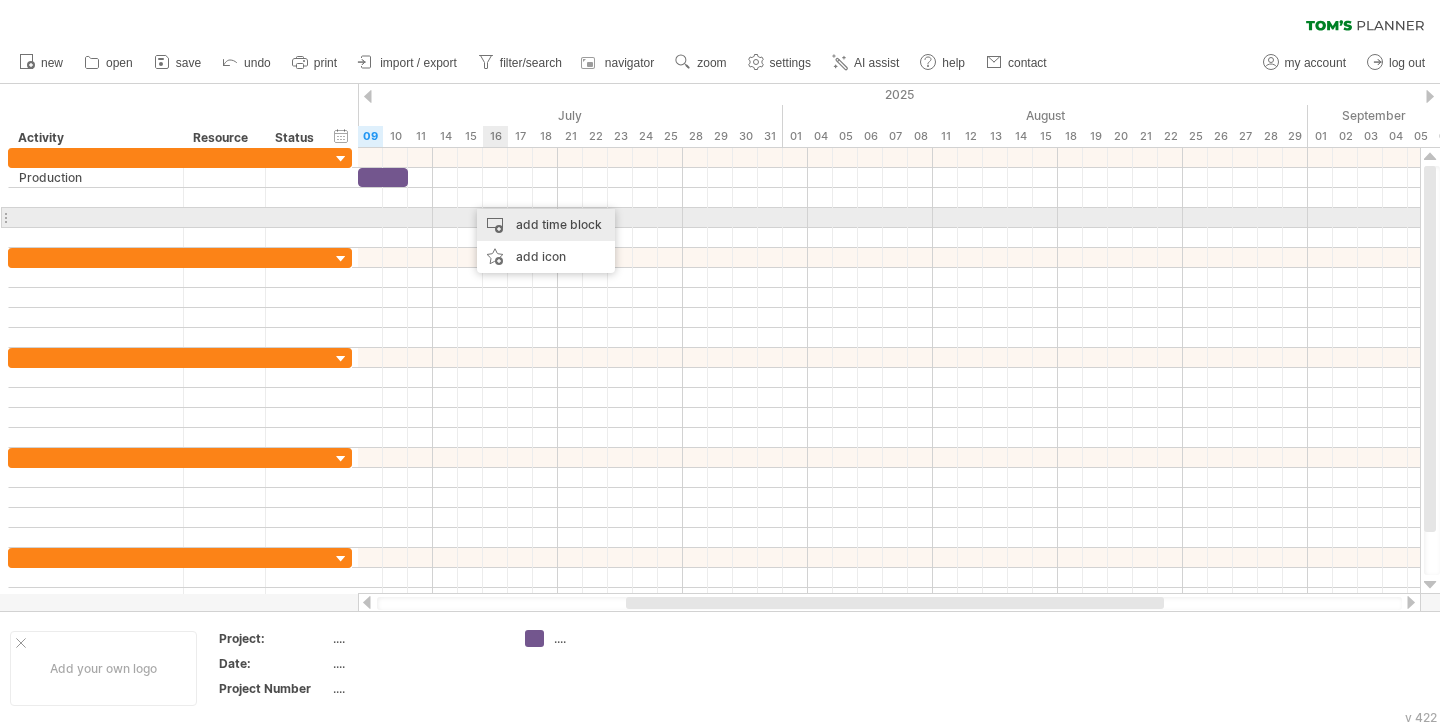 click on "add time block" at bounding box center [546, 225] 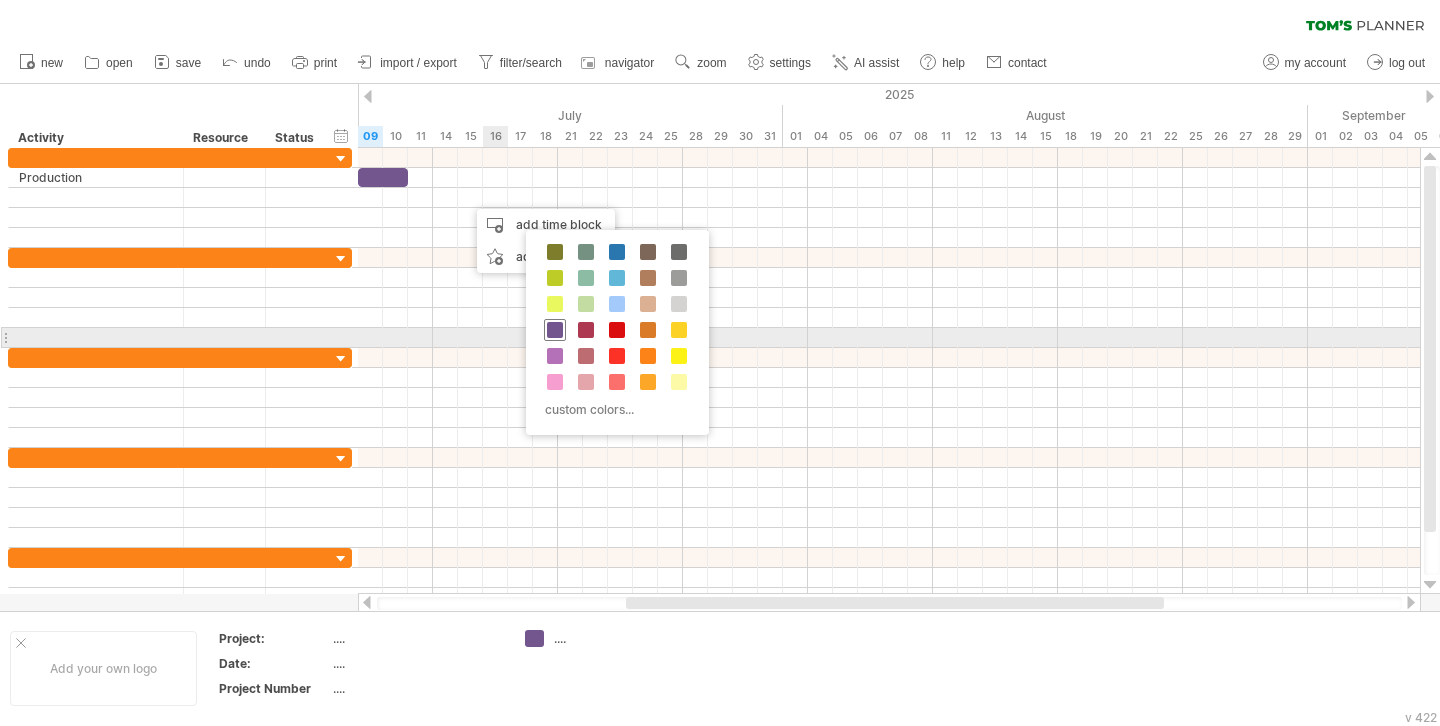 click at bounding box center [555, 330] 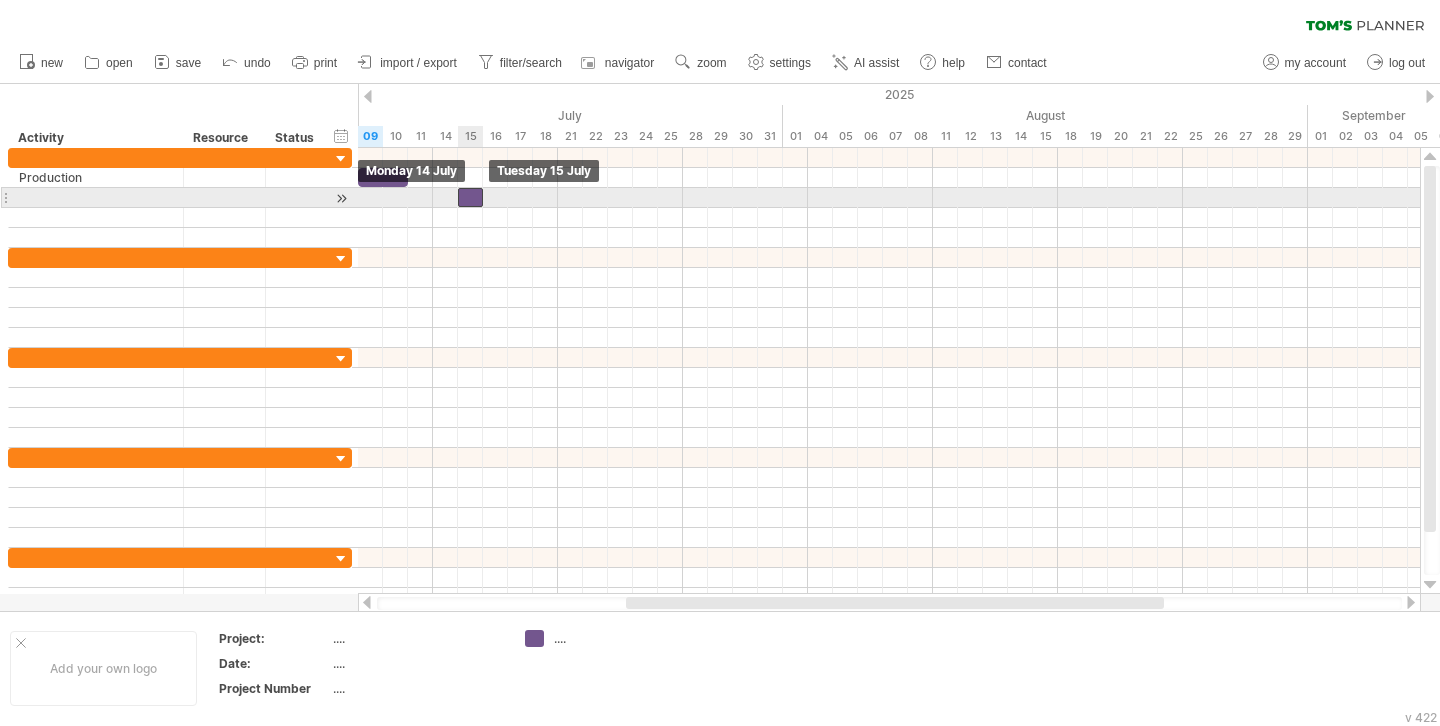 drag, startPoint x: 485, startPoint y: 198, endPoint x: 467, endPoint y: 200, distance: 18.110771 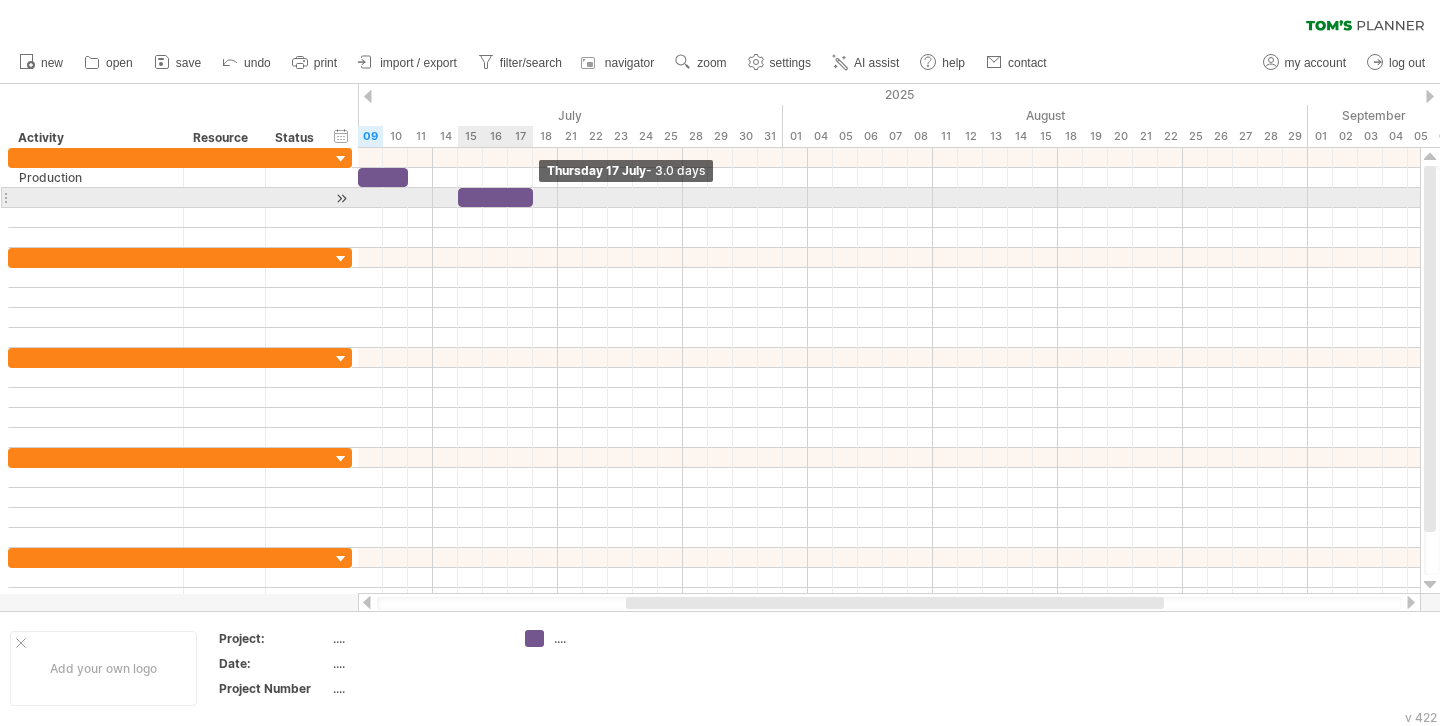 drag, startPoint x: 479, startPoint y: 199, endPoint x: 529, endPoint y: 199, distance: 50 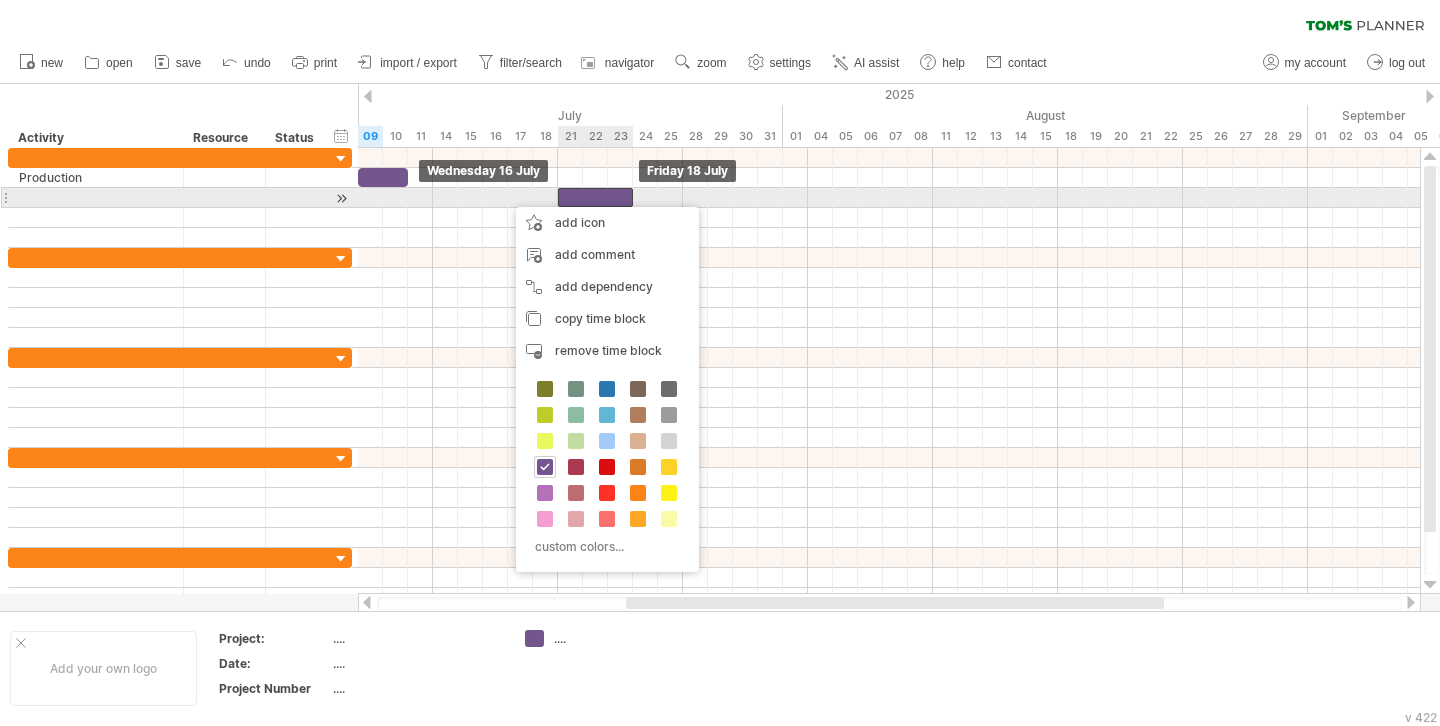 drag, startPoint x: 506, startPoint y: 197, endPoint x: 609, endPoint y: 199, distance: 103.01942 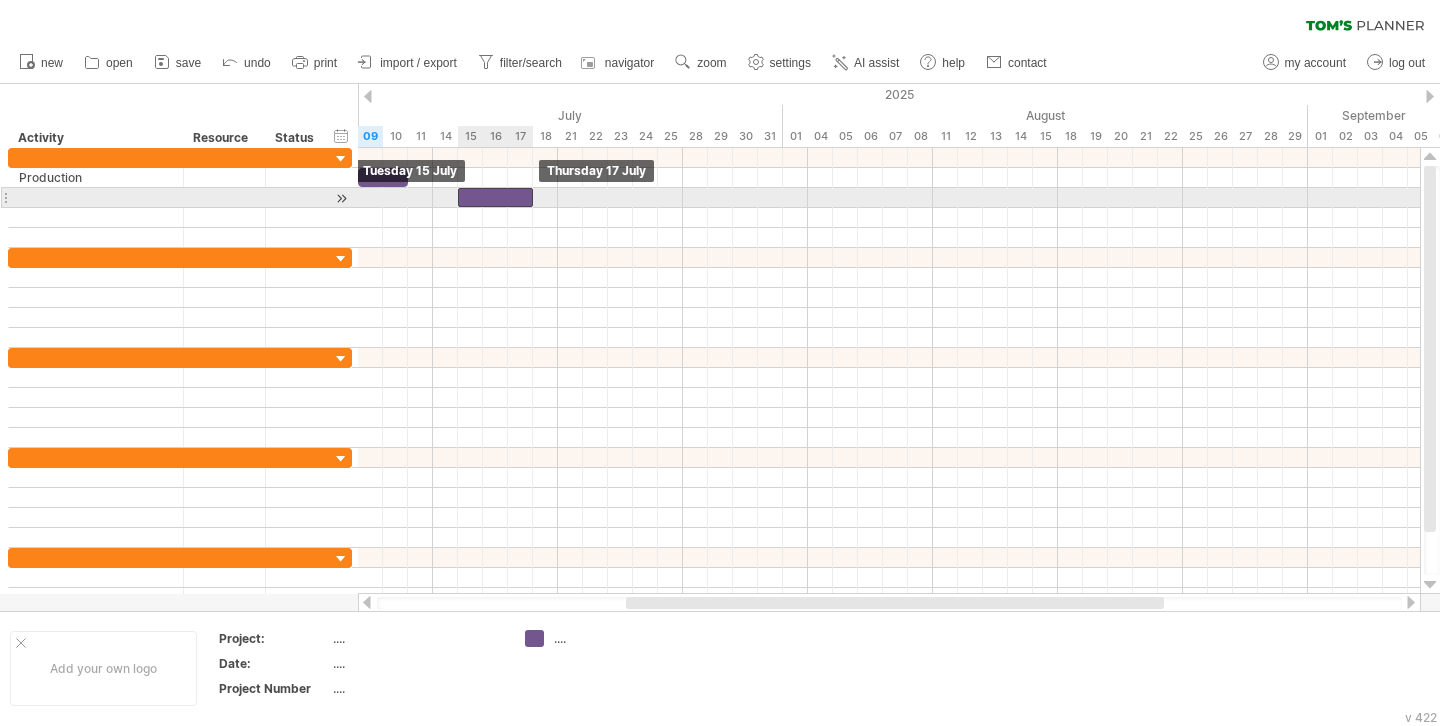 drag, startPoint x: 609, startPoint y: 199, endPoint x: 506, endPoint y: 200, distance: 103.00485 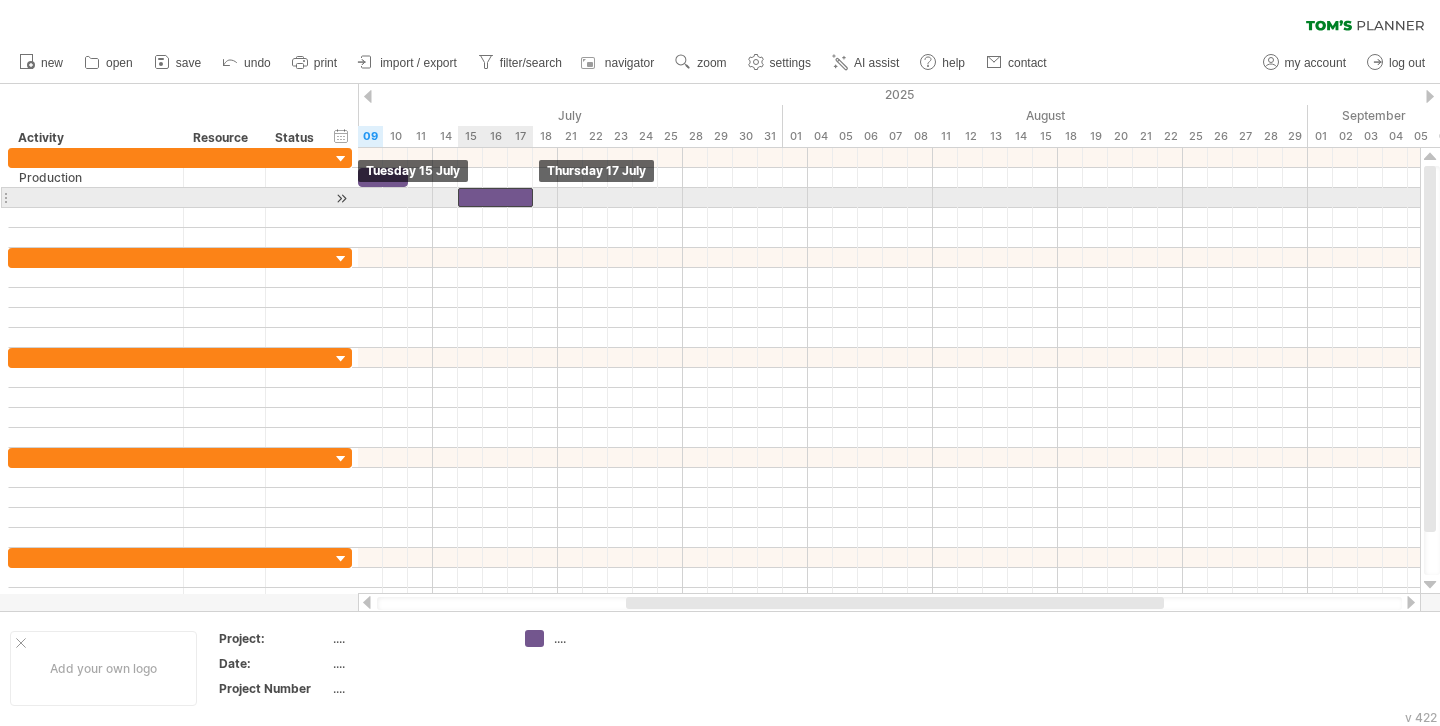 click at bounding box center (495, 197) 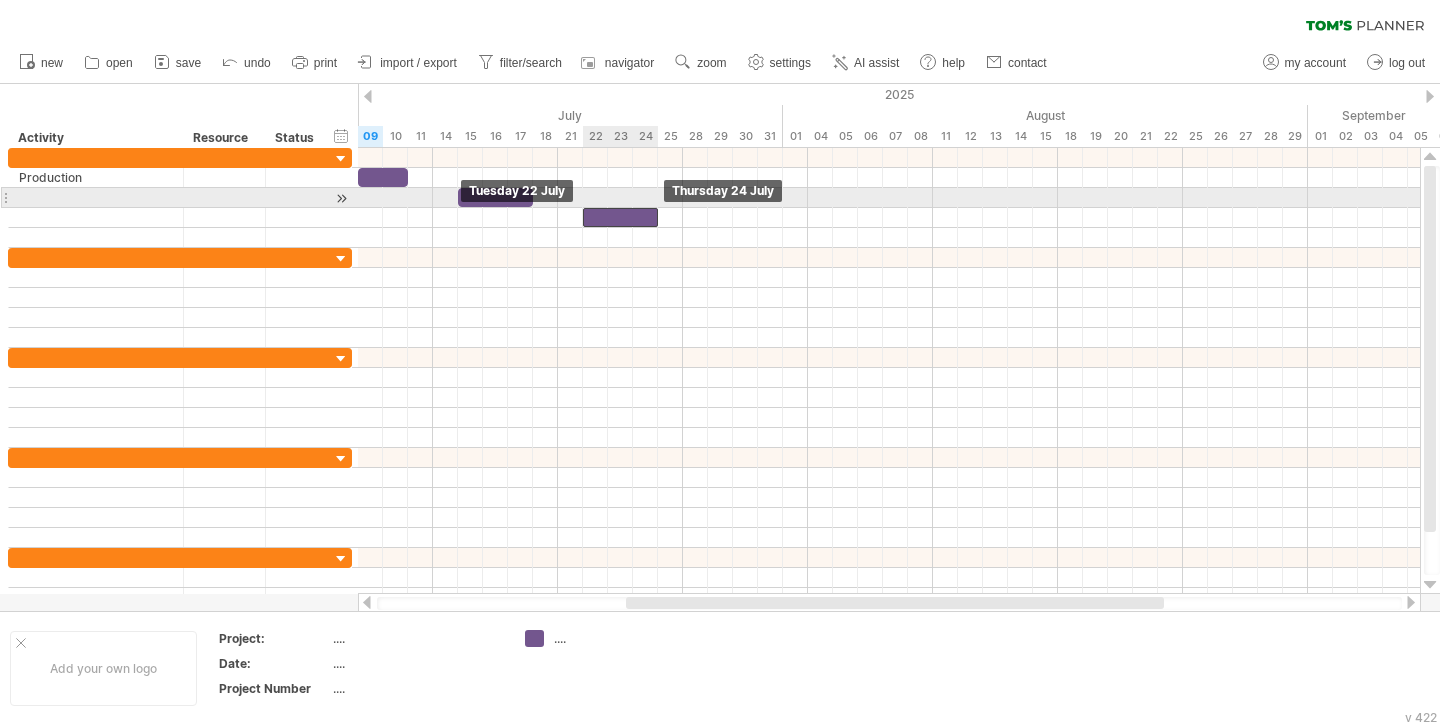 drag, startPoint x: 509, startPoint y: 195, endPoint x: 633, endPoint y: 206, distance: 124.486946 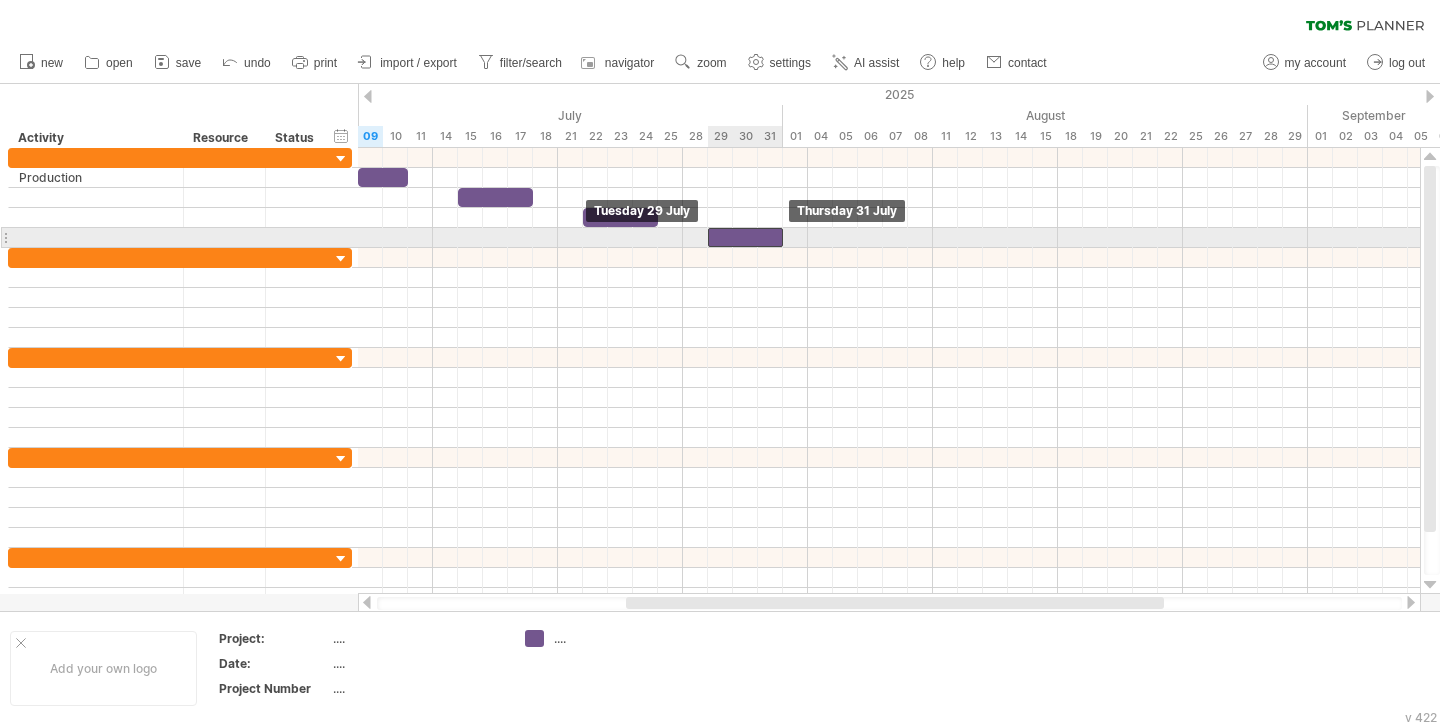 drag, startPoint x: 621, startPoint y: 215, endPoint x: 752, endPoint y: 230, distance: 131.85599 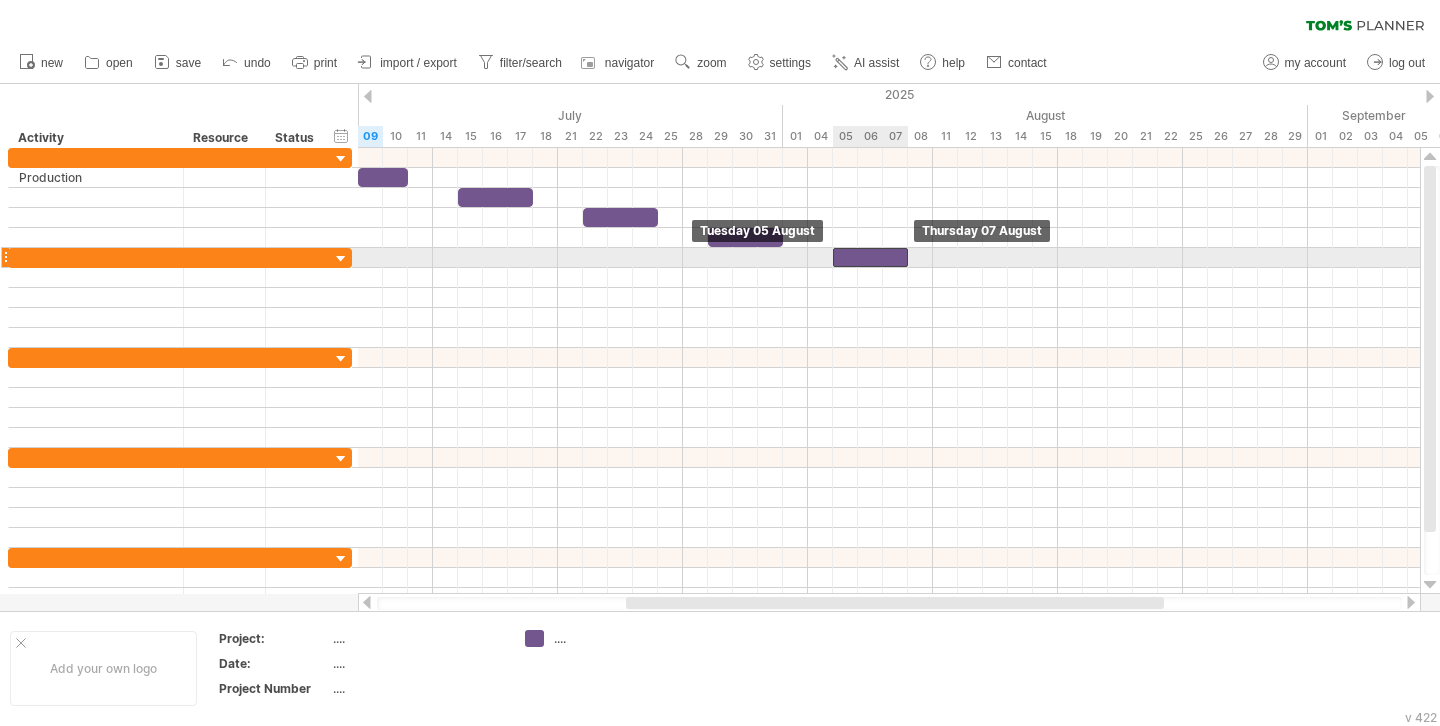 drag, startPoint x: 749, startPoint y: 237, endPoint x: 874, endPoint y: 253, distance: 126.01984 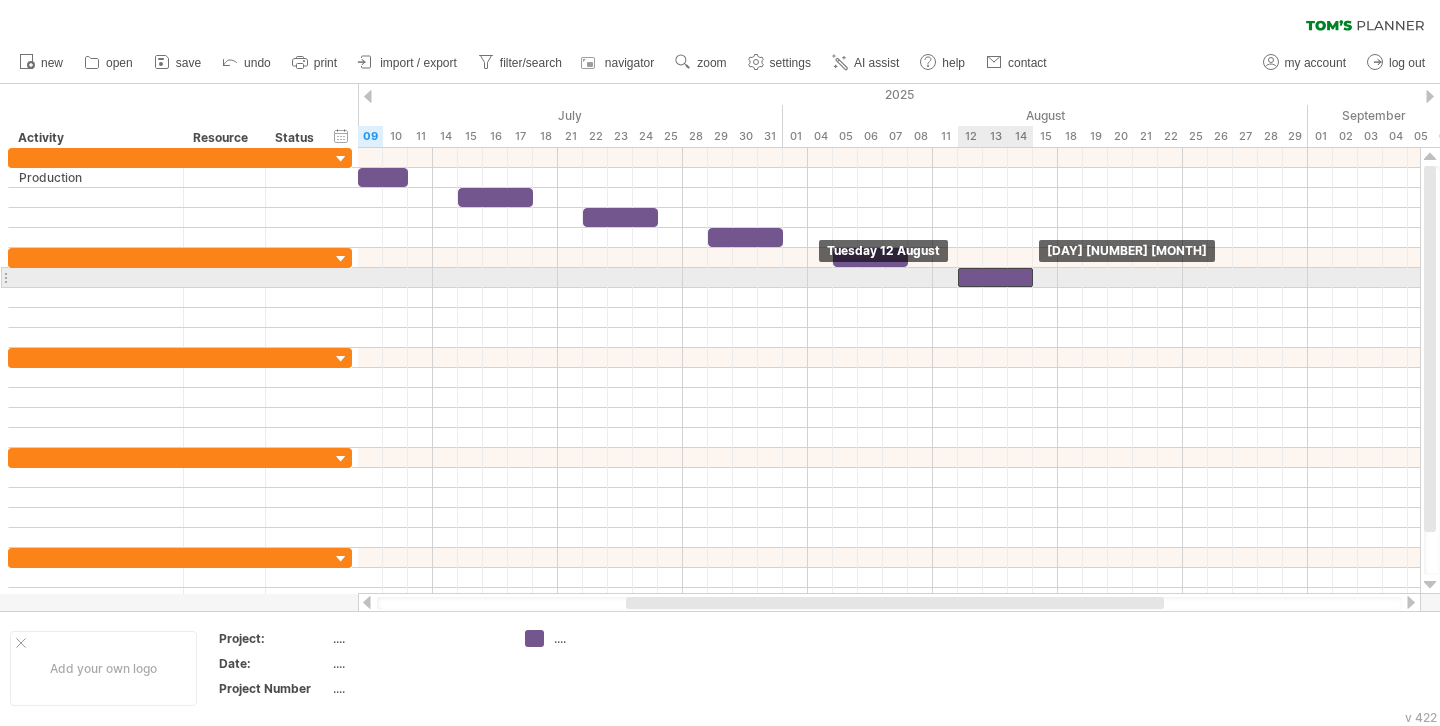 drag, startPoint x: 874, startPoint y: 253, endPoint x: 995, endPoint y: 268, distance: 121.92621 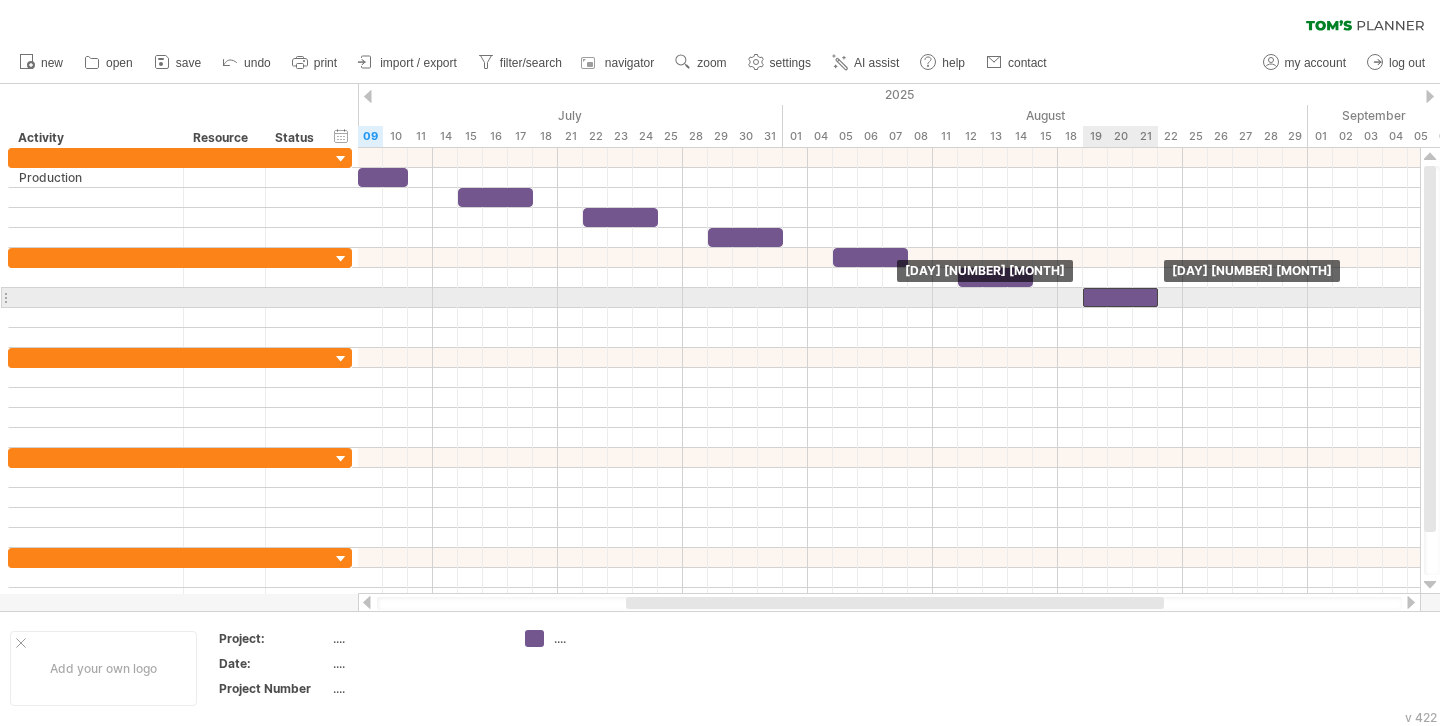 drag, startPoint x: 1003, startPoint y: 276, endPoint x: 1126, endPoint y: 296, distance: 124.61541 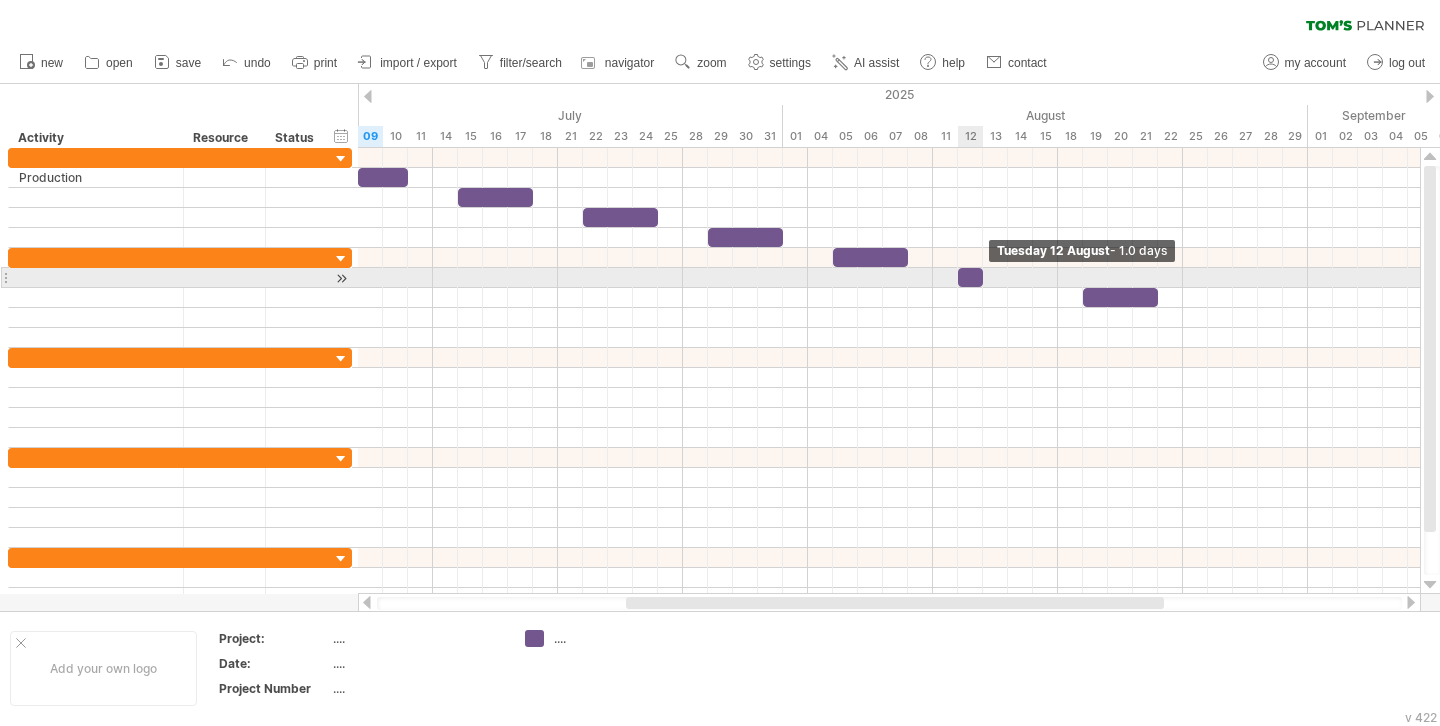 drag, startPoint x: 1032, startPoint y: 276, endPoint x: 987, endPoint y: 283, distance: 45.54119 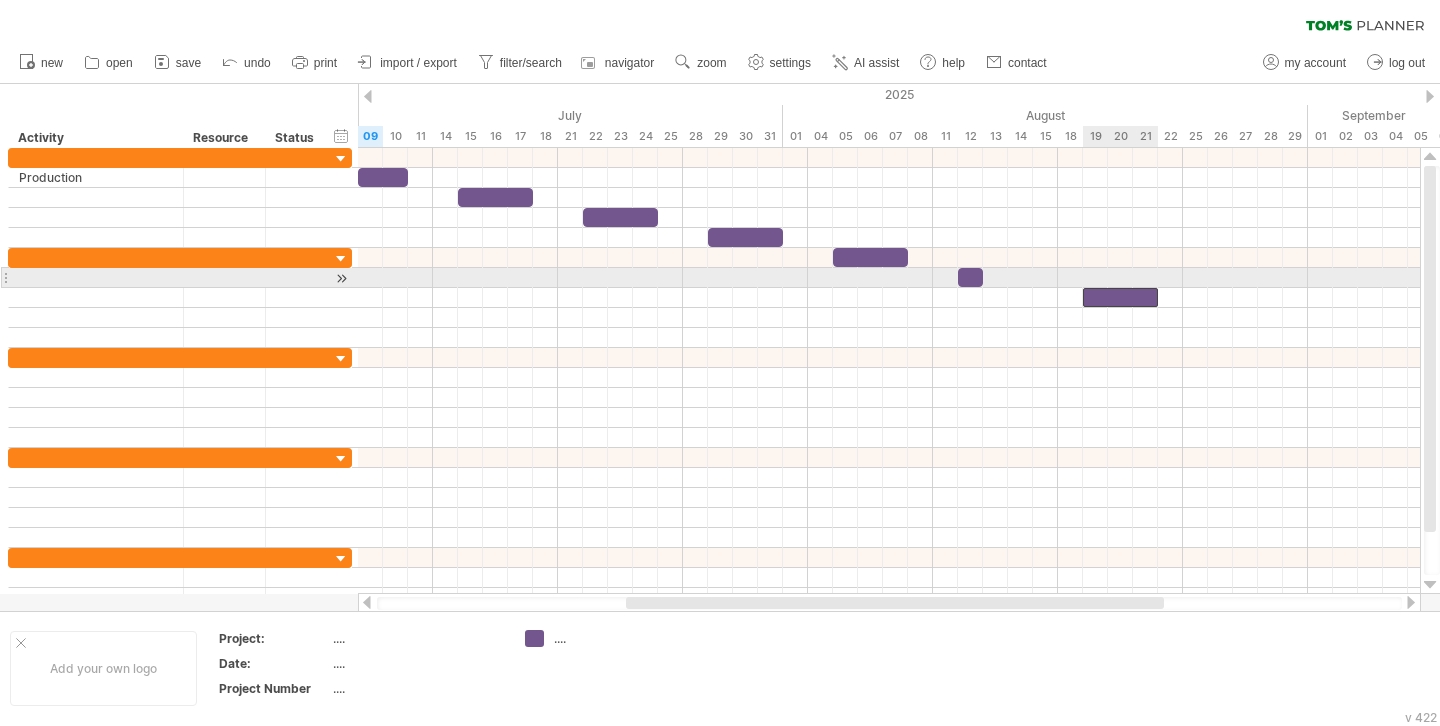 click at bounding box center (1120, 297) 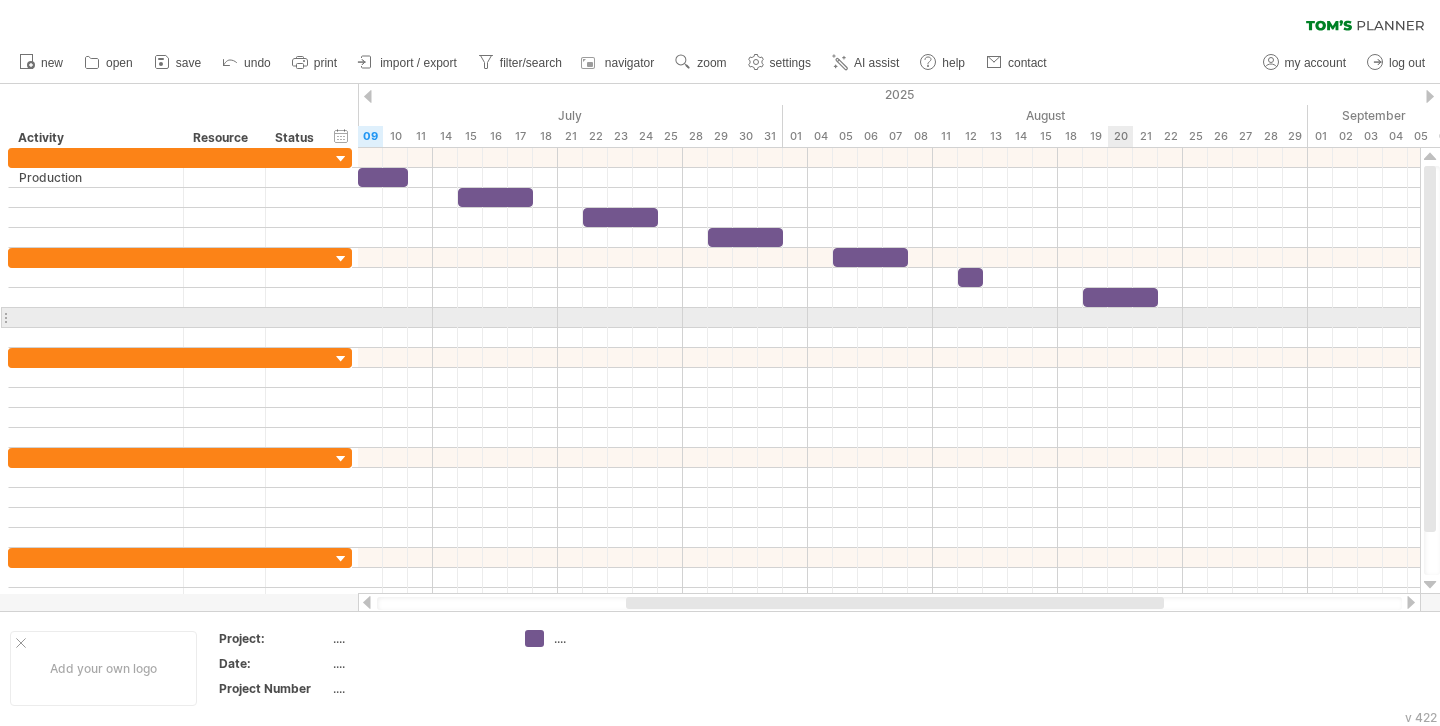 click at bounding box center [889, 238] 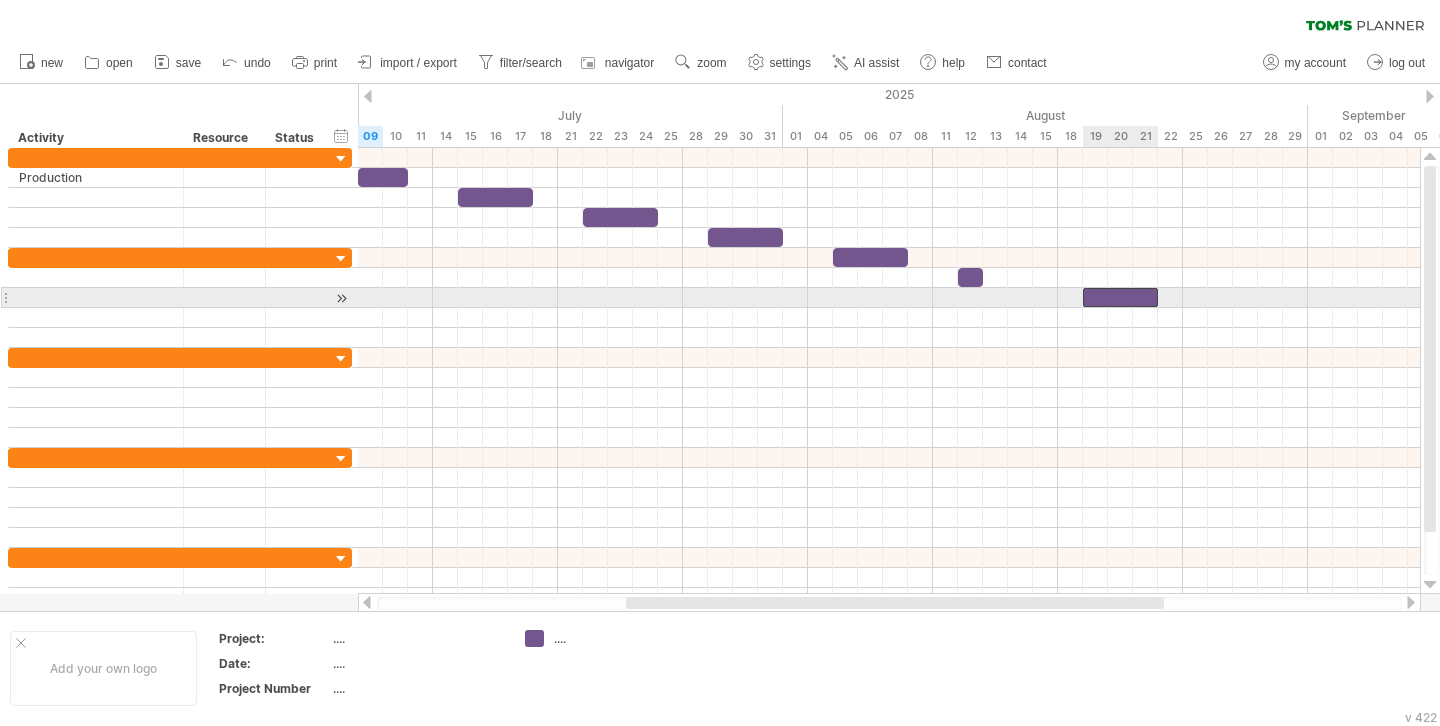 click at bounding box center [1120, 297] 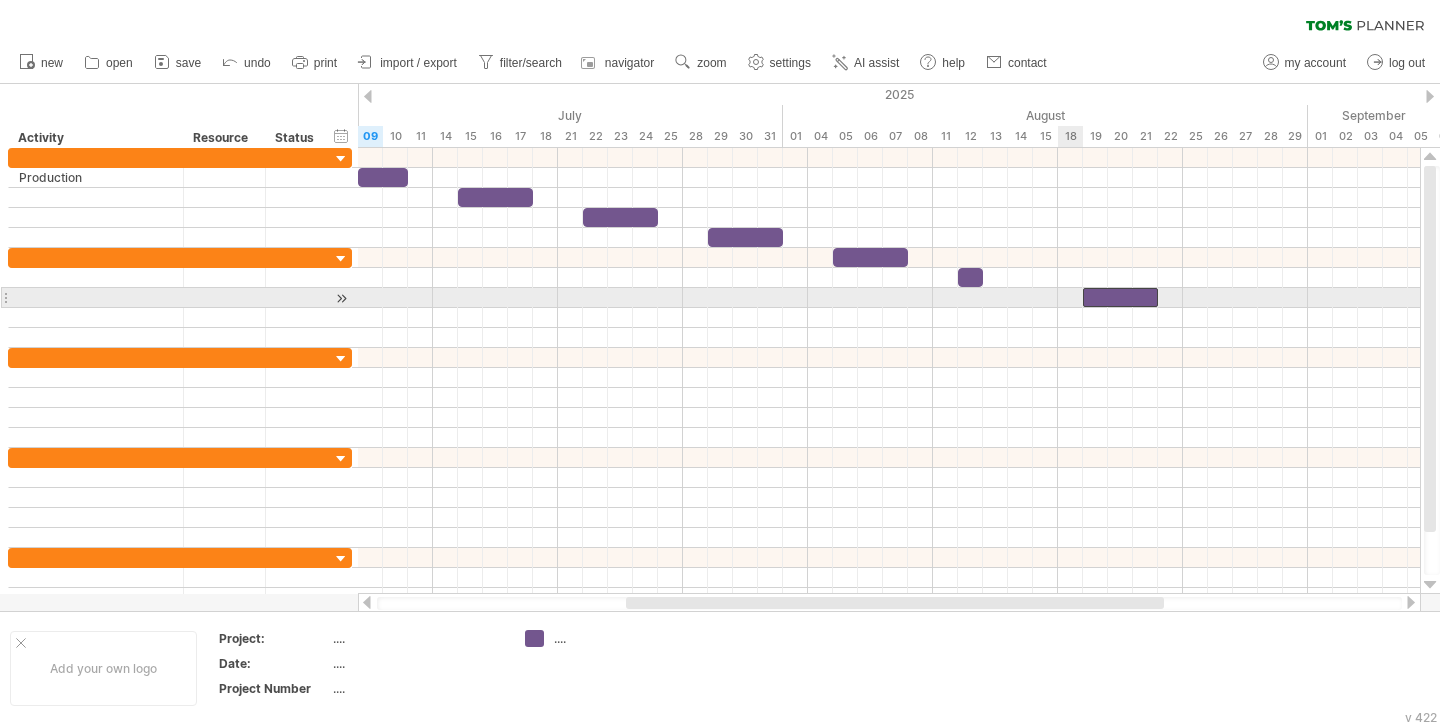 click at bounding box center (889, 298) 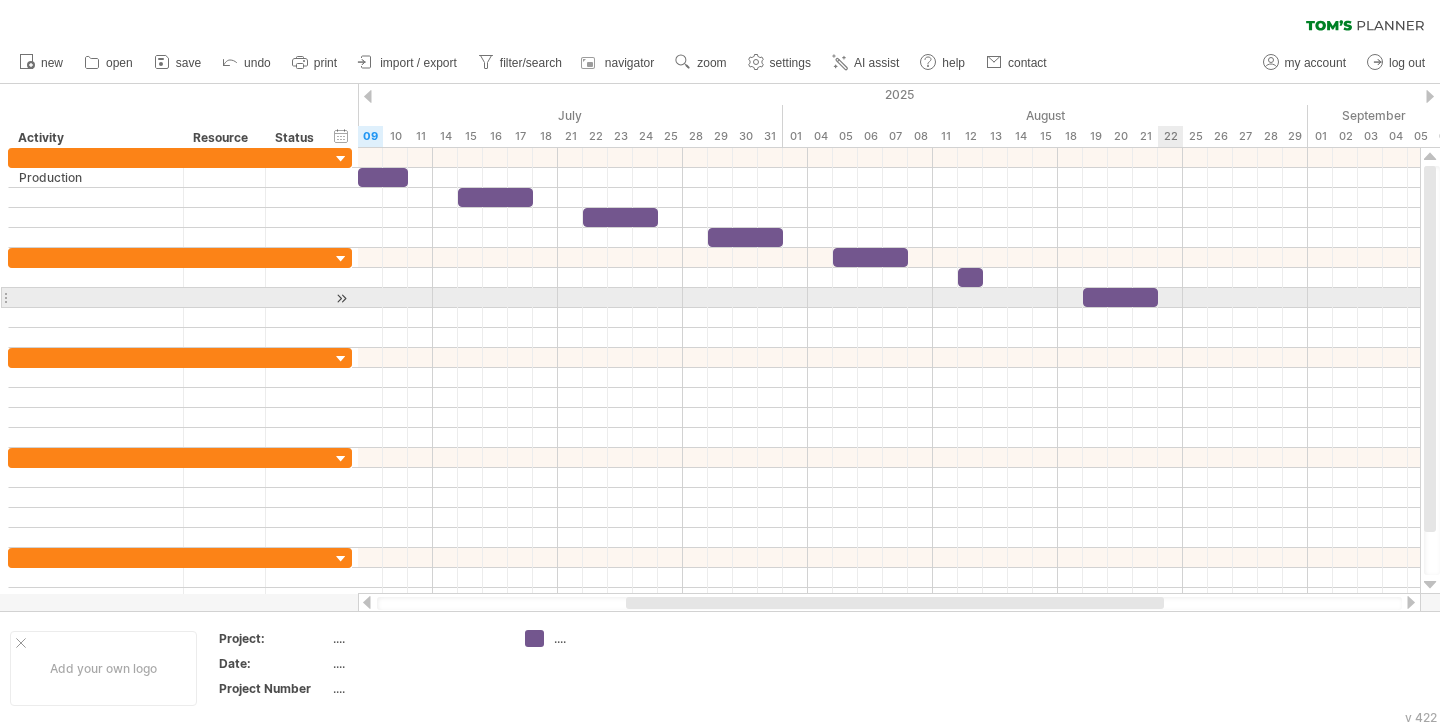 click at bounding box center [889, 298] 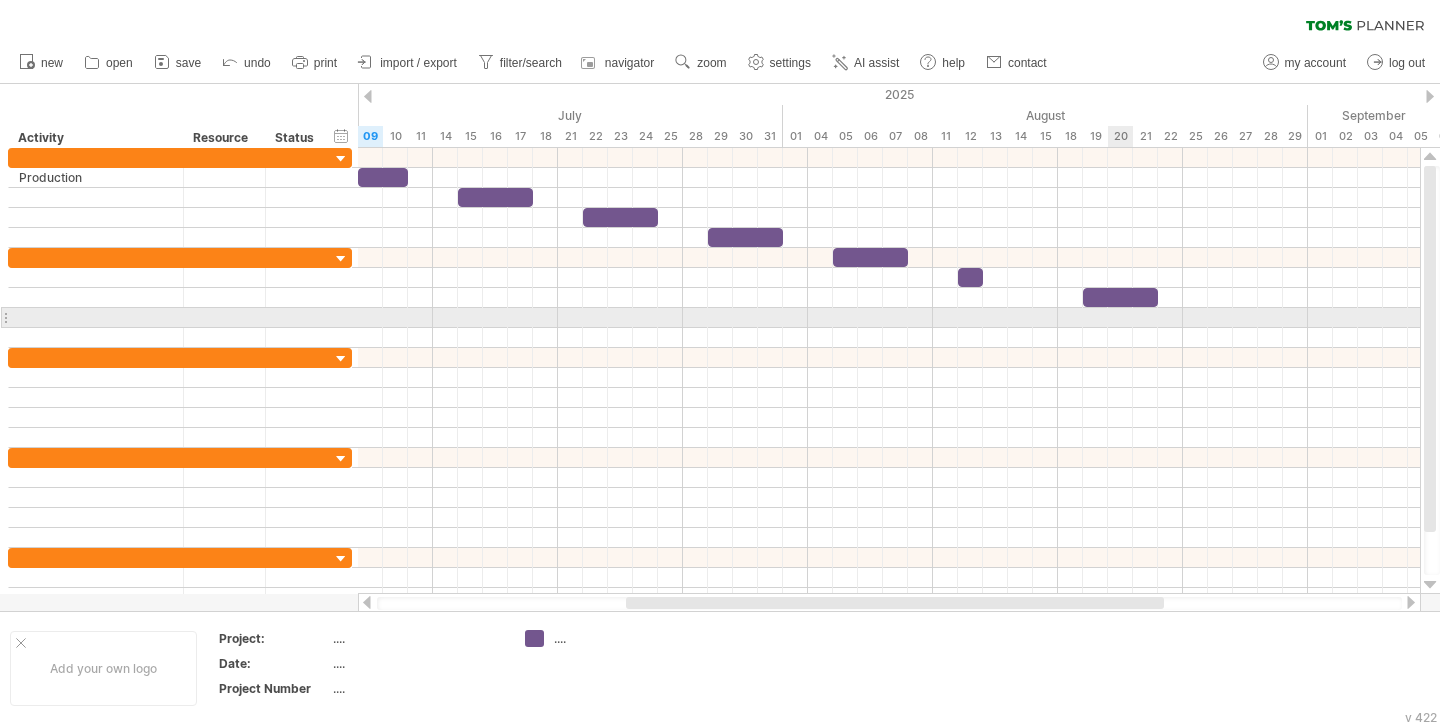 drag, startPoint x: 1127, startPoint y: 272, endPoint x: 1127, endPoint y: 326, distance: 54 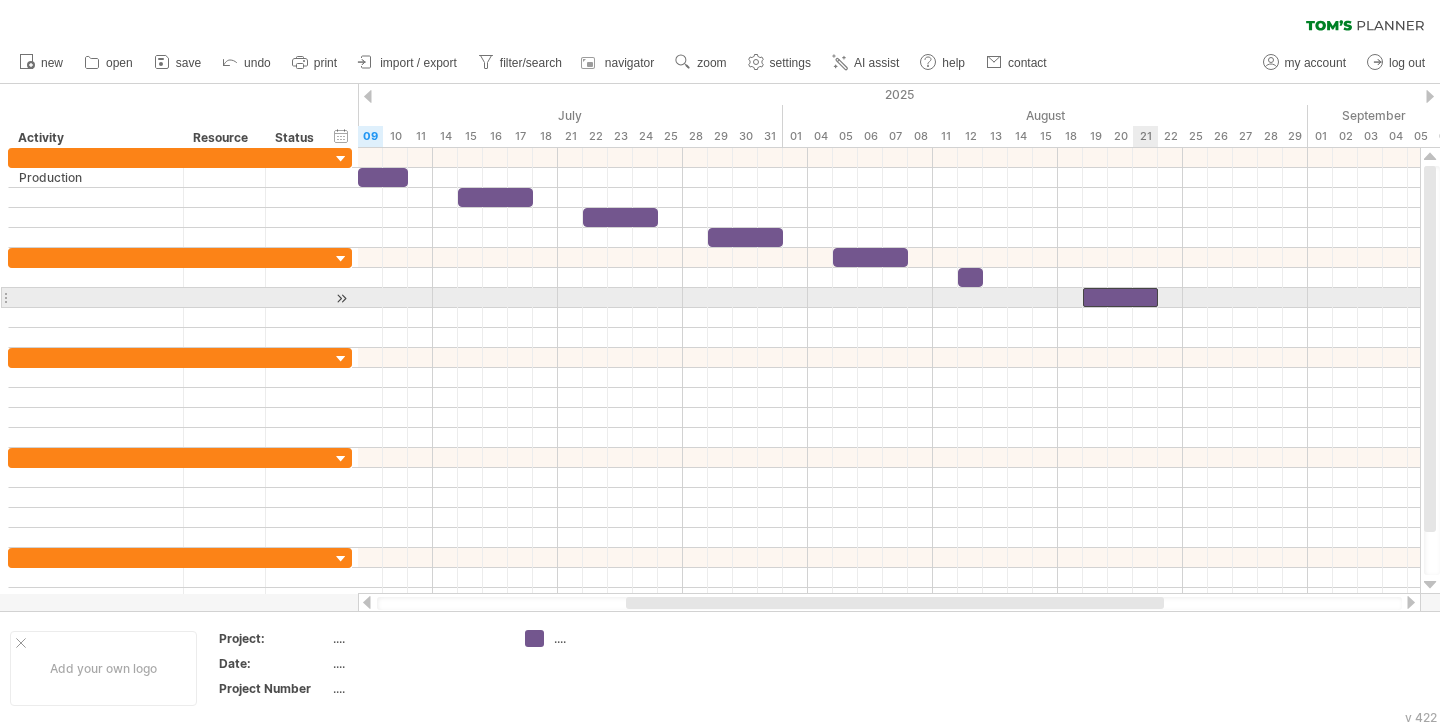 click at bounding box center (1120, 297) 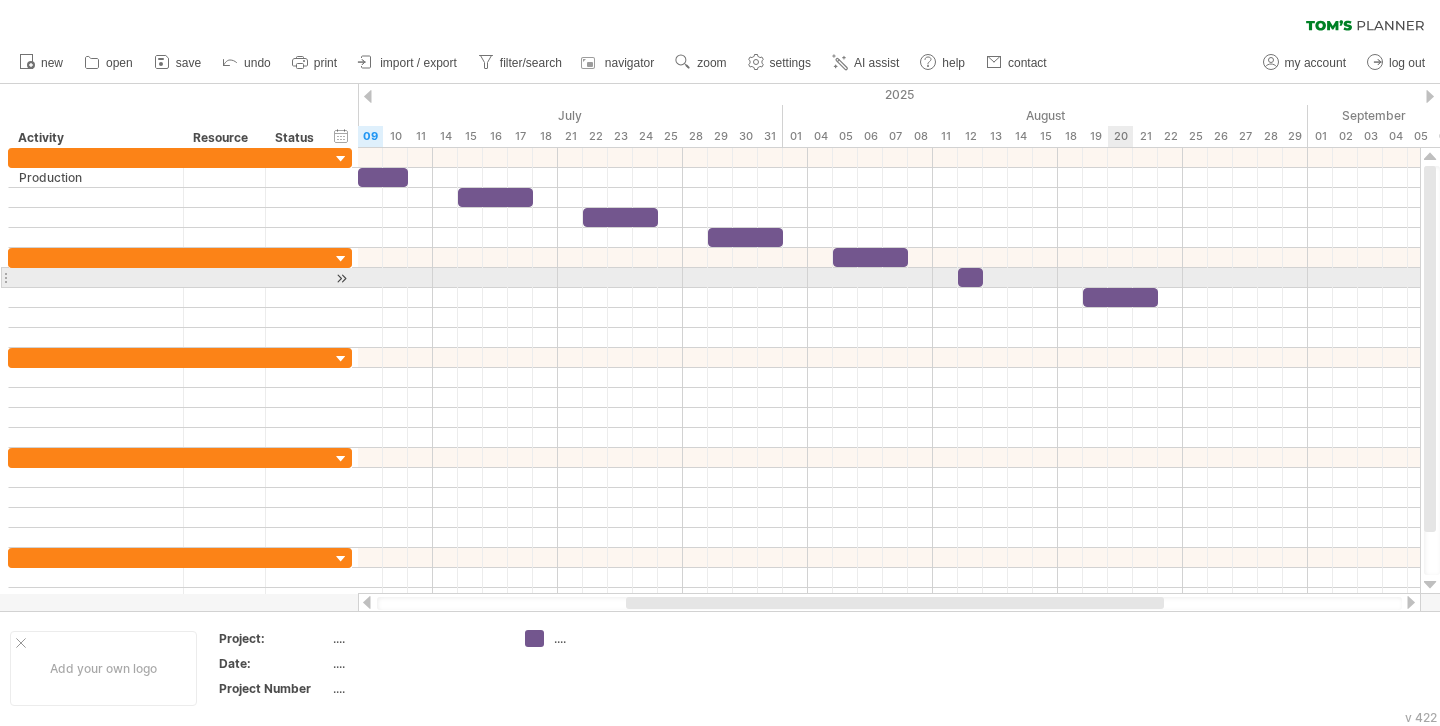 click at bounding box center [889, 278] 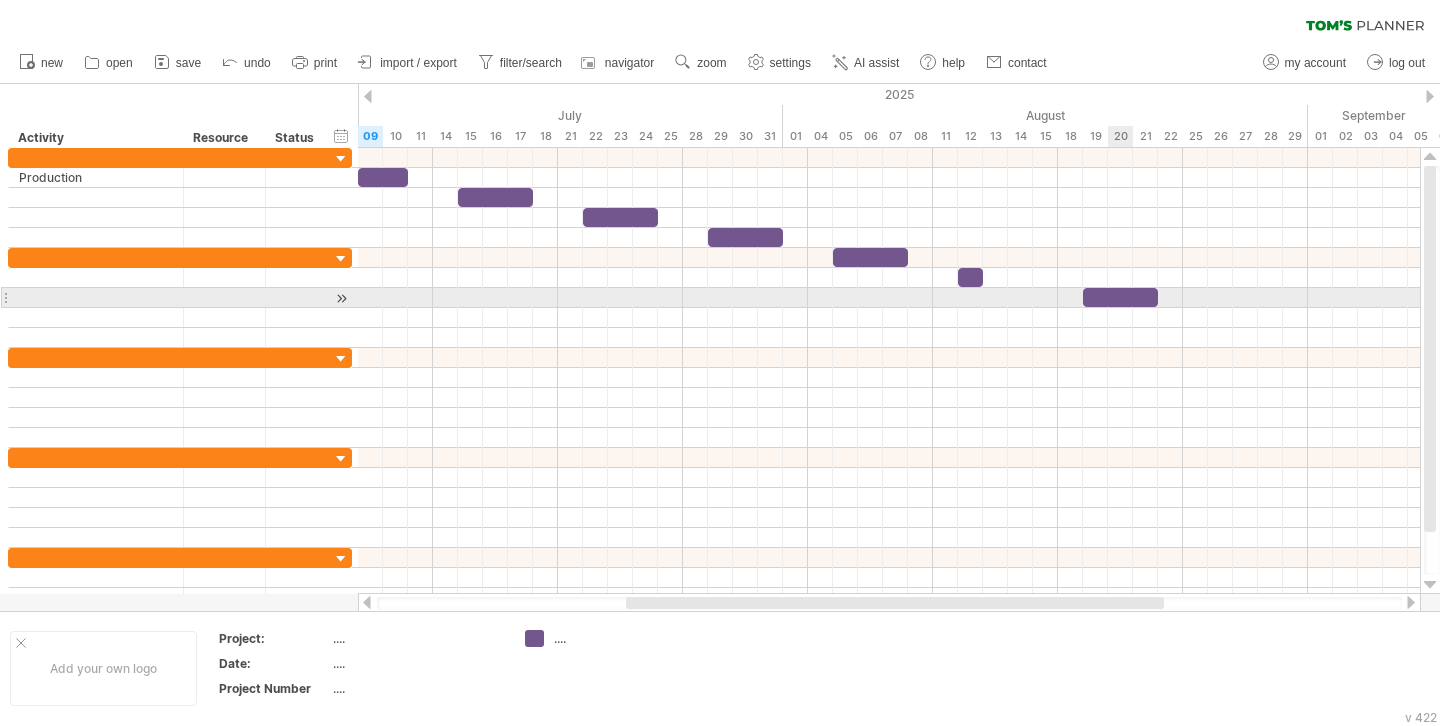 click at bounding box center (1120, 297) 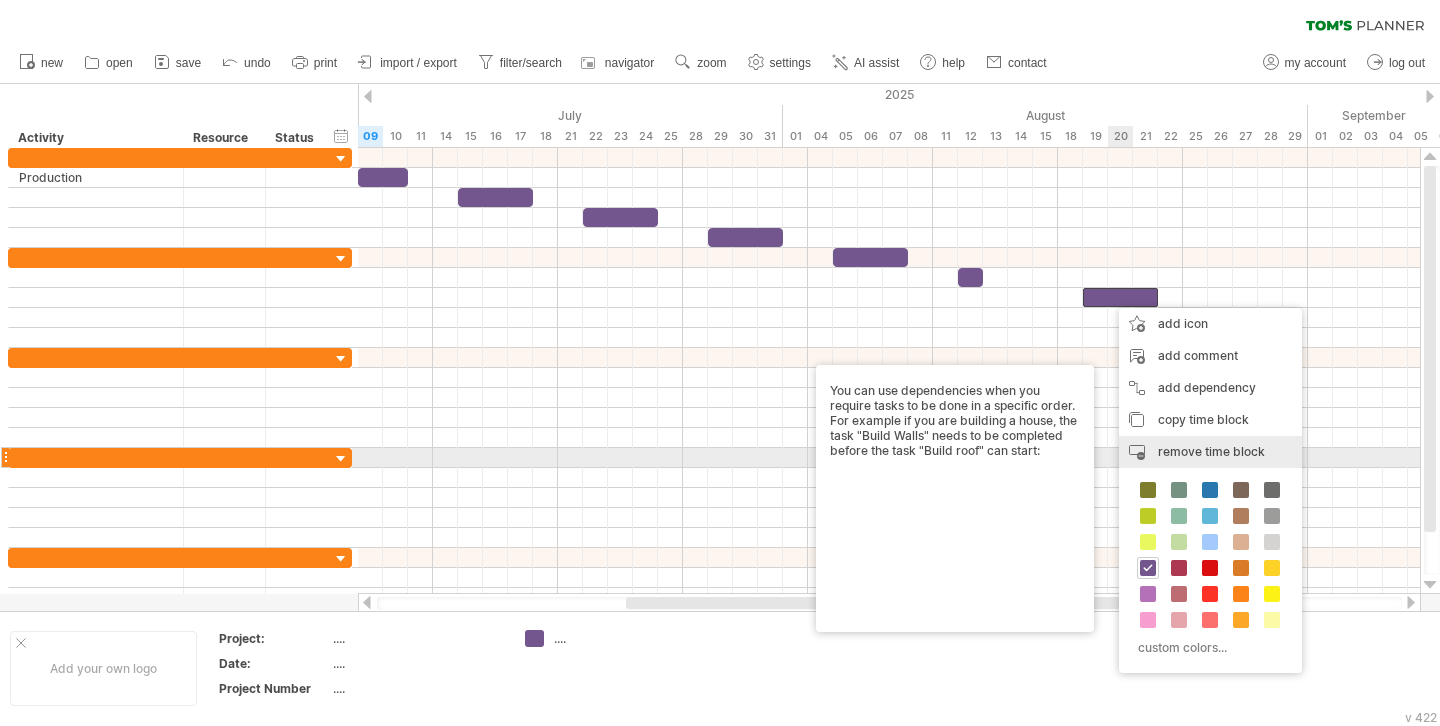 click on "remove time block" at bounding box center (1211, 451) 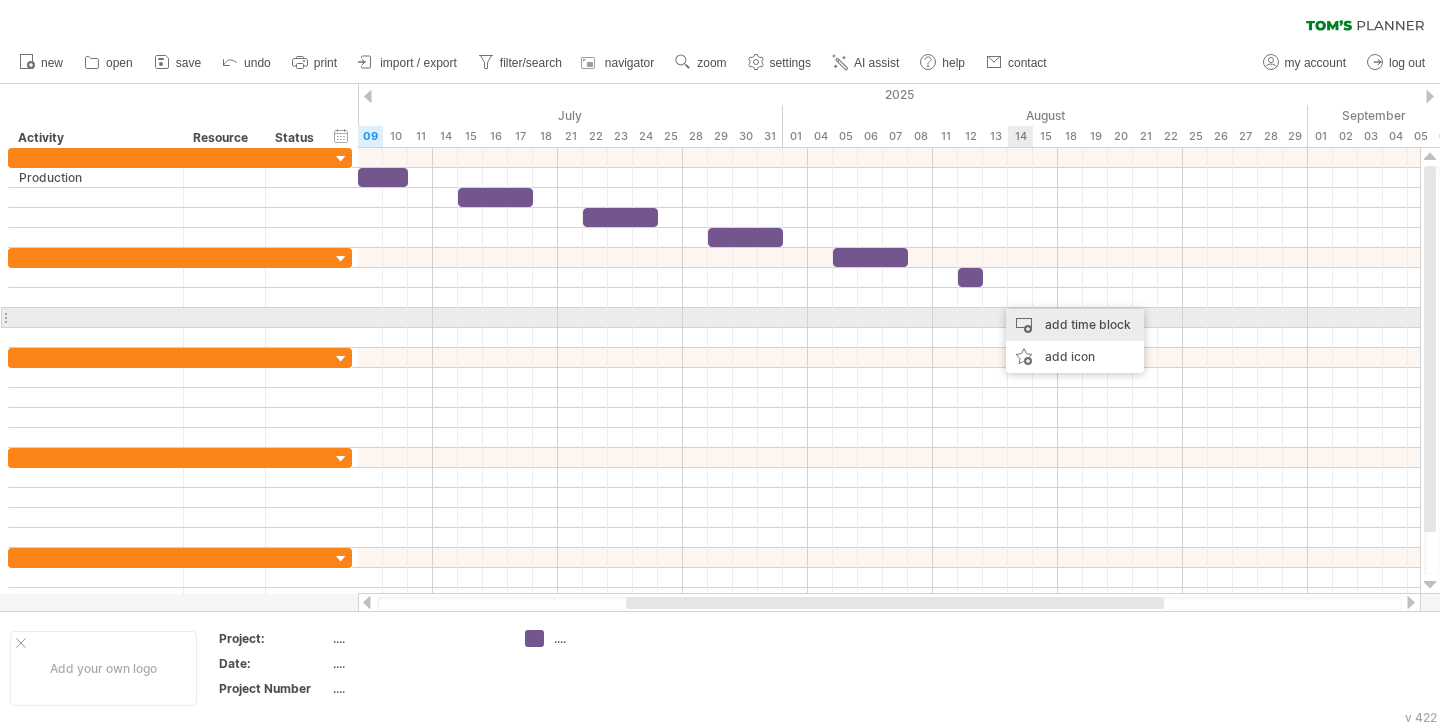 click on "add time block" at bounding box center [1075, 325] 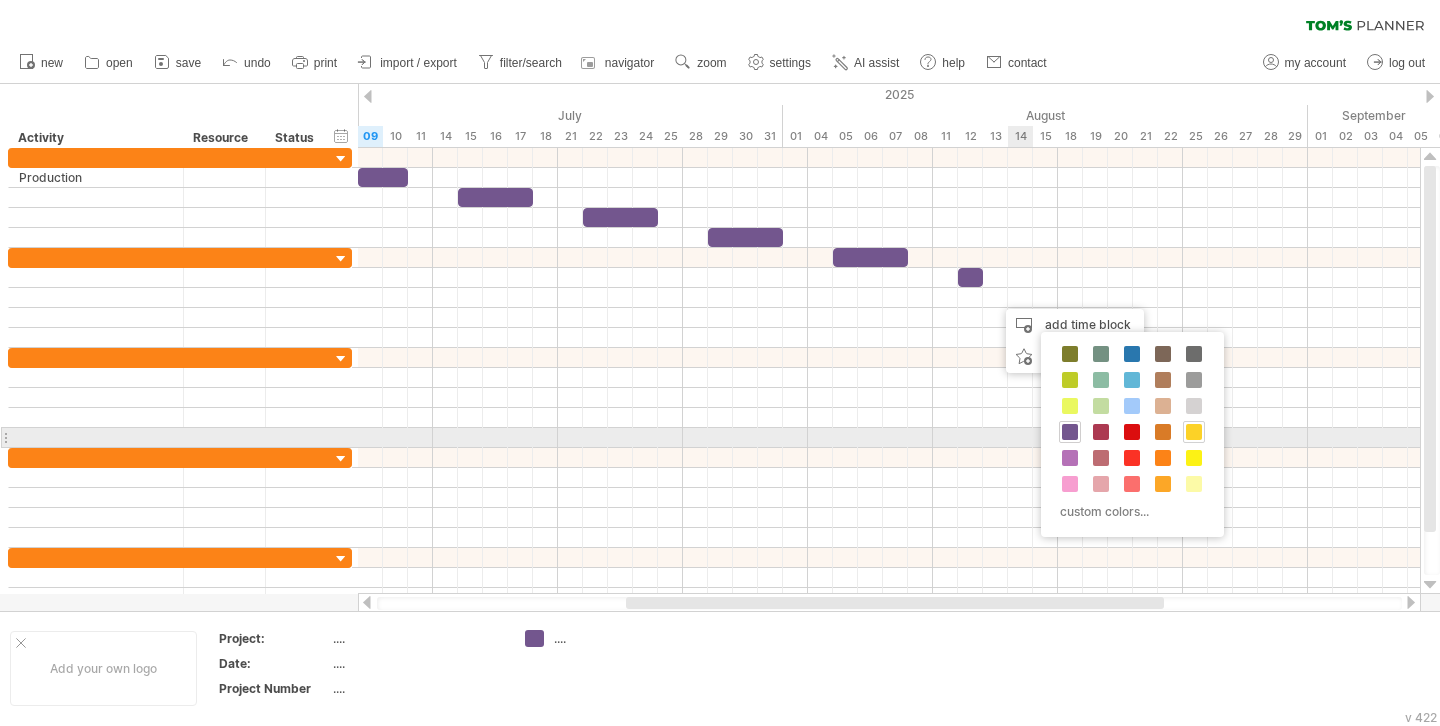 click at bounding box center (1194, 432) 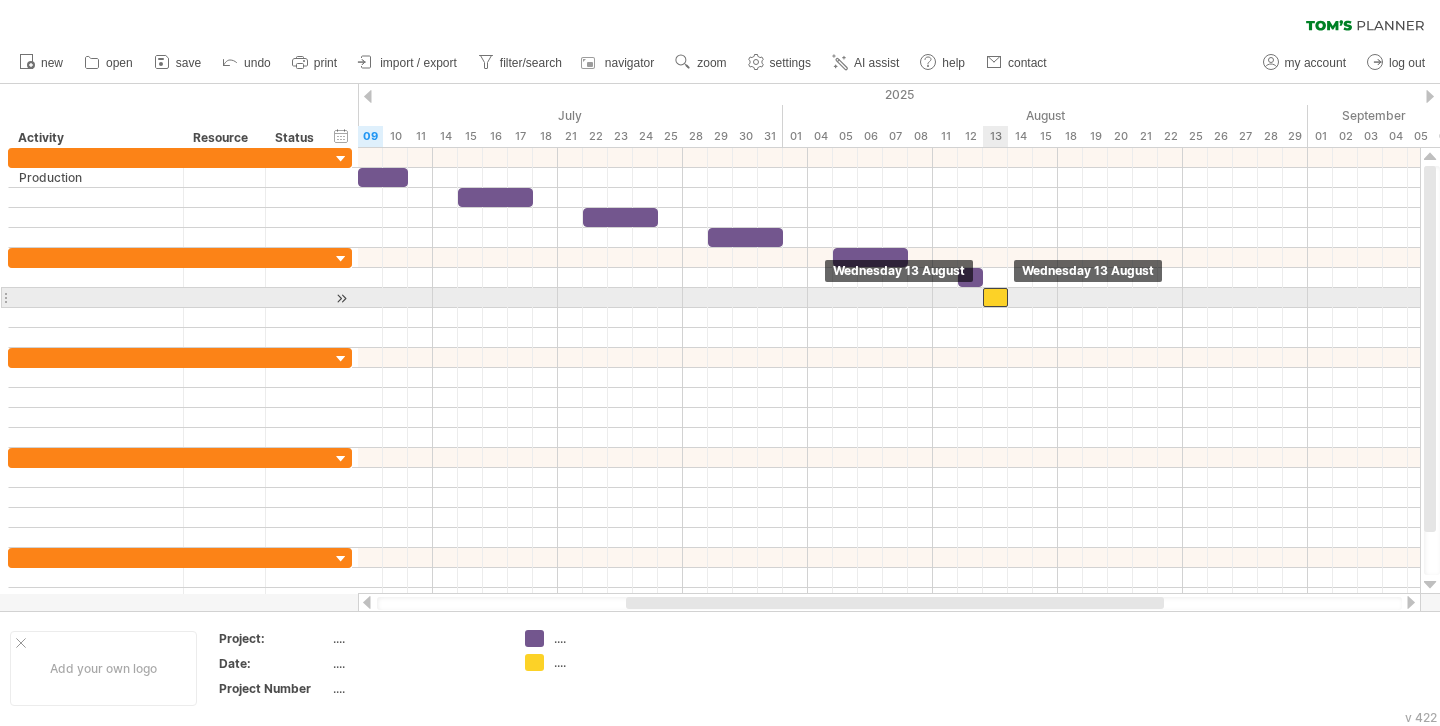 drag, startPoint x: 1005, startPoint y: 292, endPoint x: 992, endPoint y: 293, distance: 13.038404 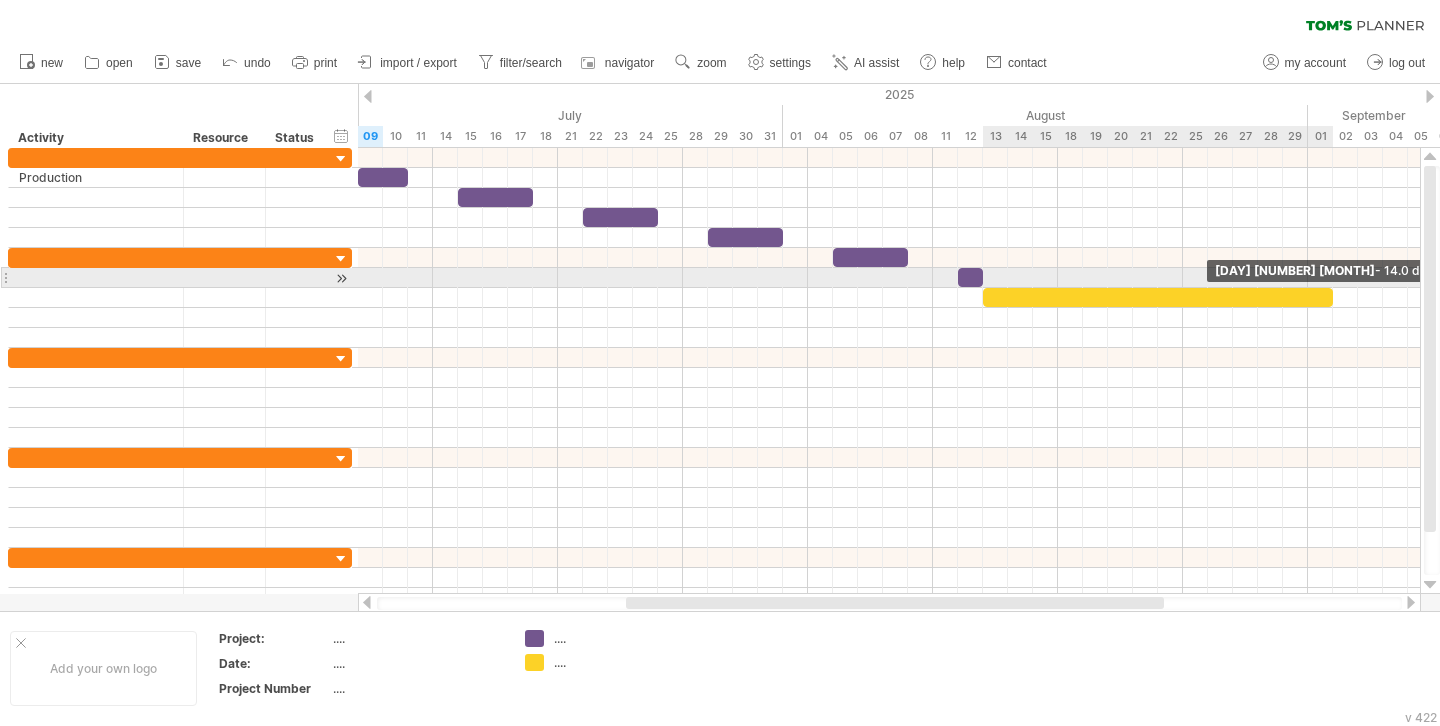 drag, startPoint x: 1004, startPoint y: 298, endPoint x: 1334, endPoint y: 281, distance: 330.4376 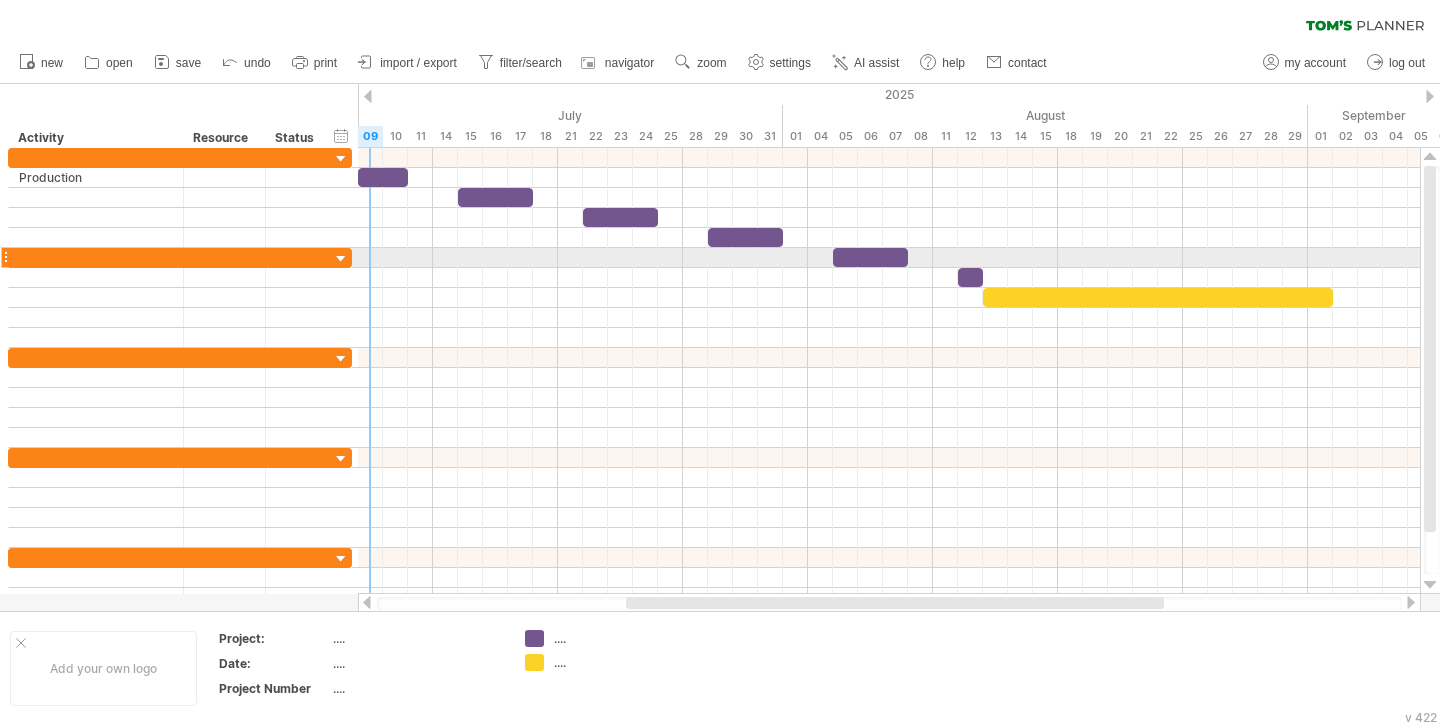 click at bounding box center [341, 259] 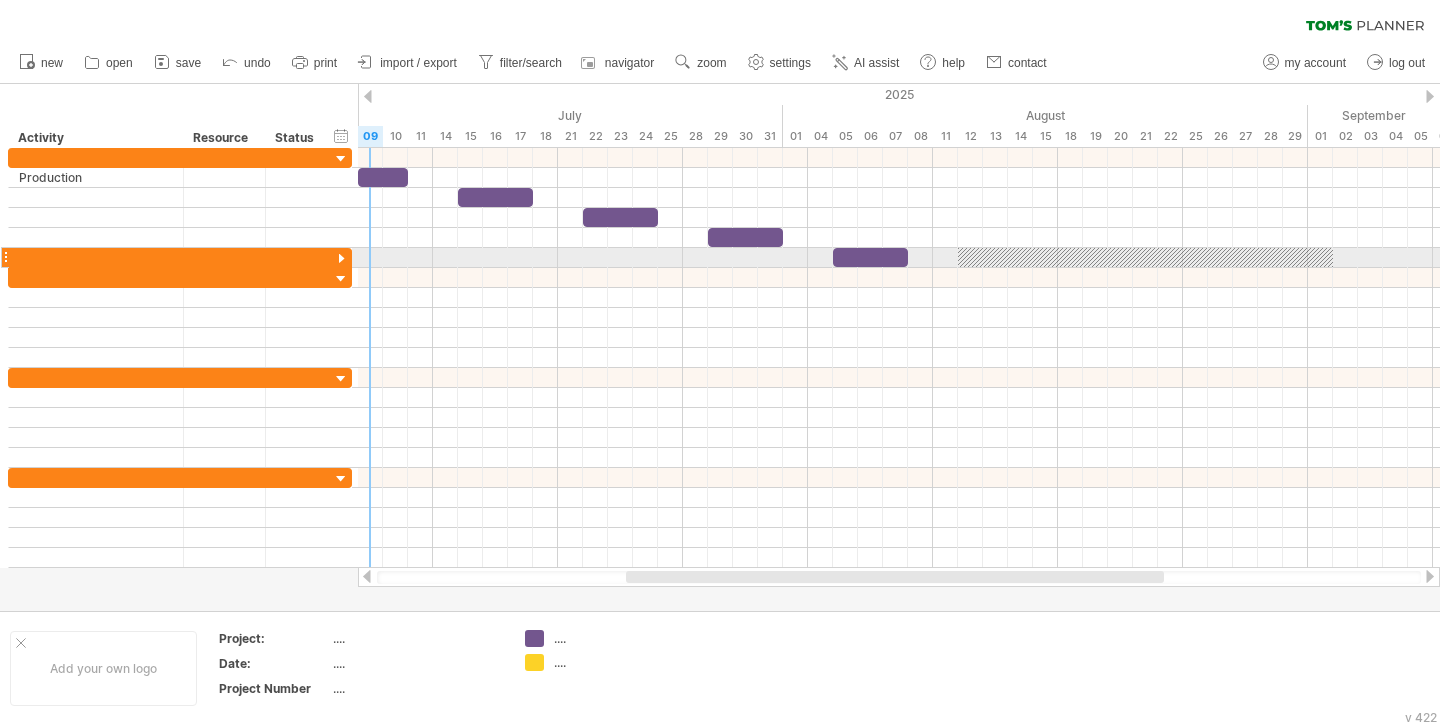 click at bounding box center [341, 259] 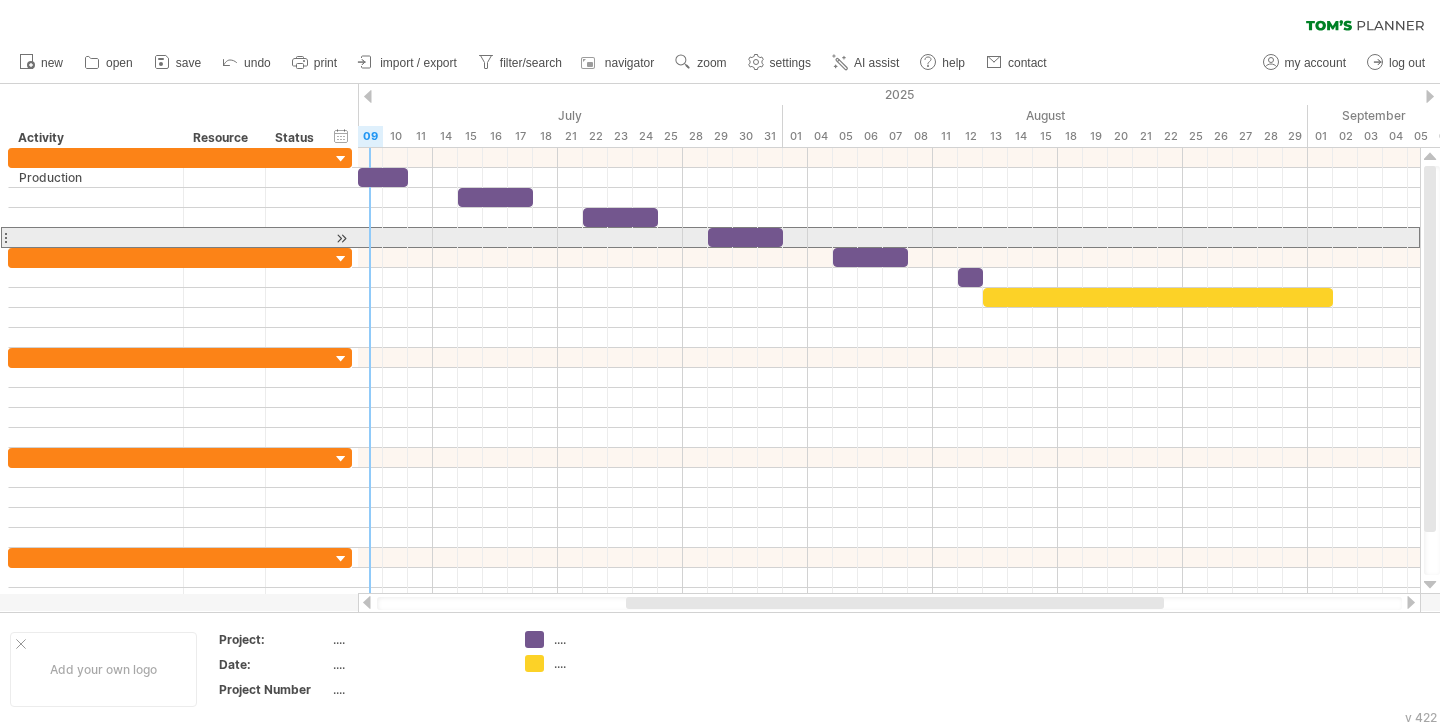 click at bounding box center (5, 237) 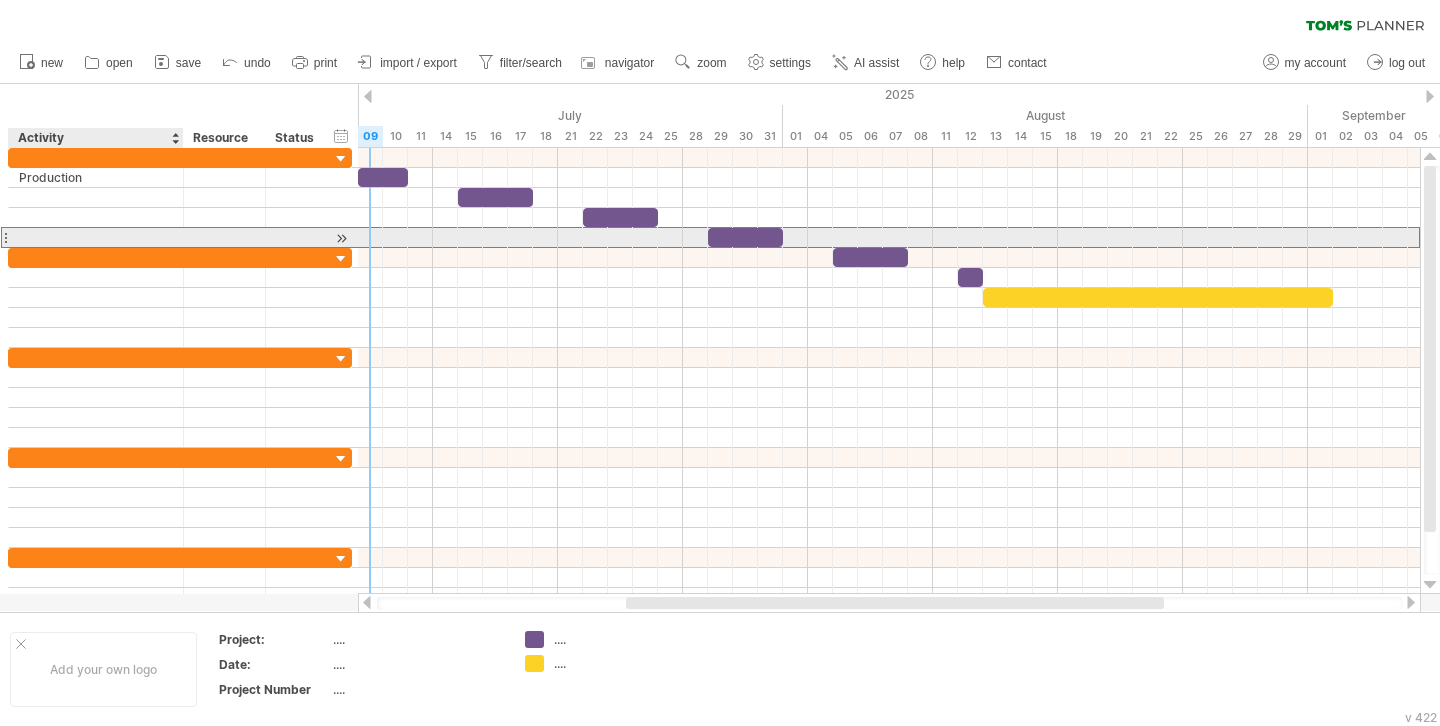 click at bounding box center (96, 237) 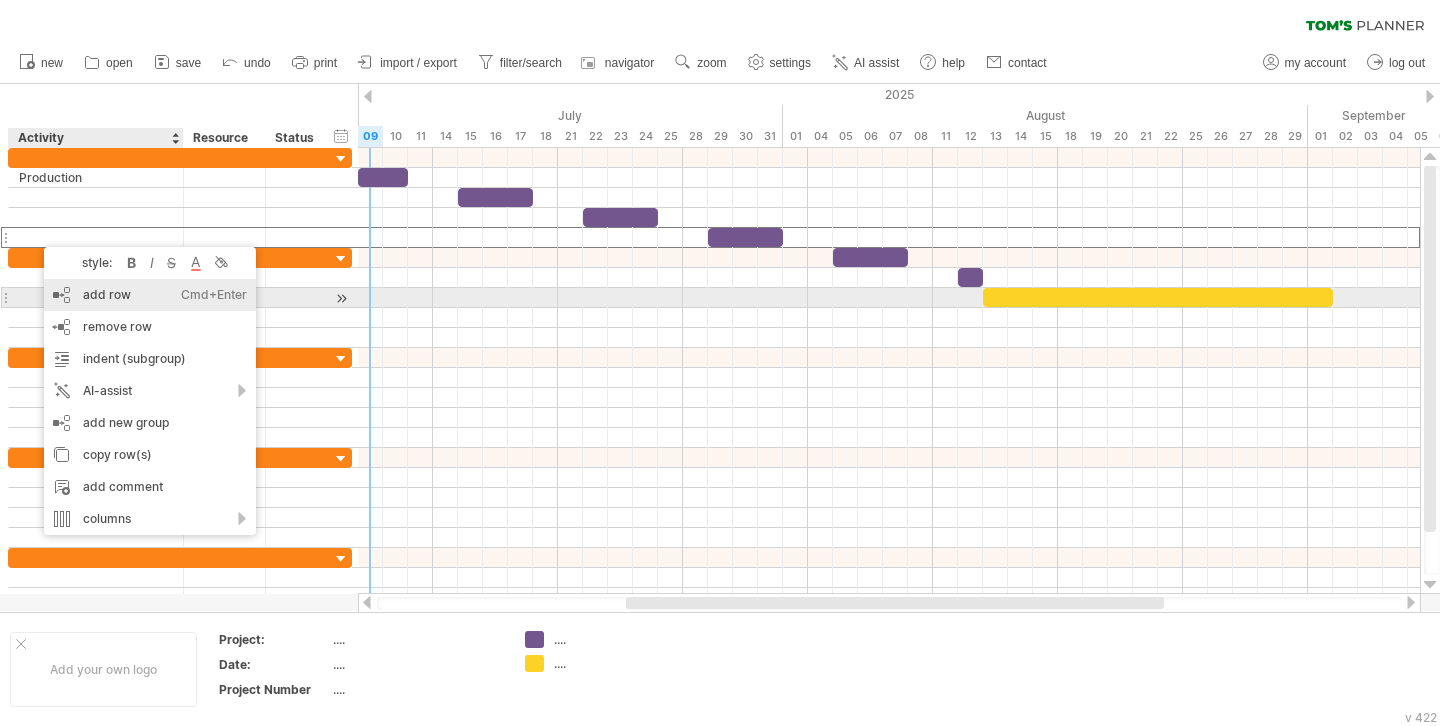 click on "add row Ctrl+Enter Cmd+Enter" at bounding box center [150, 295] 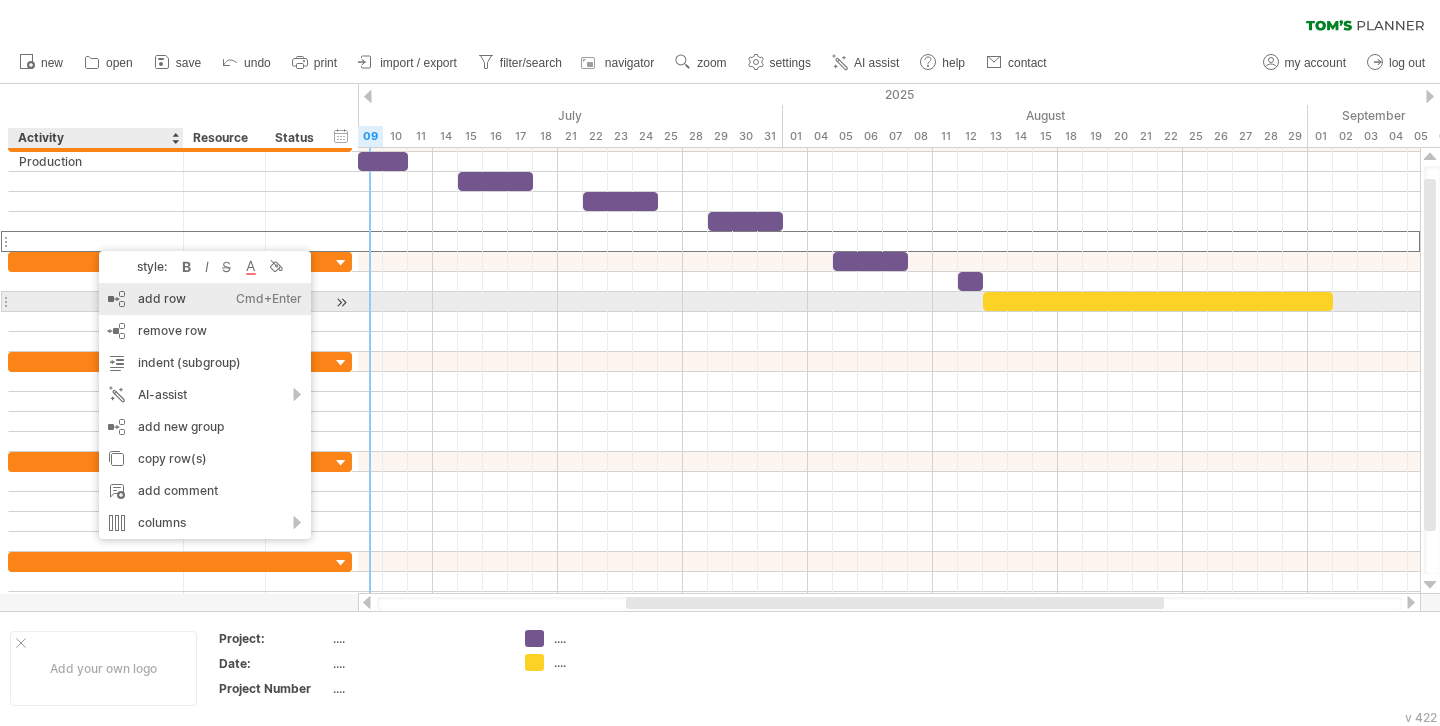 click on "add row Ctrl+Enter Cmd+Enter" at bounding box center [205, 299] 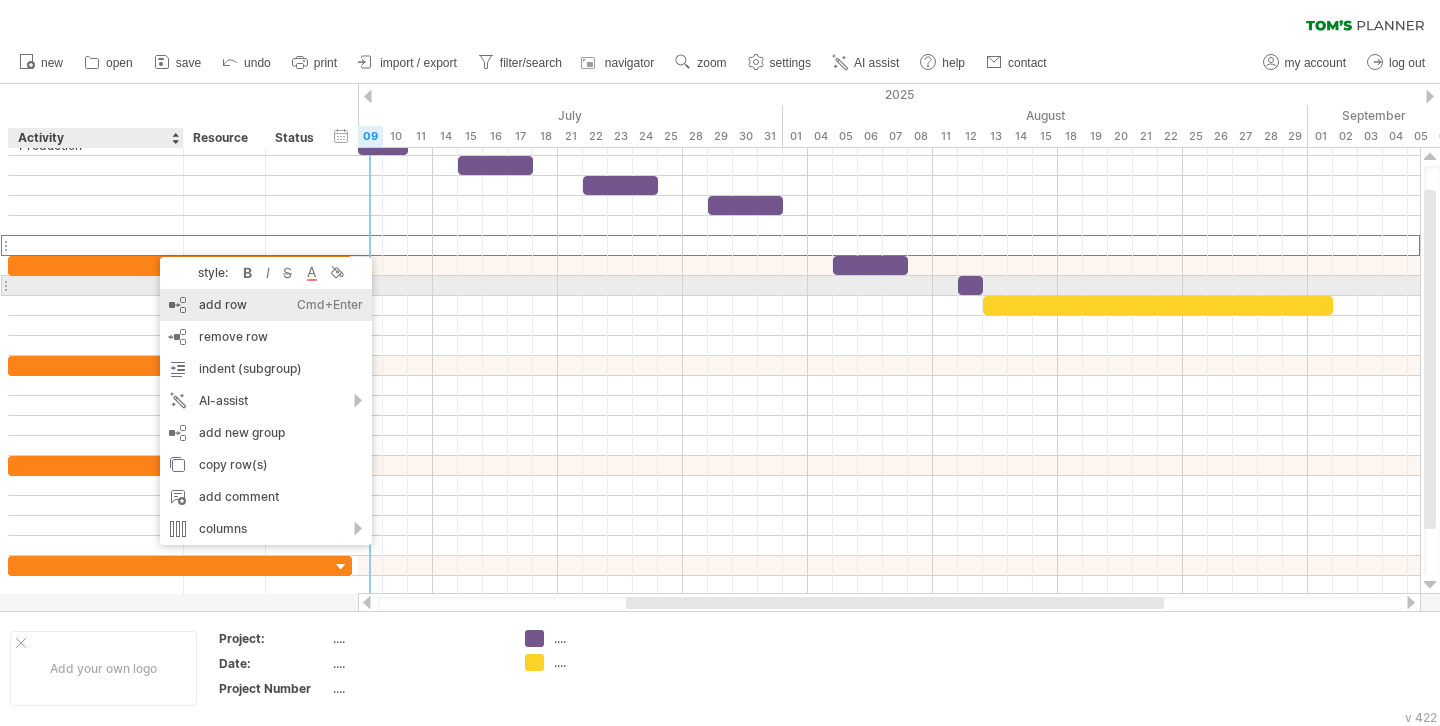 click on "add row Ctrl+Enter Cmd+Enter" at bounding box center [266, 305] 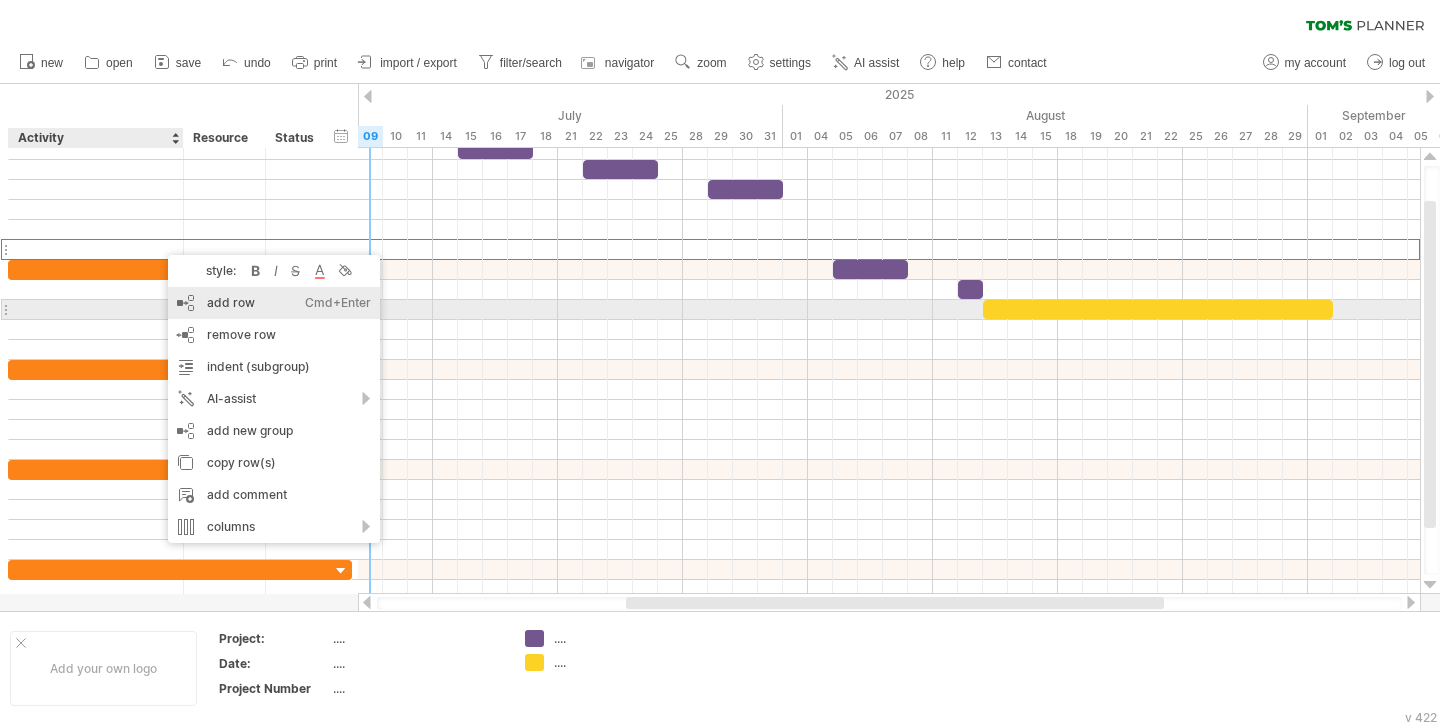 click on "add row Ctrl+Enter Cmd+Enter" at bounding box center [274, 303] 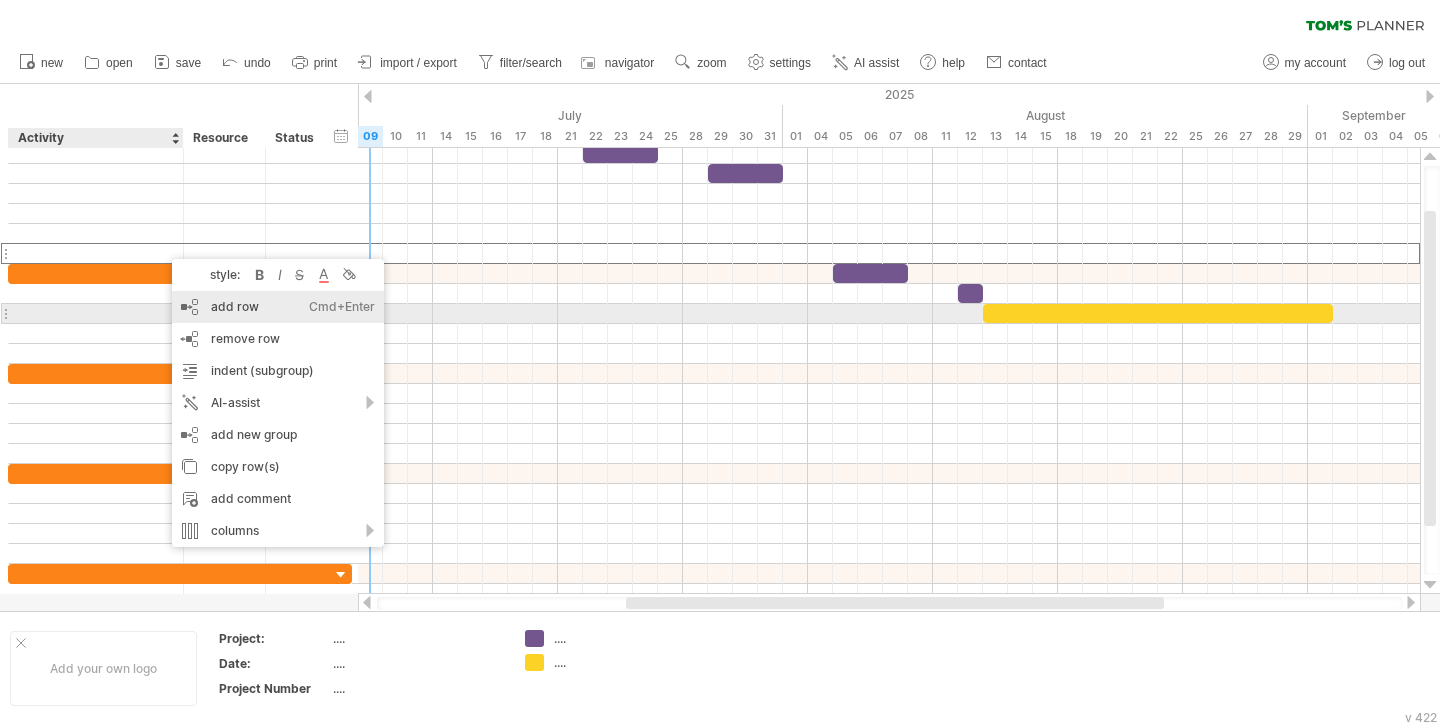 click on "add row Ctrl+Enter Cmd+Enter" at bounding box center (278, 307) 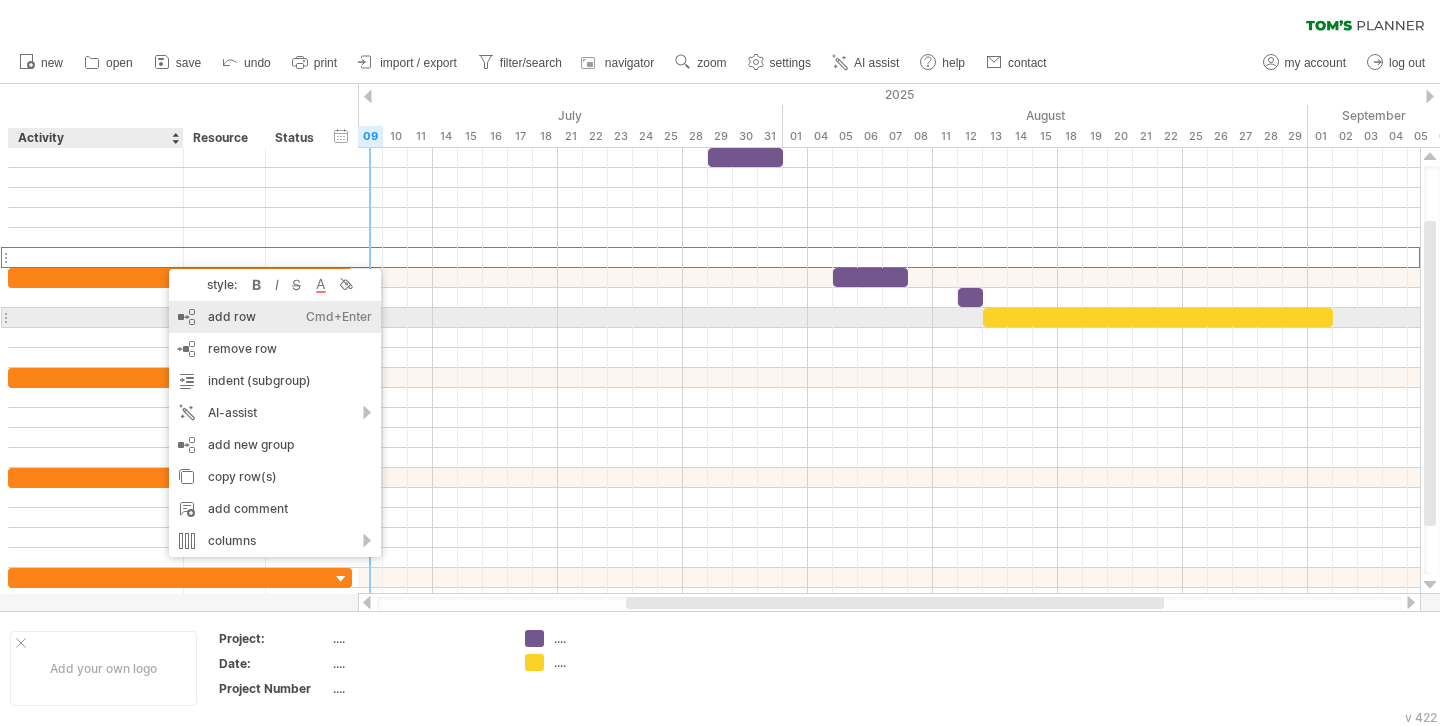 click on "add row Ctrl+Enter Cmd+Enter" at bounding box center (275, 317) 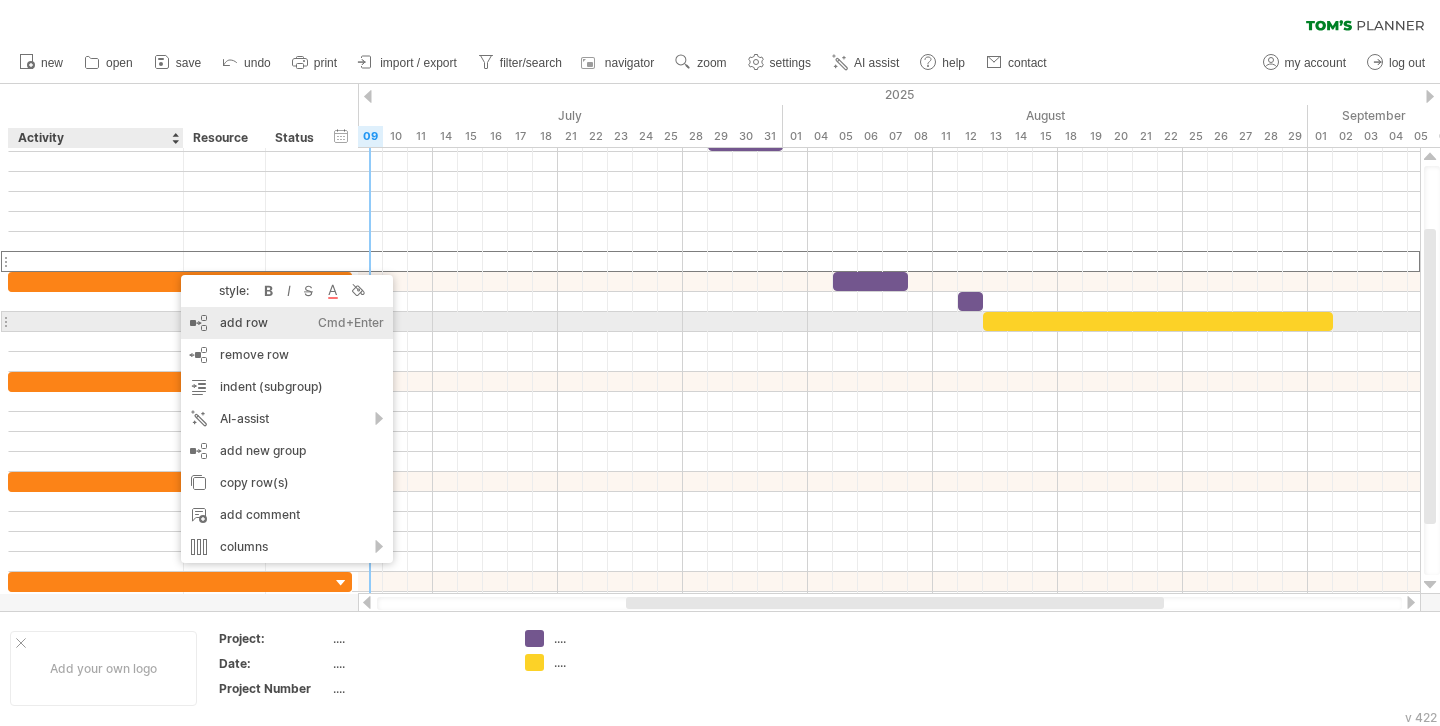 click on "add row Ctrl+Enter Cmd+Enter" at bounding box center (287, 323) 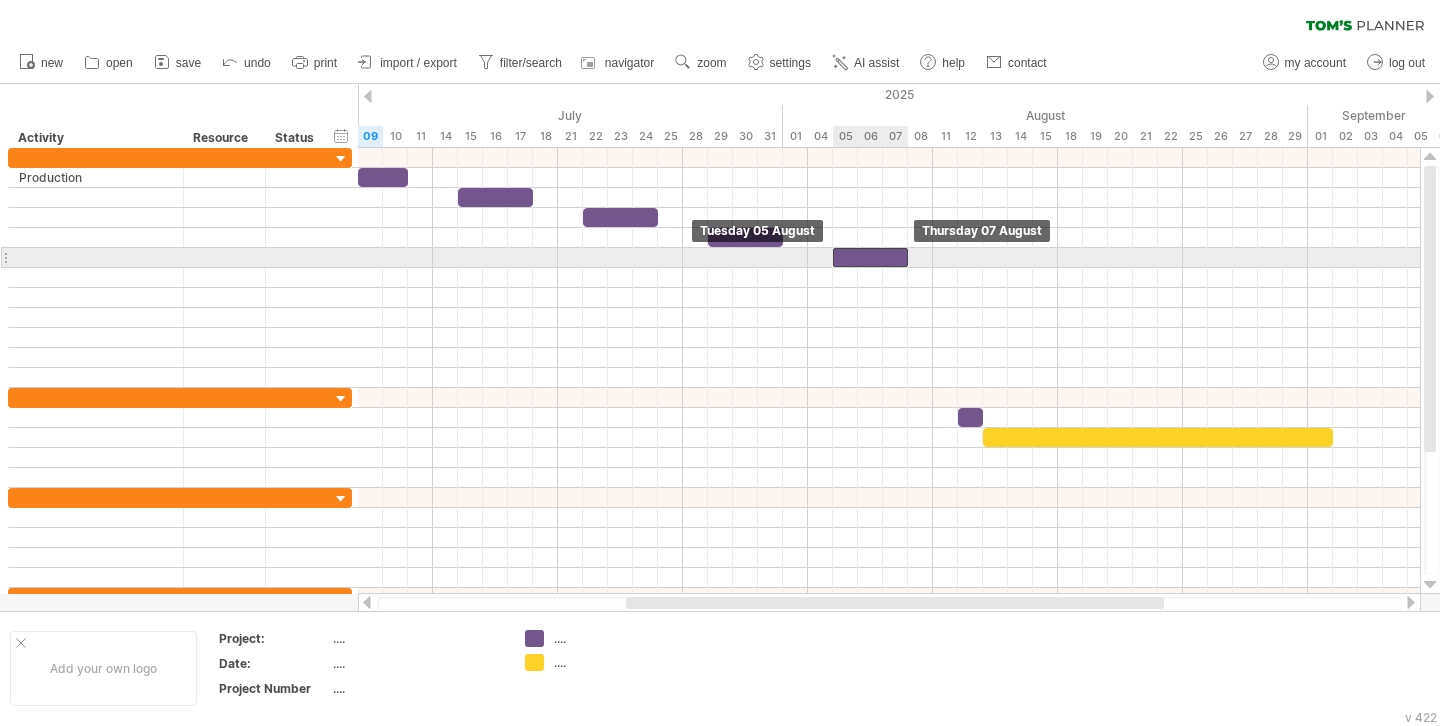 drag, startPoint x: 865, startPoint y: 399, endPoint x: 869, endPoint y: 262, distance: 137.05838 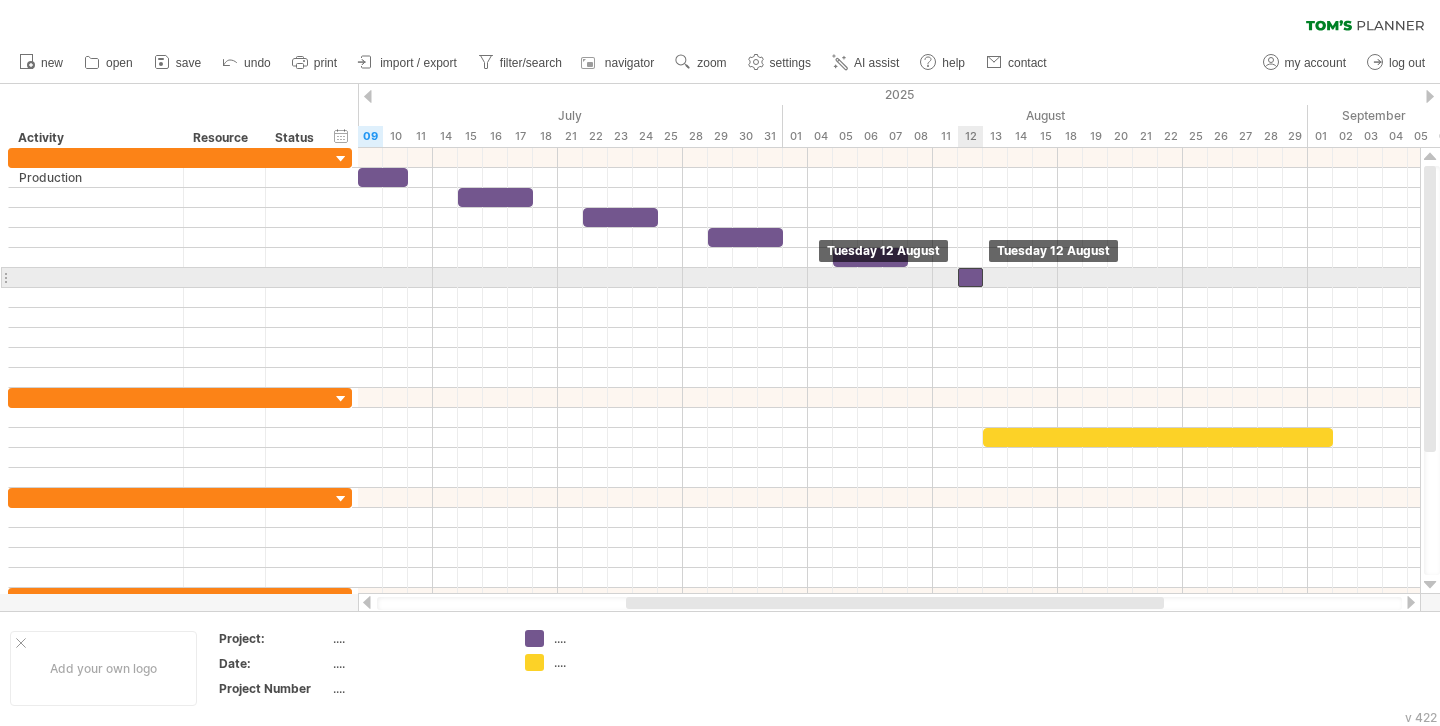 drag, startPoint x: 976, startPoint y: 418, endPoint x: 974, endPoint y: 284, distance: 134.01492 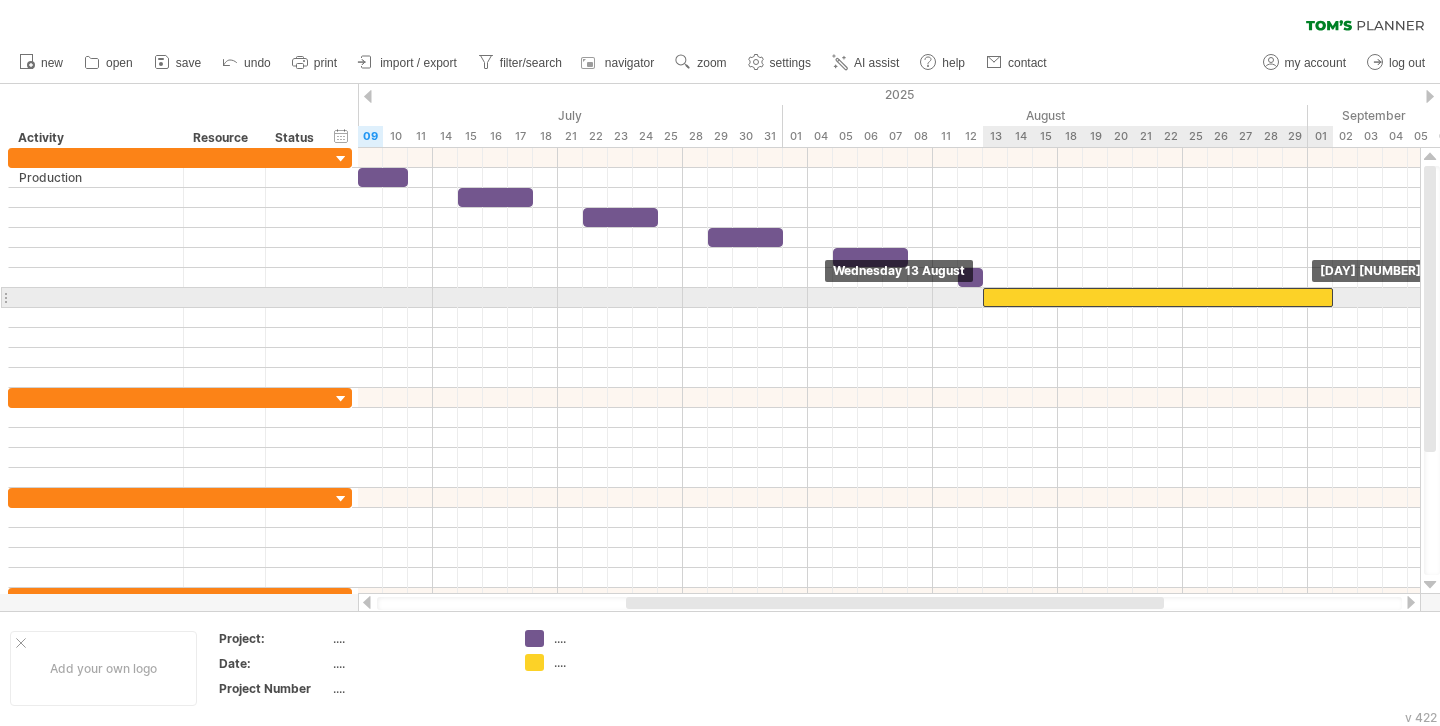 drag, startPoint x: 1020, startPoint y: 432, endPoint x: 1015, endPoint y: 297, distance: 135.09256 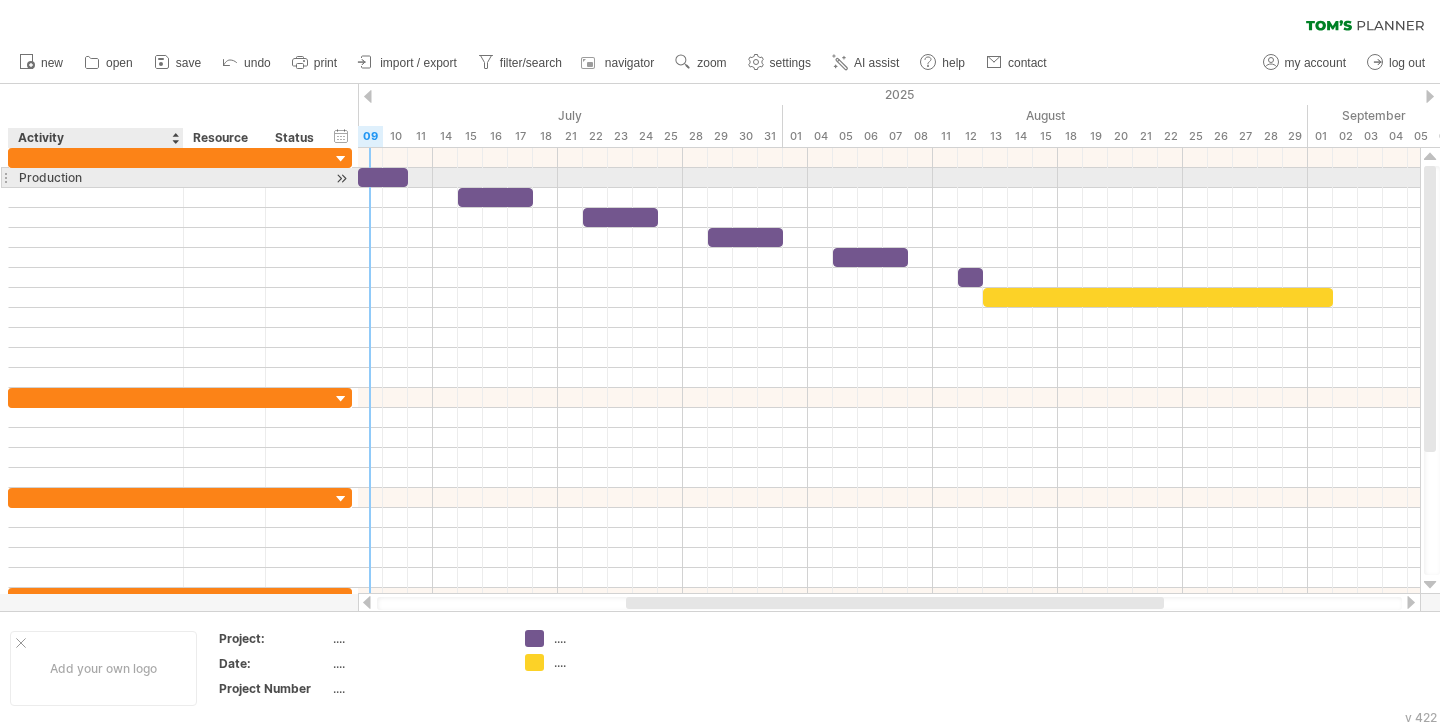 click on "Production" at bounding box center [96, 177] 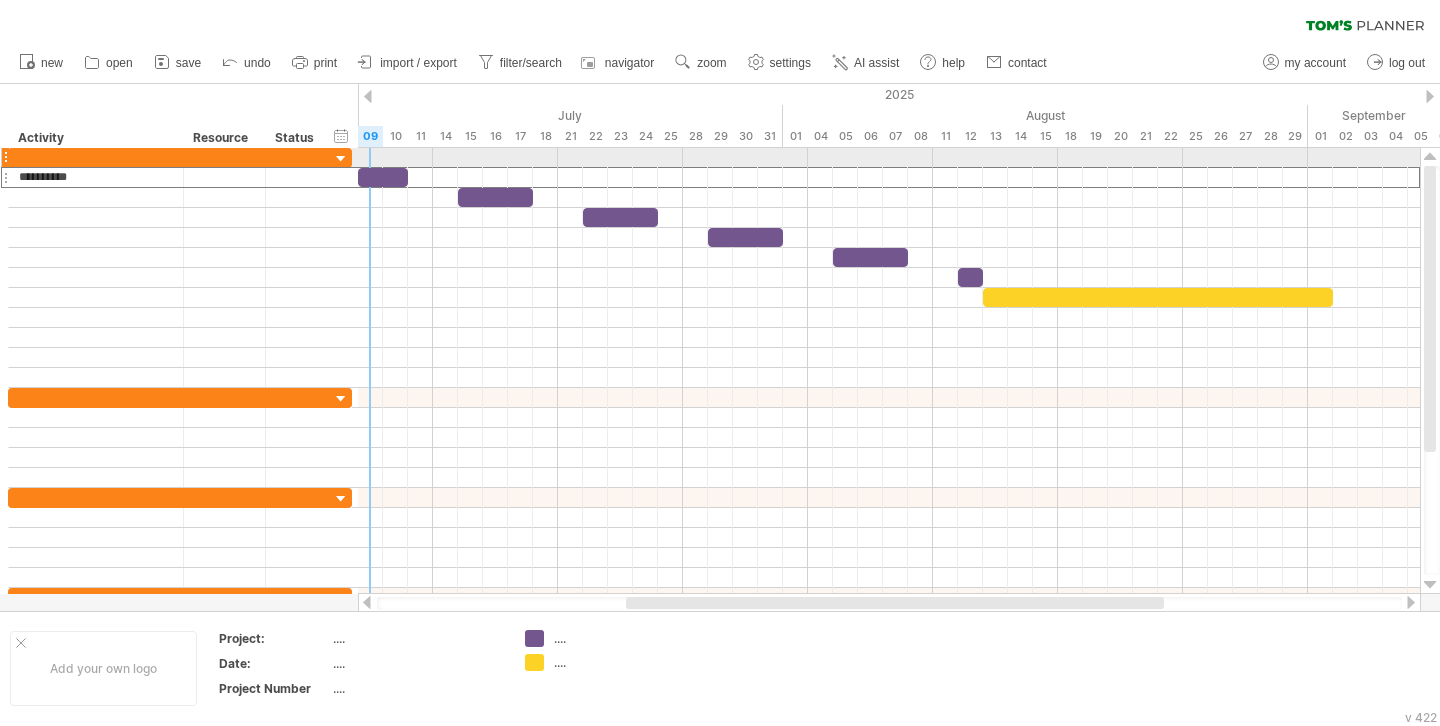 drag, startPoint x: 107, startPoint y: 174, endPoint x: 0, endPoint y: 161, distance: 107.78683 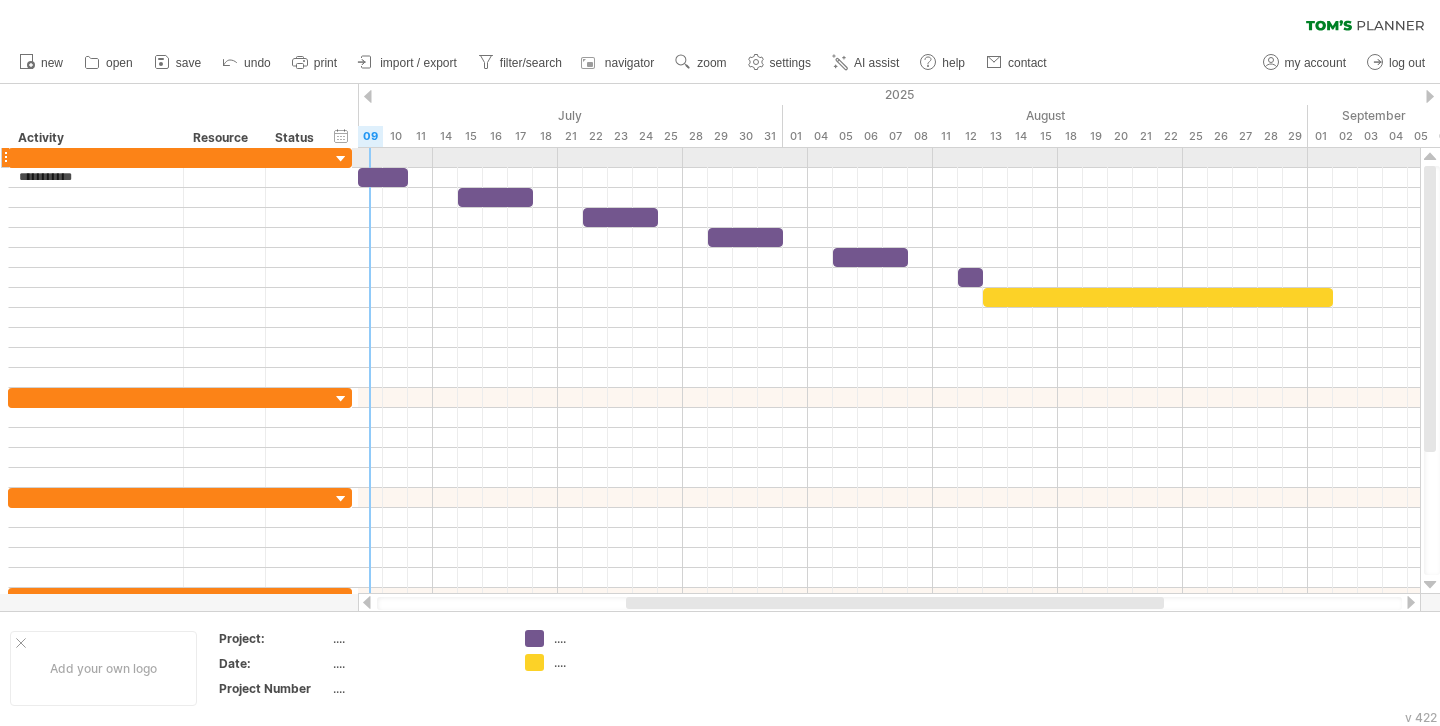 type on "**********" 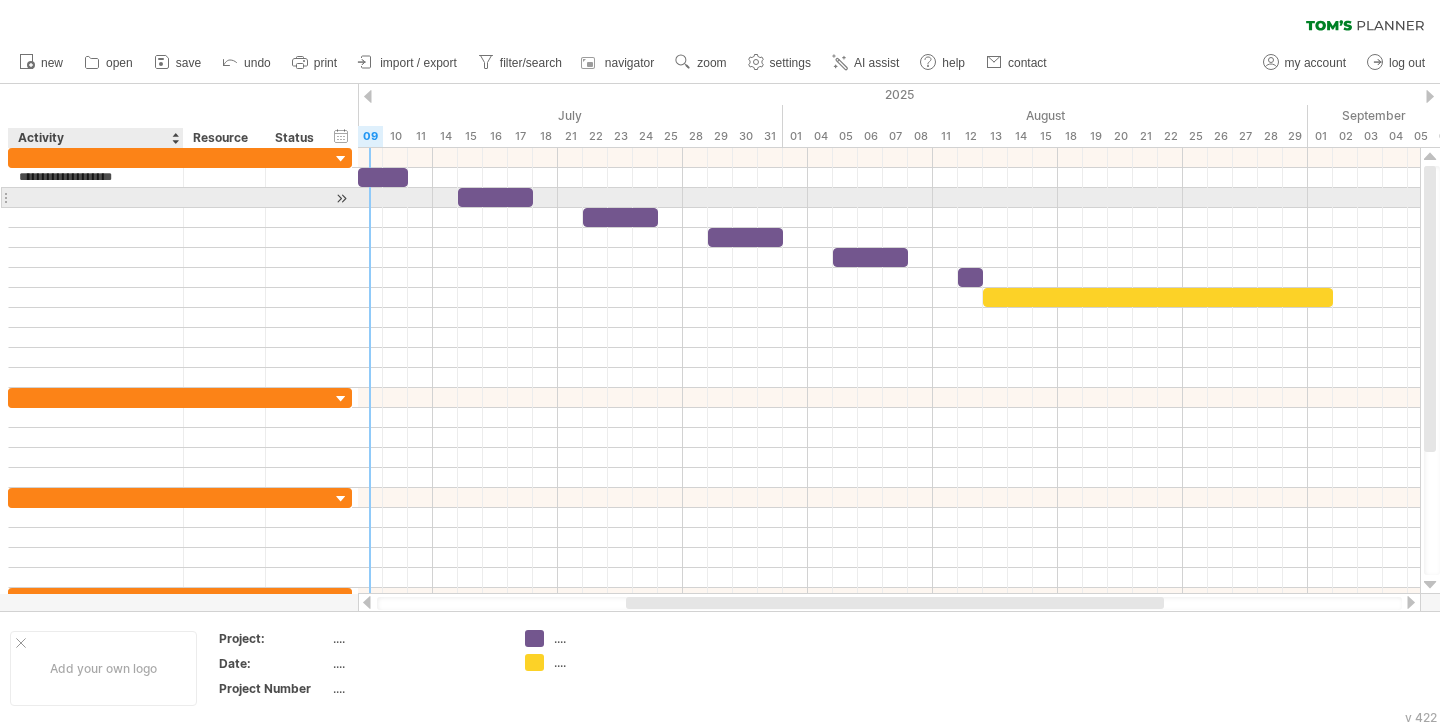 click at bounding box center (96, 197) 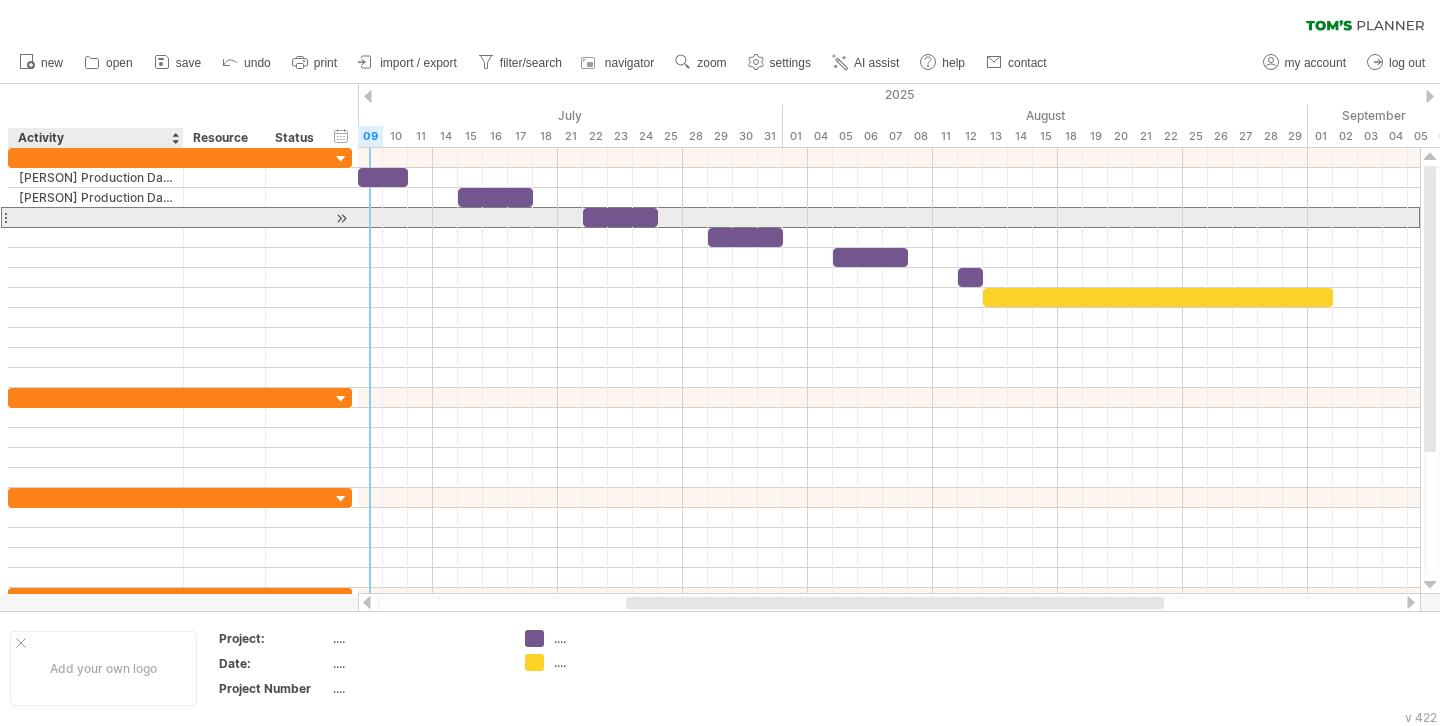 click at bounding box center (96, 217) 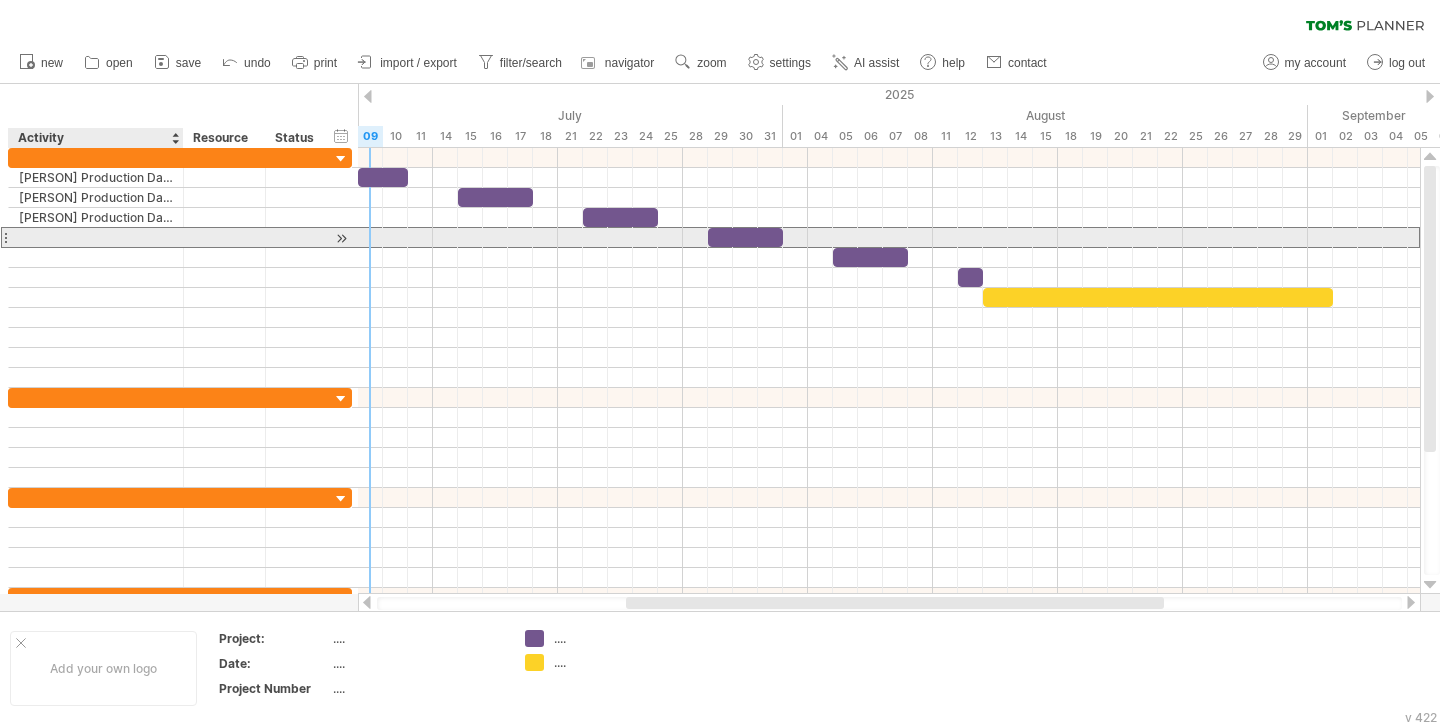 click at bounding box center (96, 237) 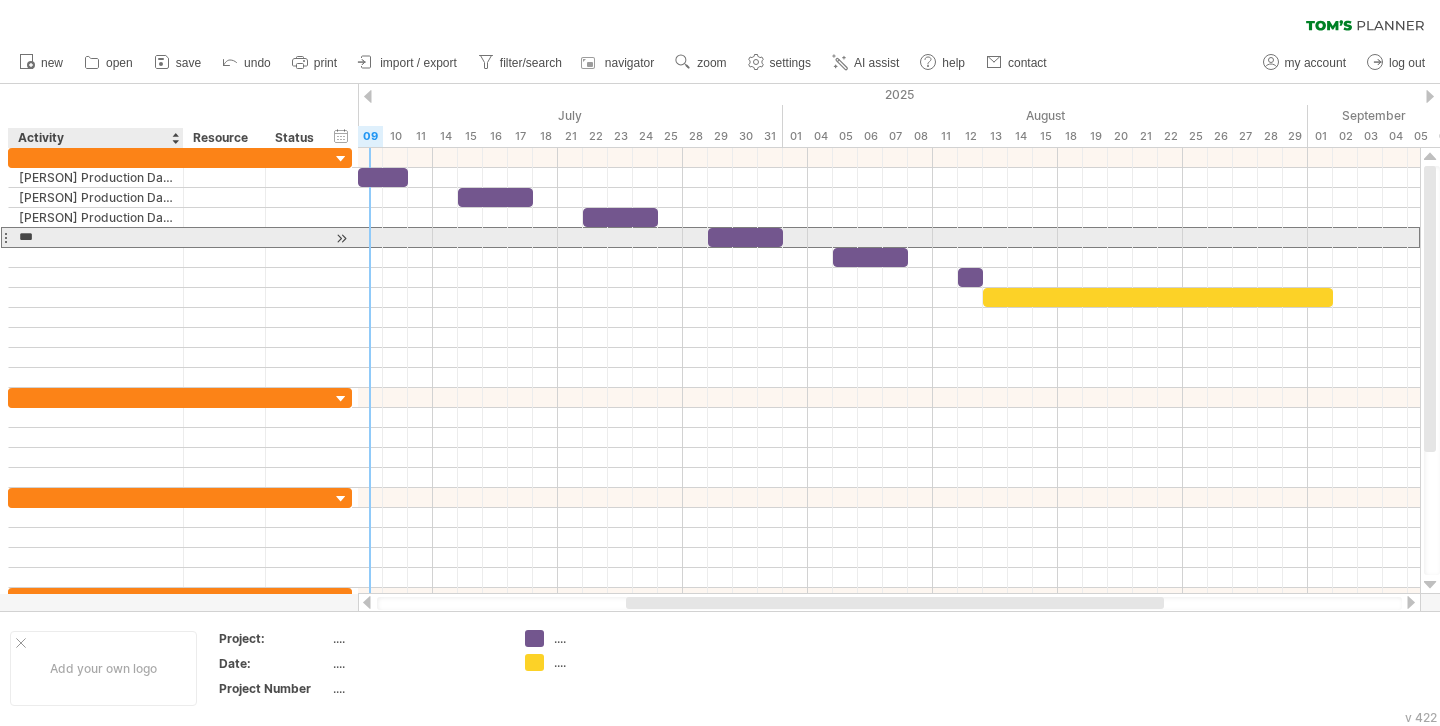 type on "***" 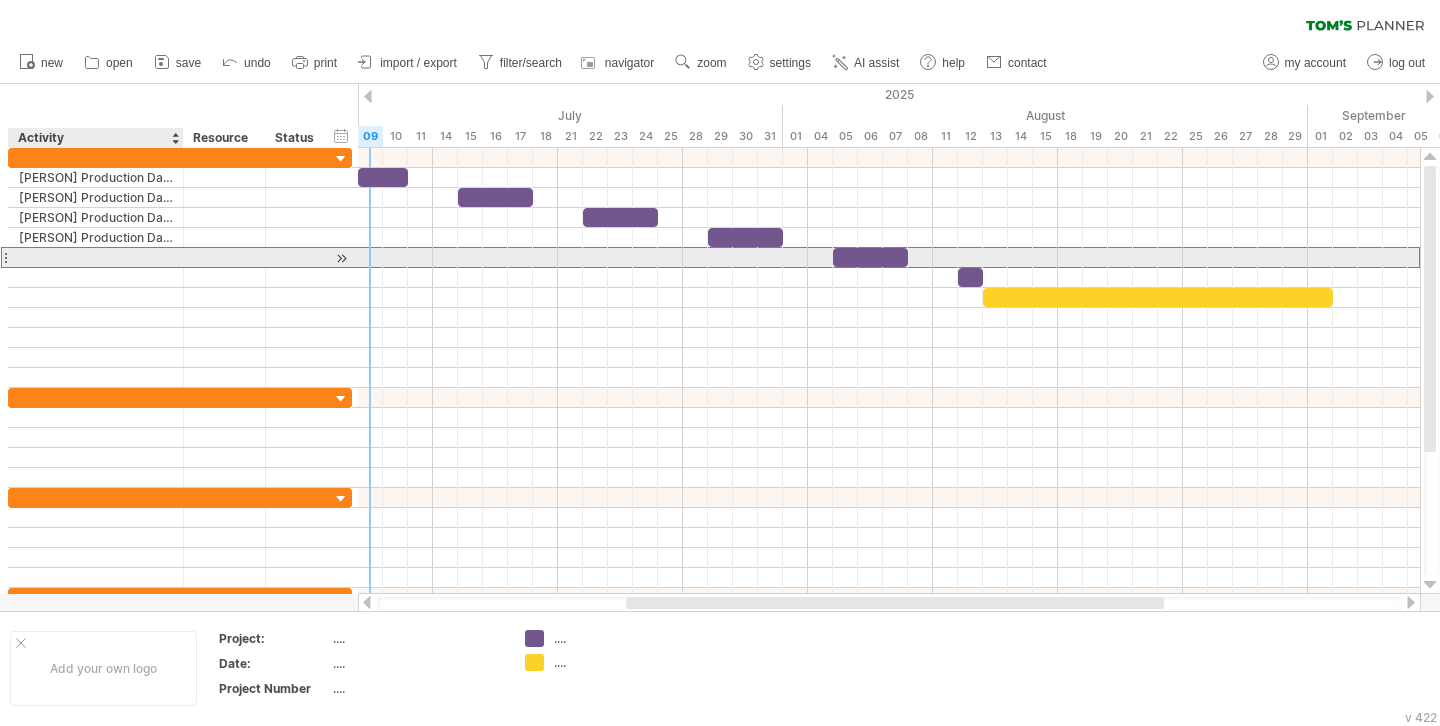 click at bounding box center [96, 257] 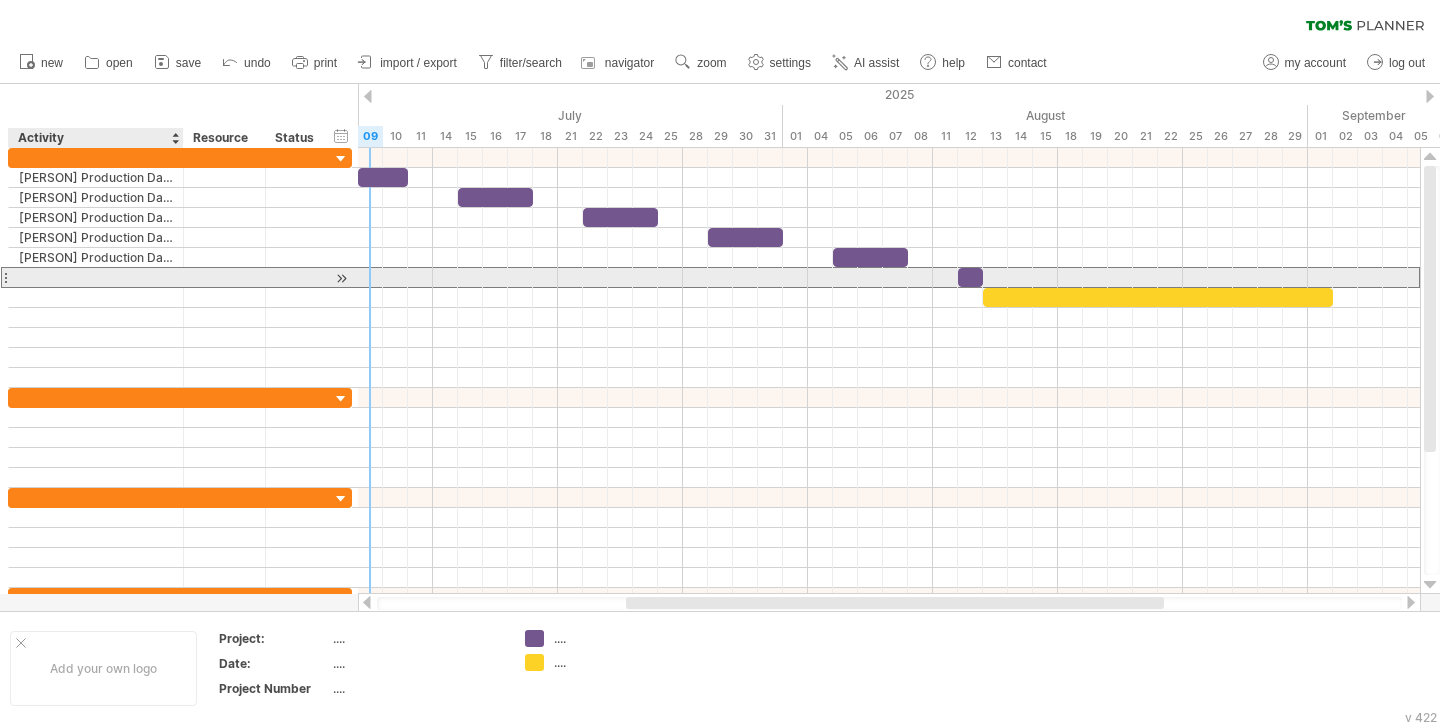 click at bounding box center (96, 277) 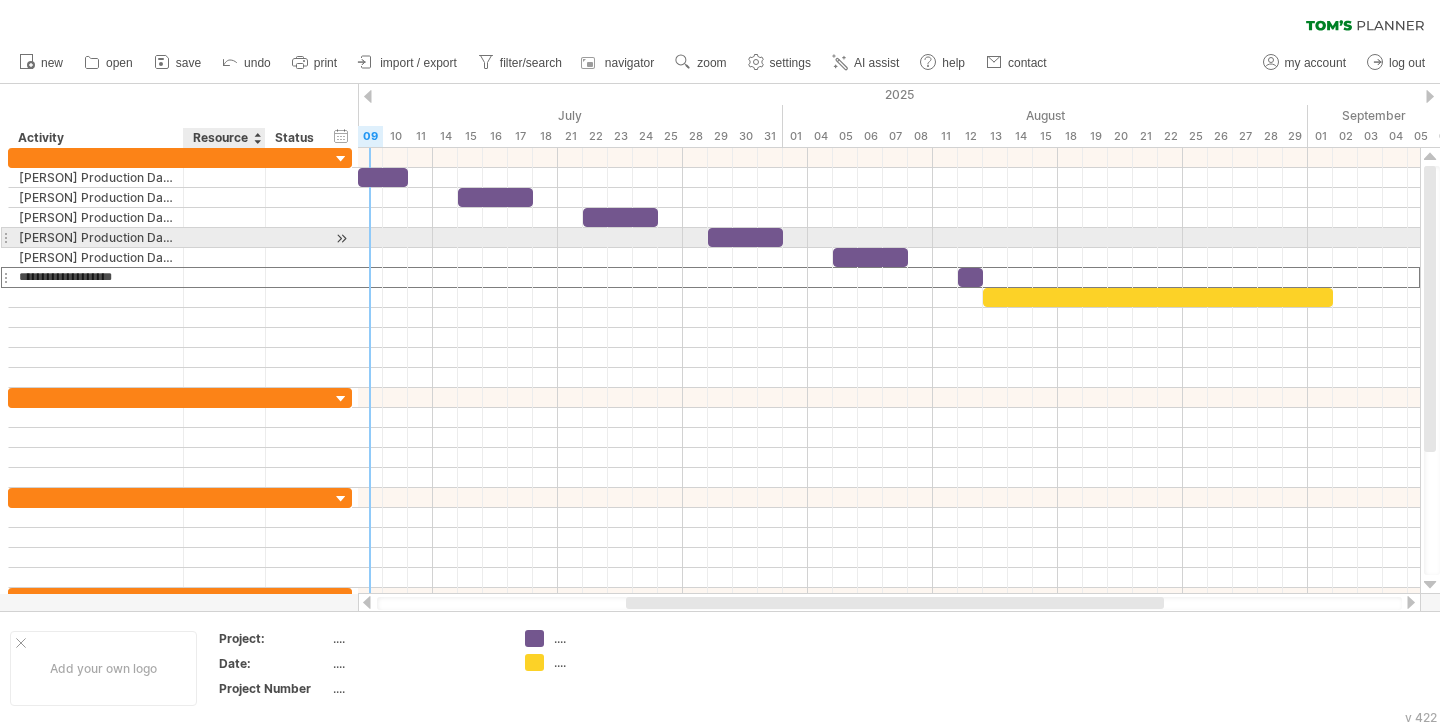 click at bounding box center [96, 237] 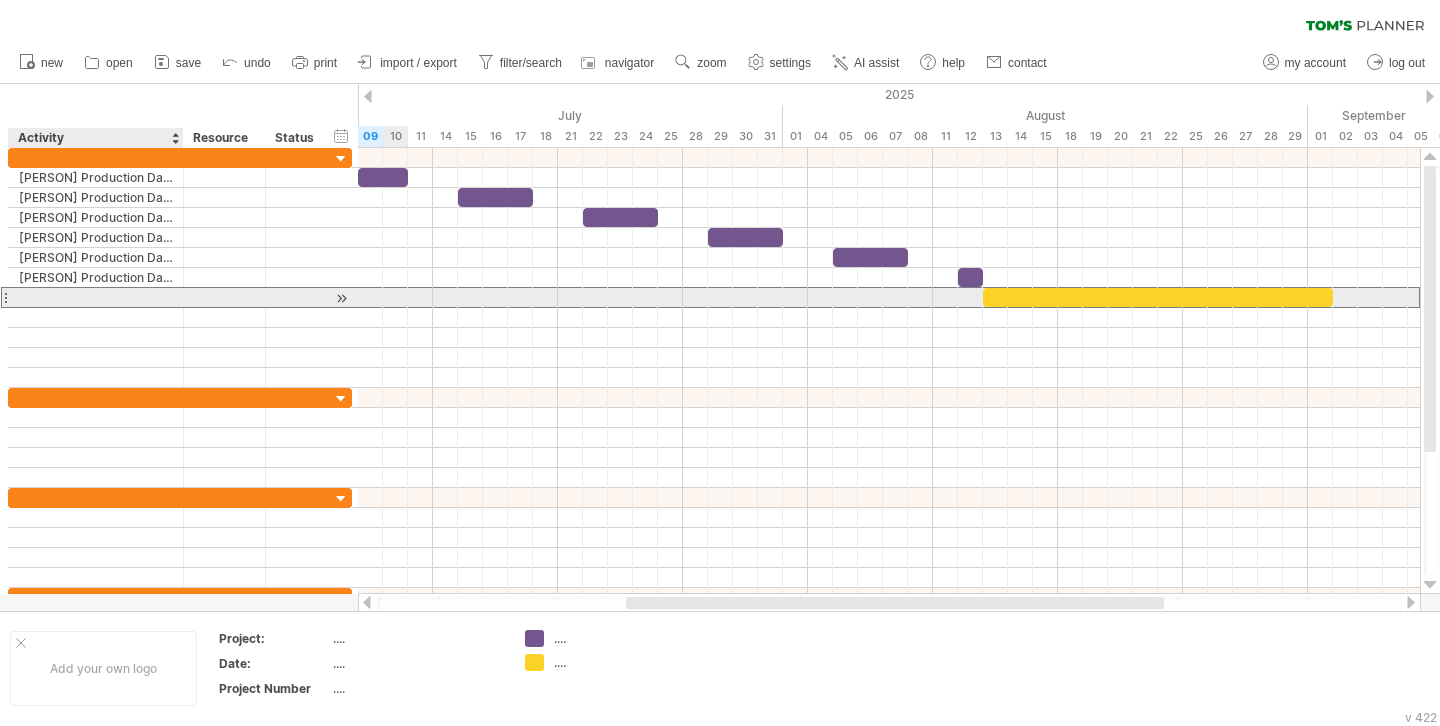 click at bounding box center (96, 297) 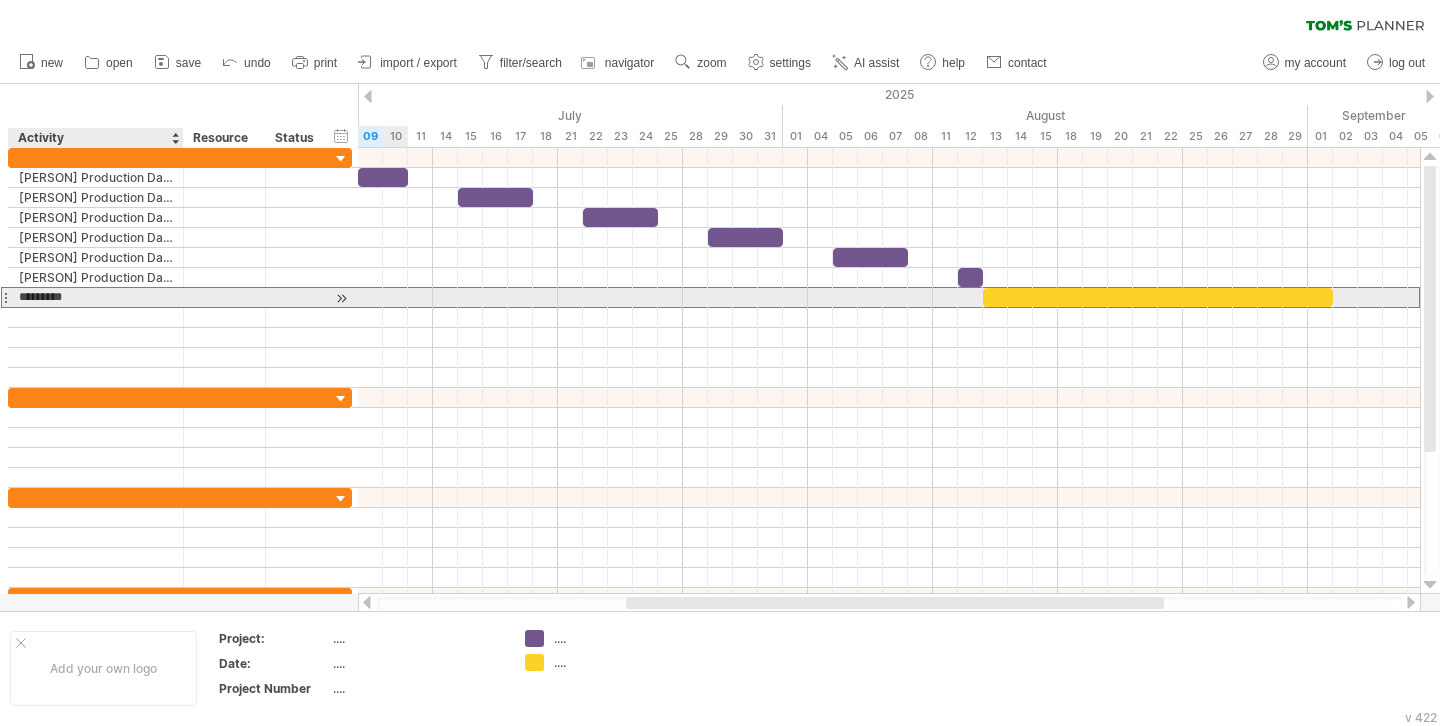 type on "**********" 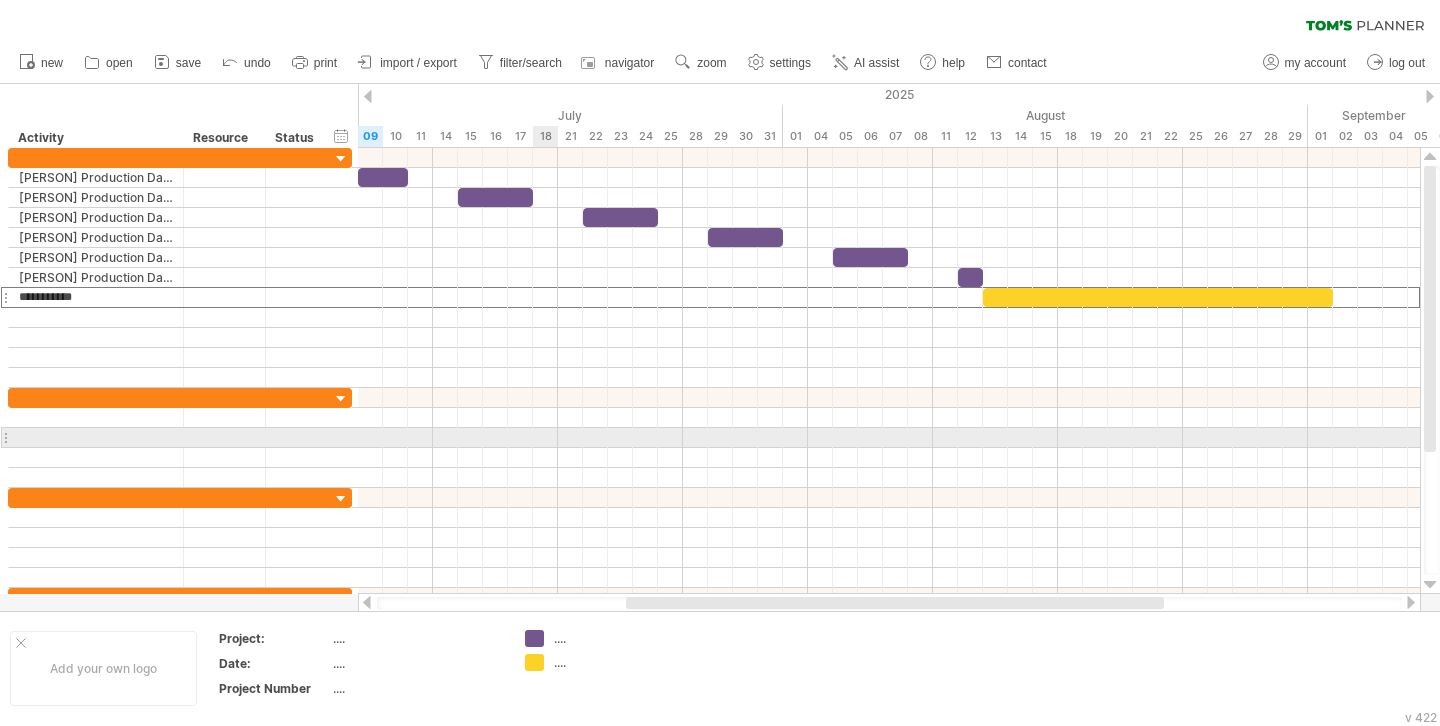 click at bounding box center (889, 438) 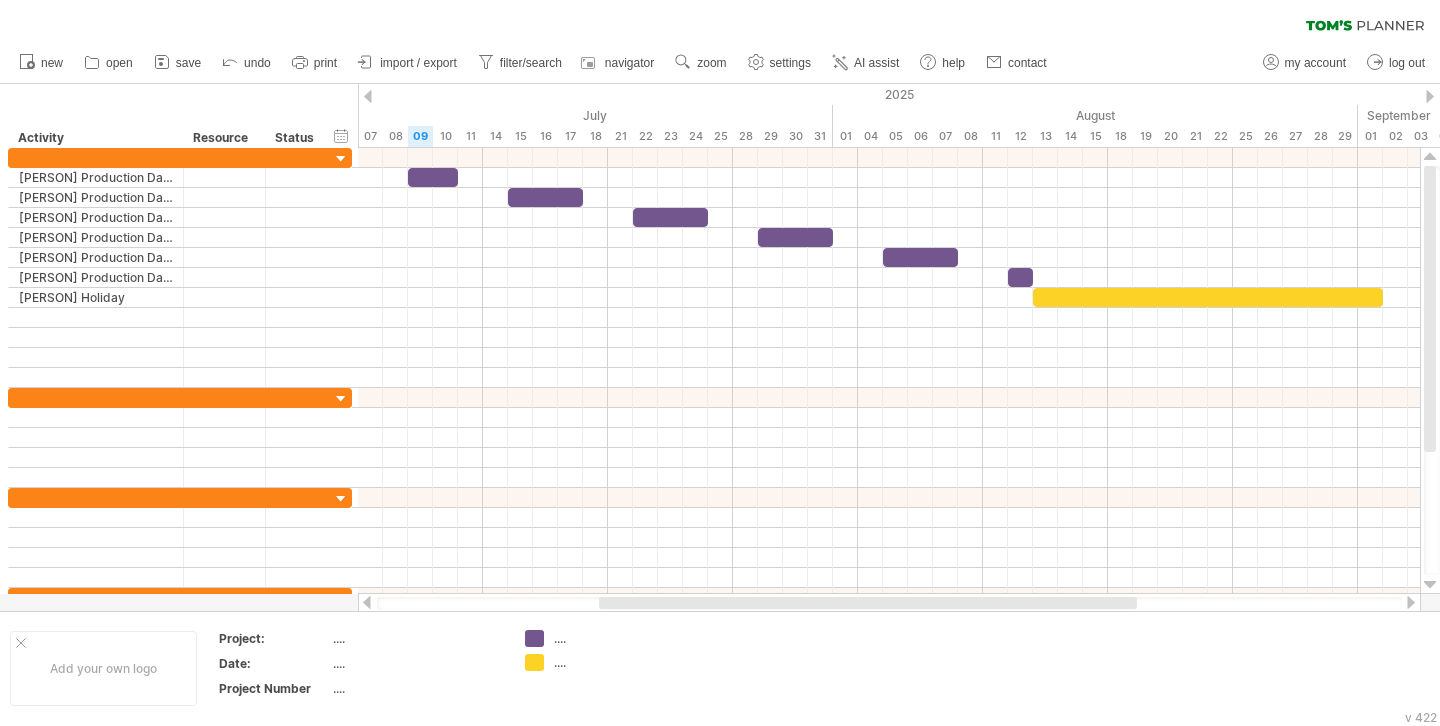 drag, startPoint x: 649, startPoint y: 608, endPoint x: 622, endPoint y: 604, distance: 27.294687 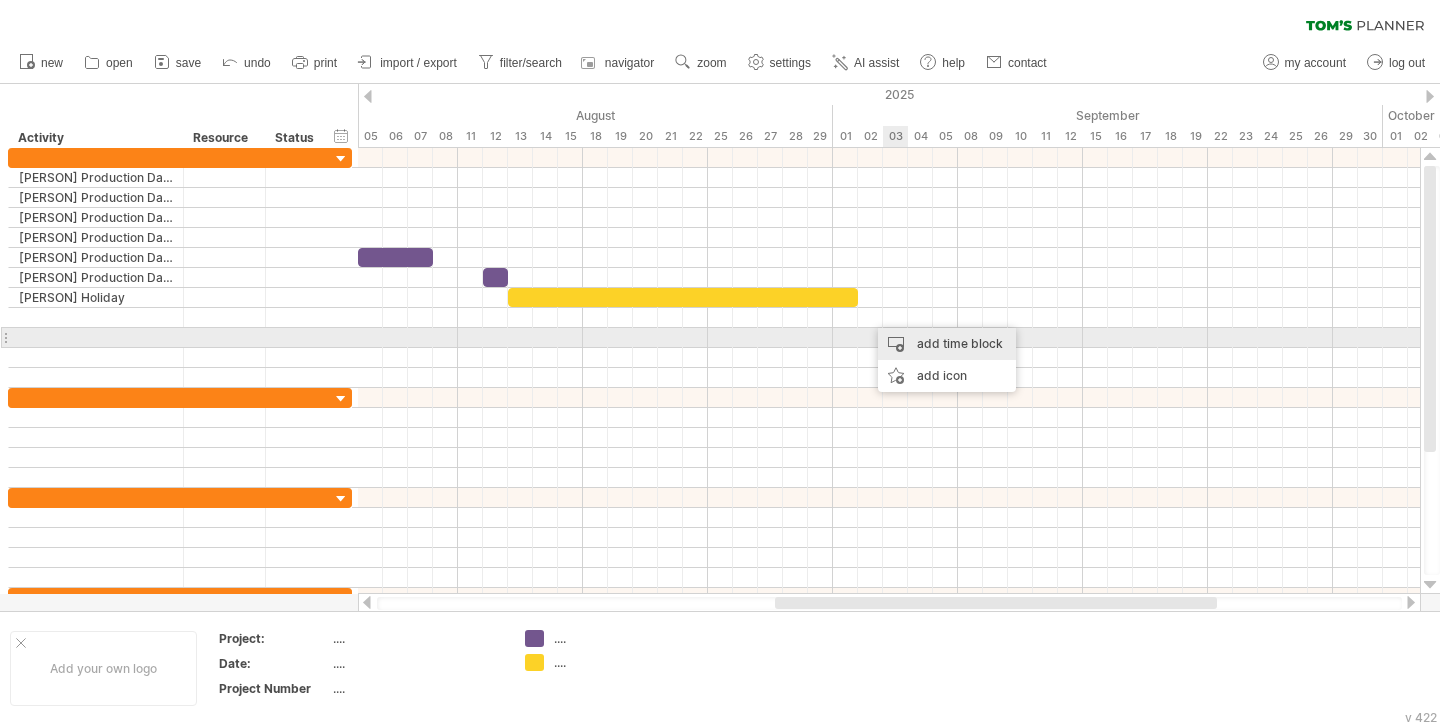 click on "add time block" at bounding box center [947, 344] 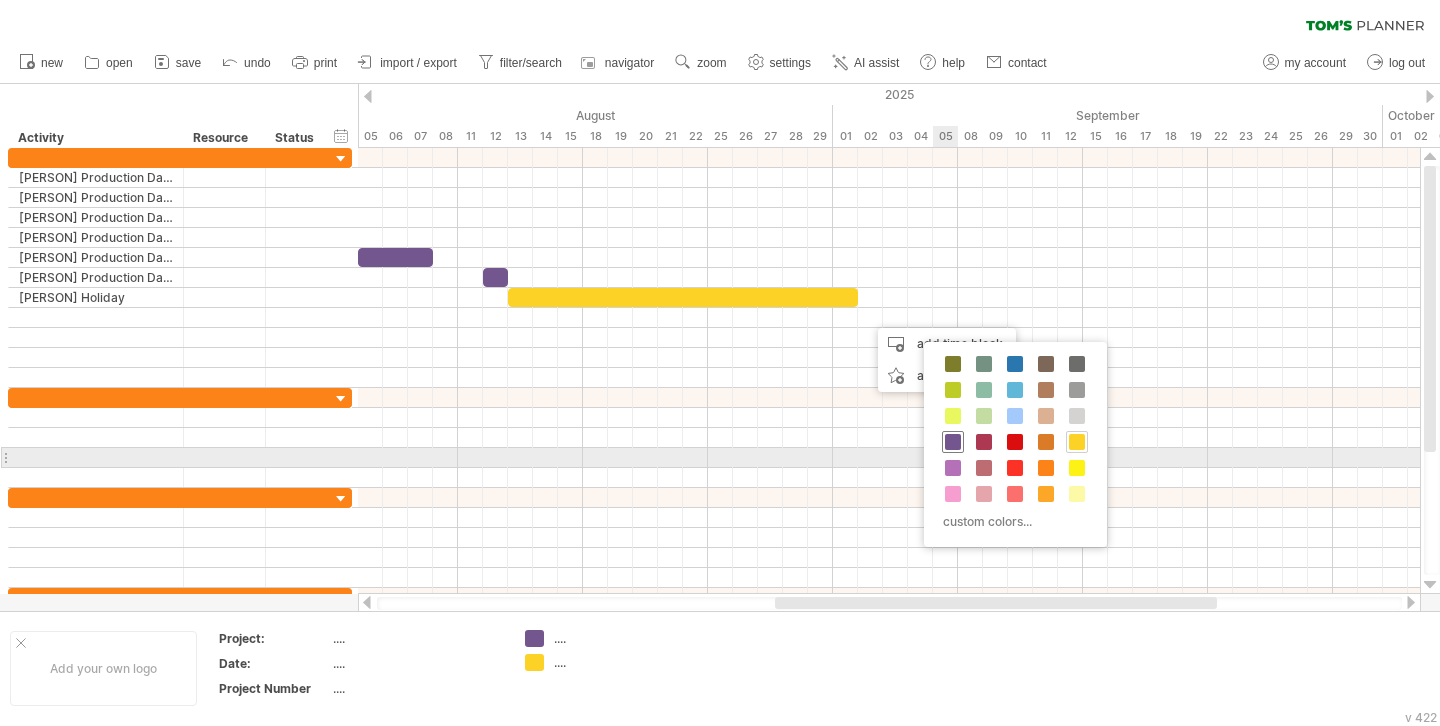 click at bounding box center [953, 442] 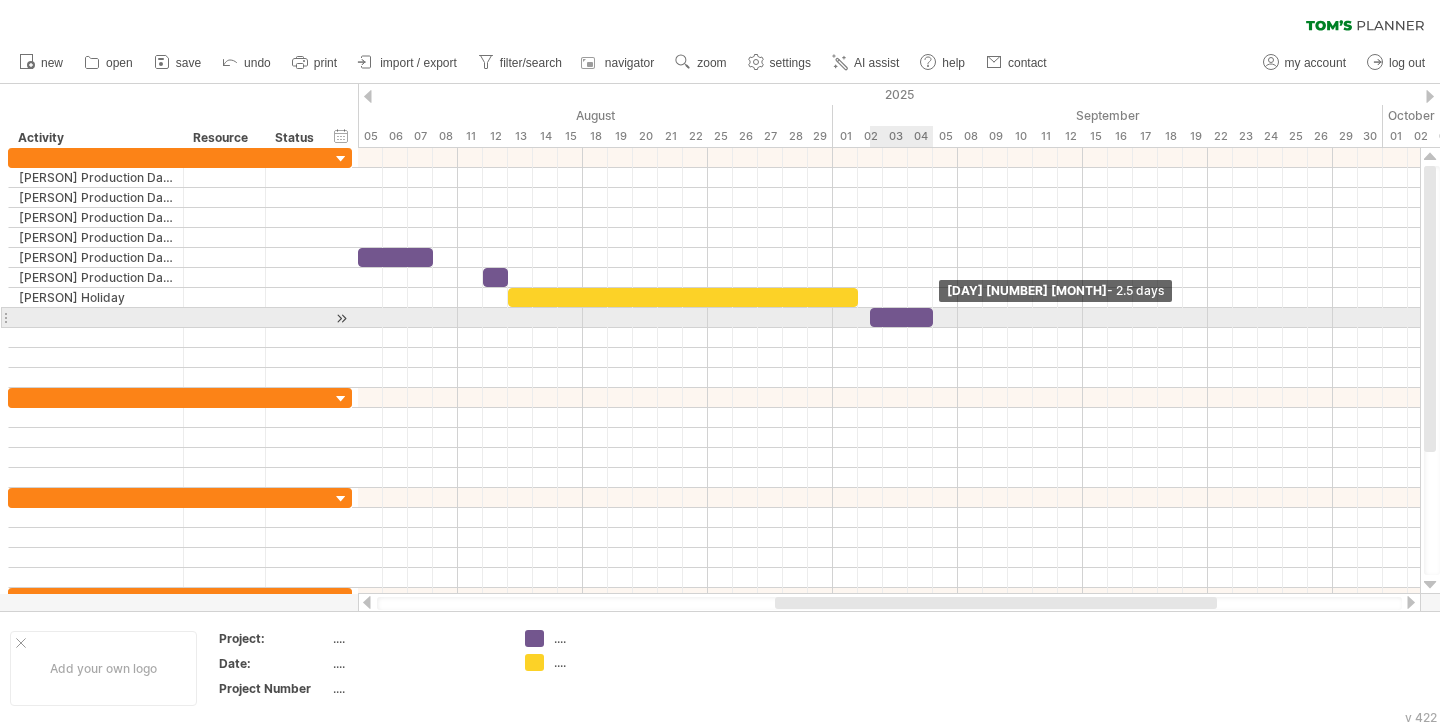 drag, startPoint x: 891, startPoint y: 314, endPoint x: 928, endPoint y: 315, distance: 37.01351 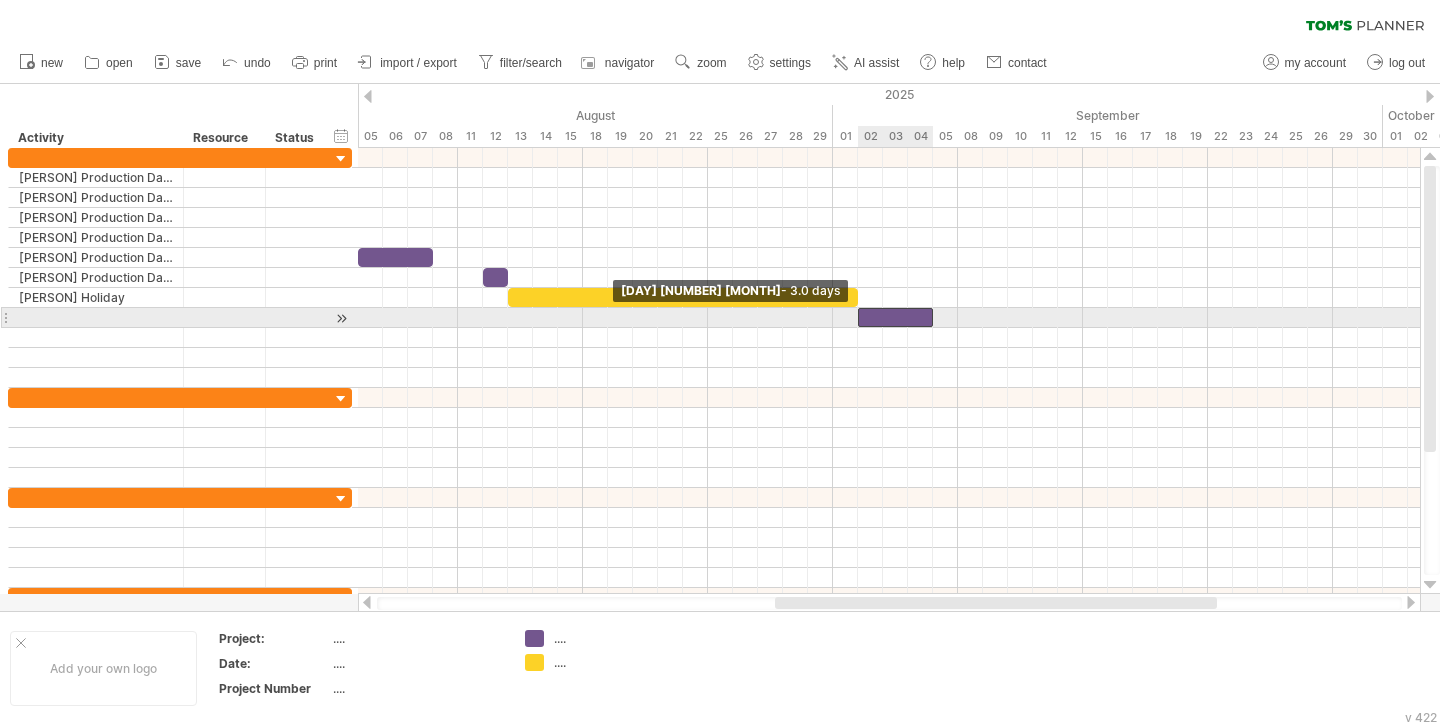 drag, startPoint x: 870, startPoint y: 318, endPoint x: 856, endPoint y: 319, distance: 14.035668 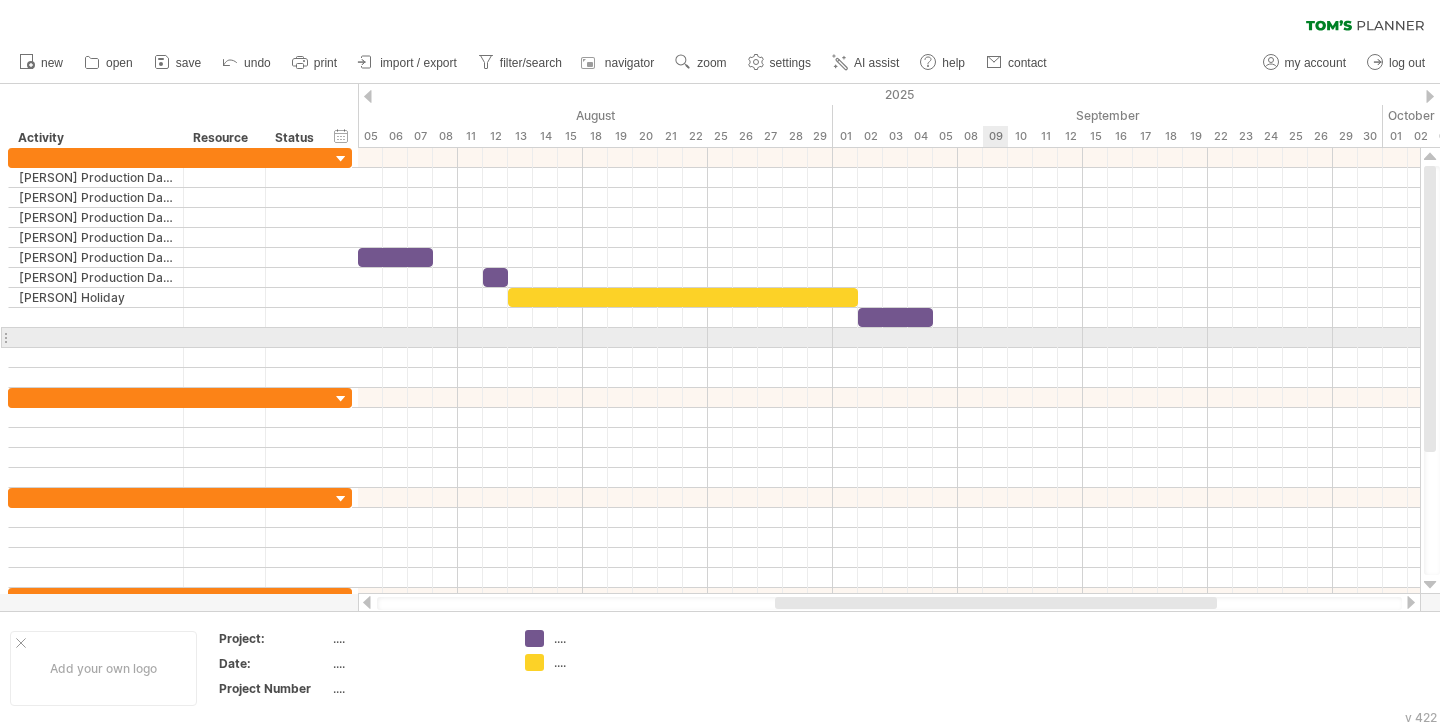 click at bounding box center (889, 338) 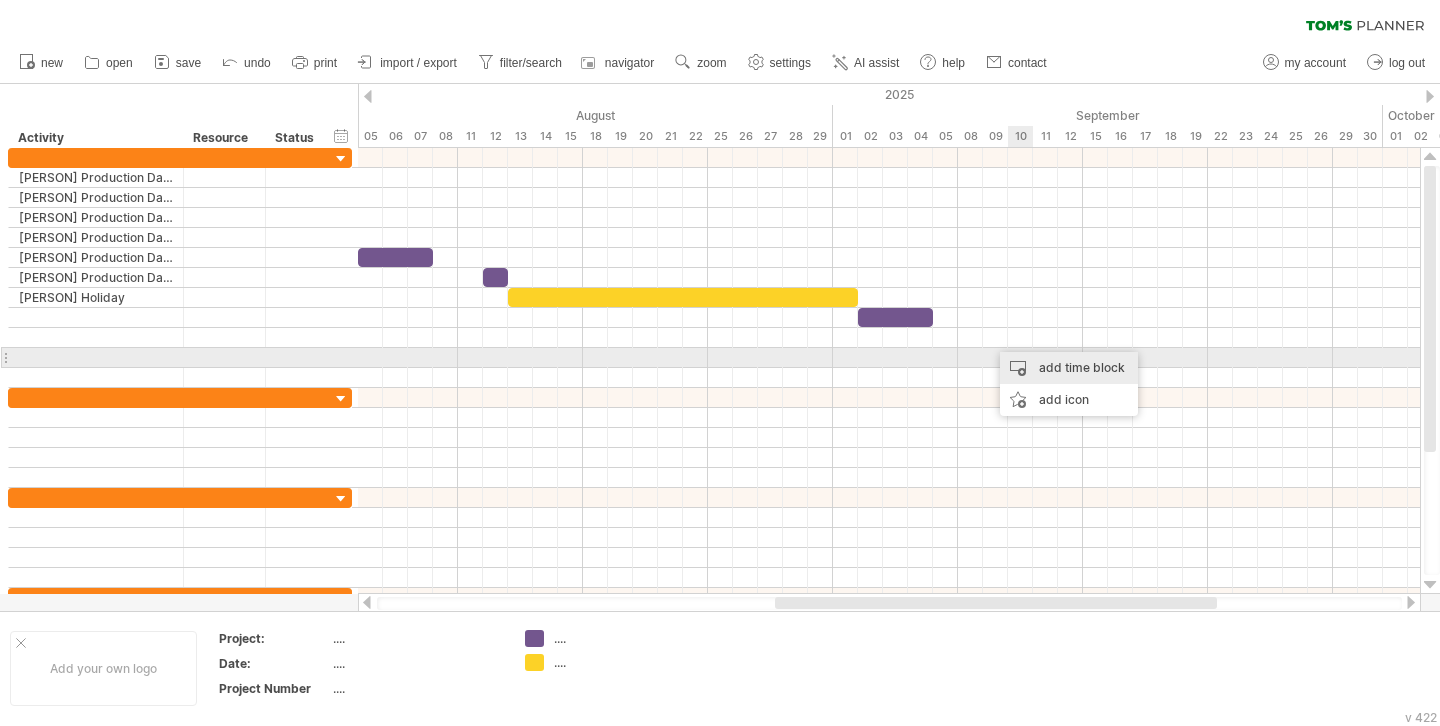 click on "add time block" at bounding box center (1069, 368) 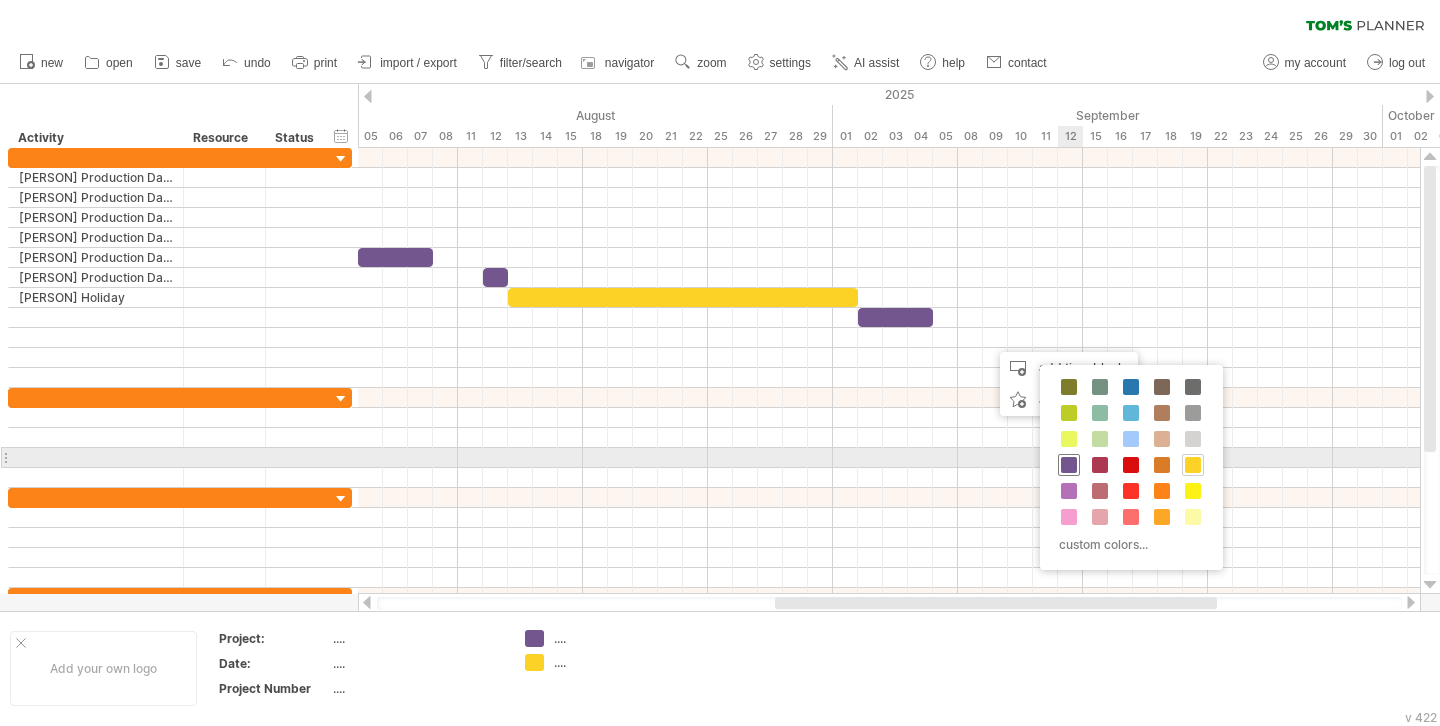 click at bounding box center (1069, 465) 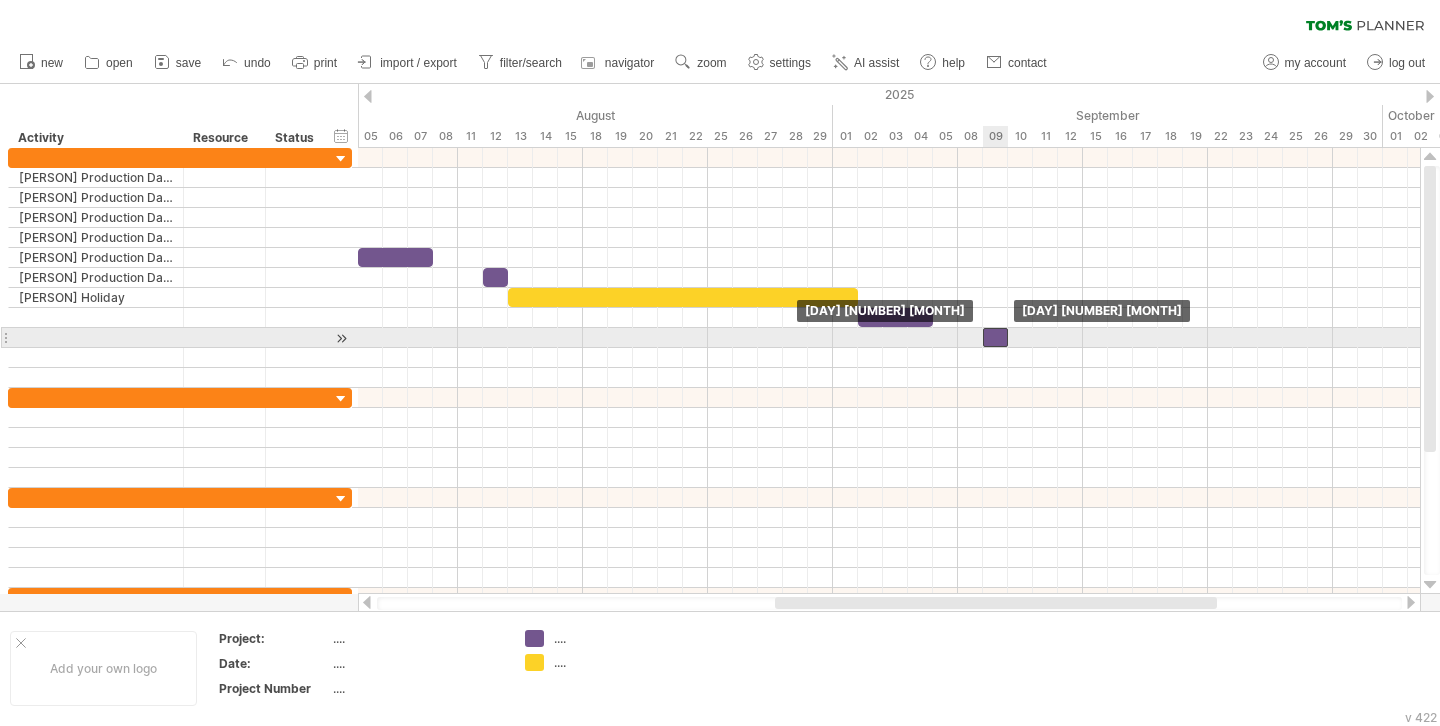 drag, startPoint x: 1005, startPoint y: 339, endPoint x: 993, endPoint y: 340, distance: 12.0415945 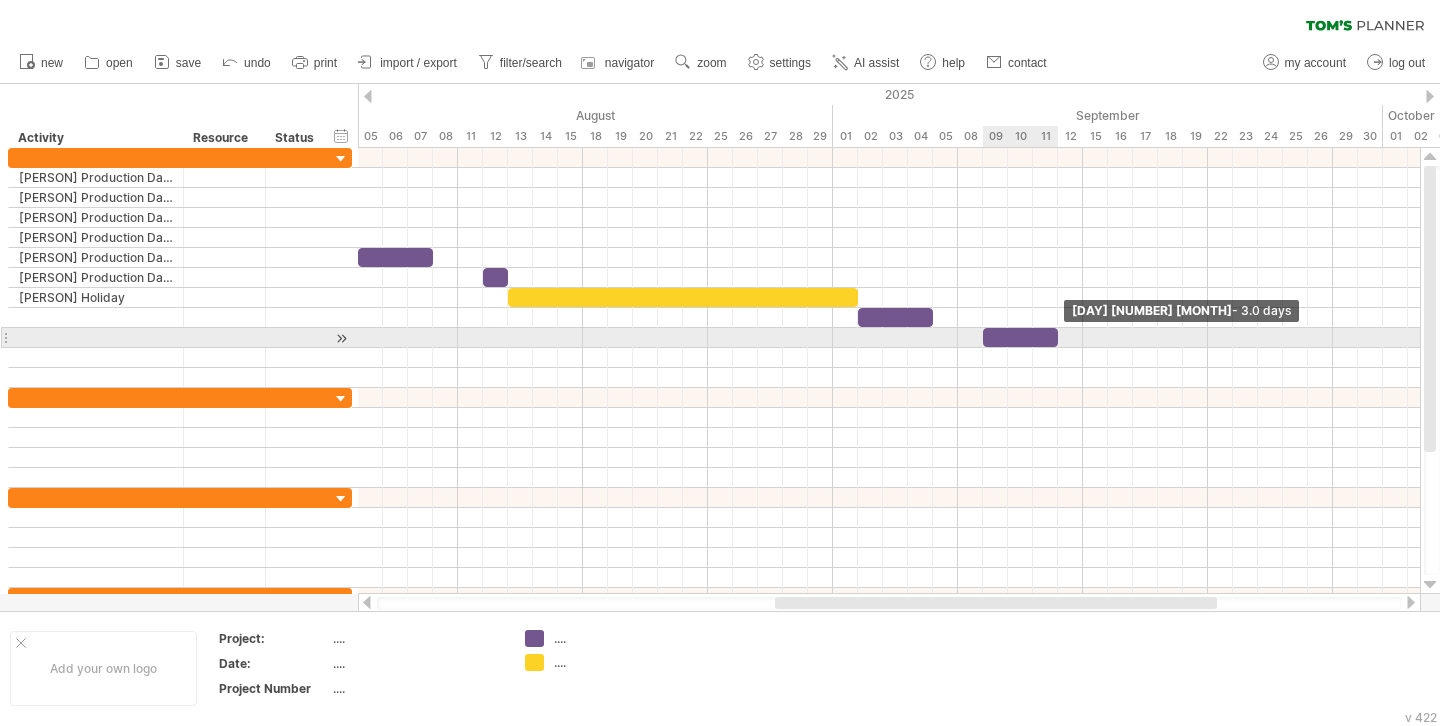 drag, startPoint x: 1005, startPoint y: 338, endPoint x: 1050, endPoint y: 341, distance: 45.099888 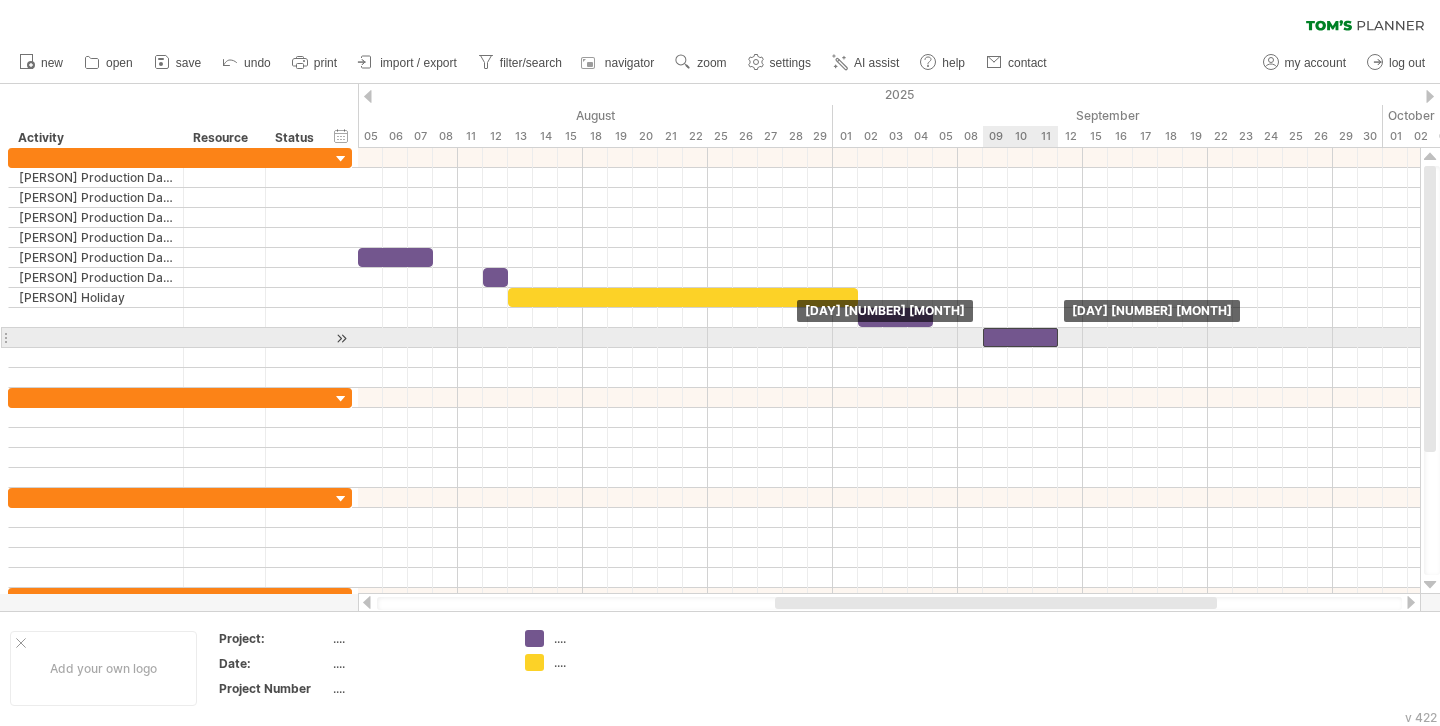 click at bounding box center (1020, 337) 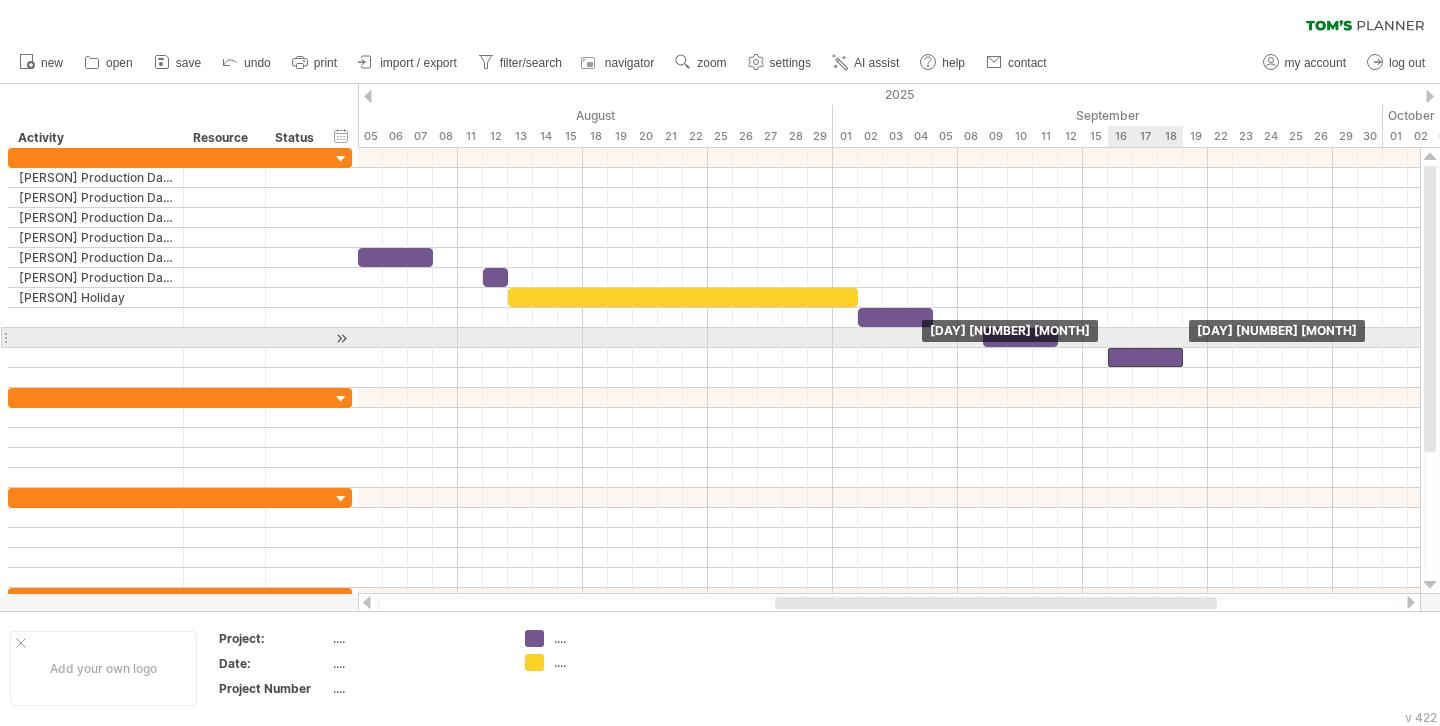drag, startPoint x: 1027, startPoint y: 331, endPoint x: 1152, endPoint y: 341, distance: 125.39936 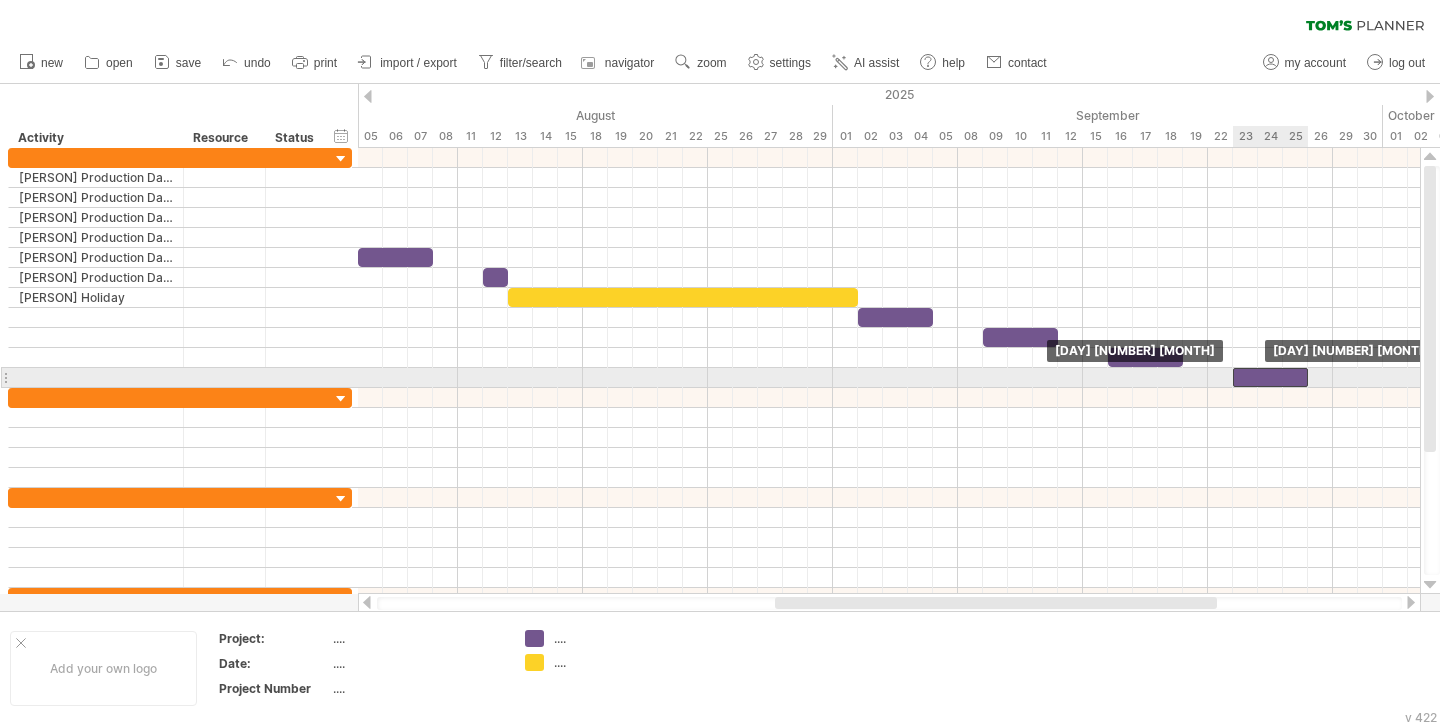drag, startPoint x: 1146, startPoint y: 359, endPoint x: 1275, endPoint y: 376, distance: 130.11533 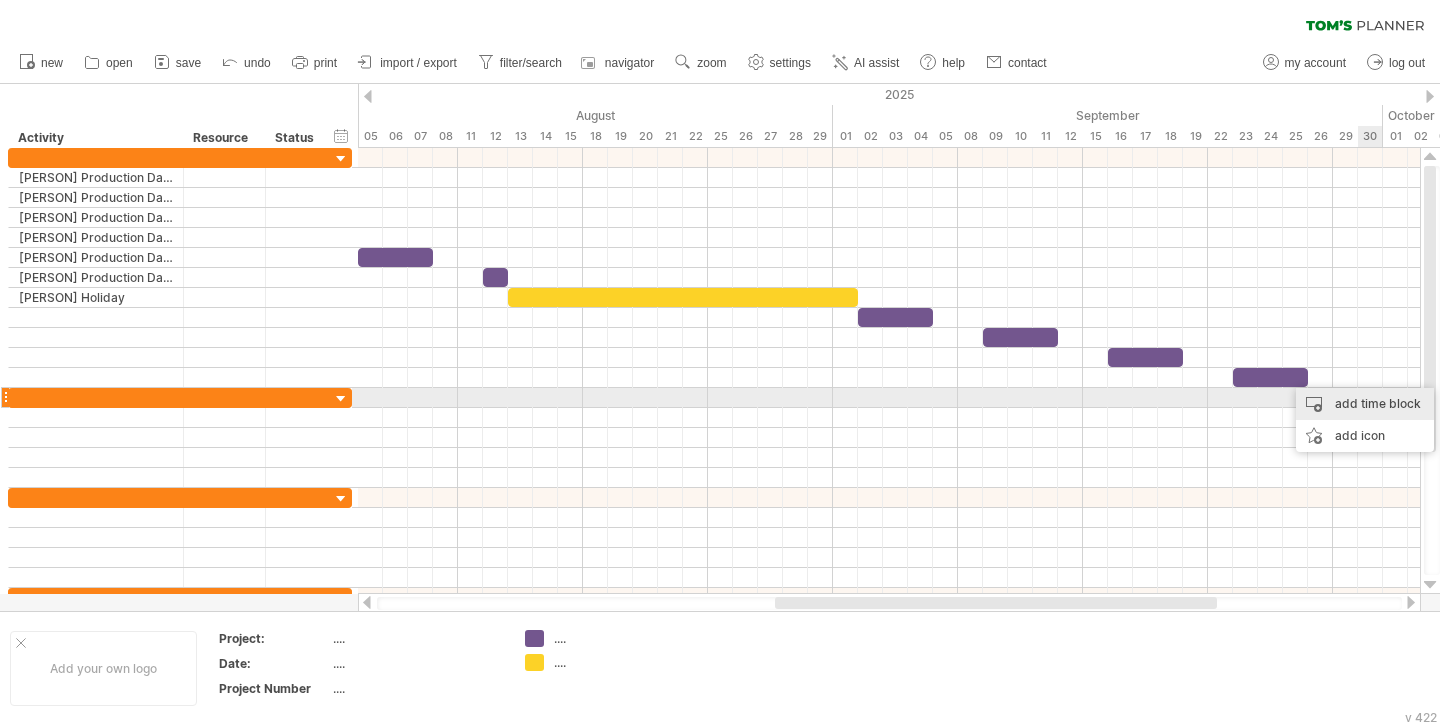 click on "add time block" at bounding box center [1365, 404] 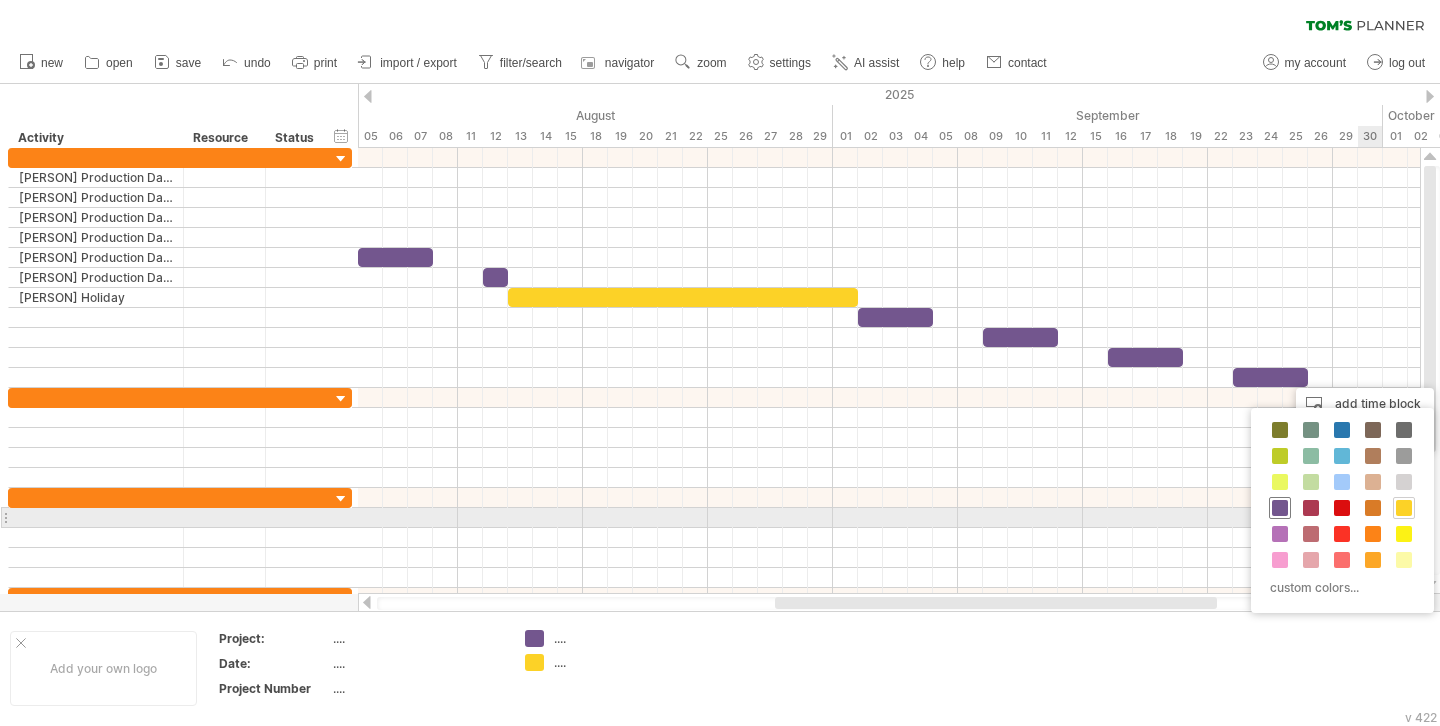 click at bounding box center [1280, 508] 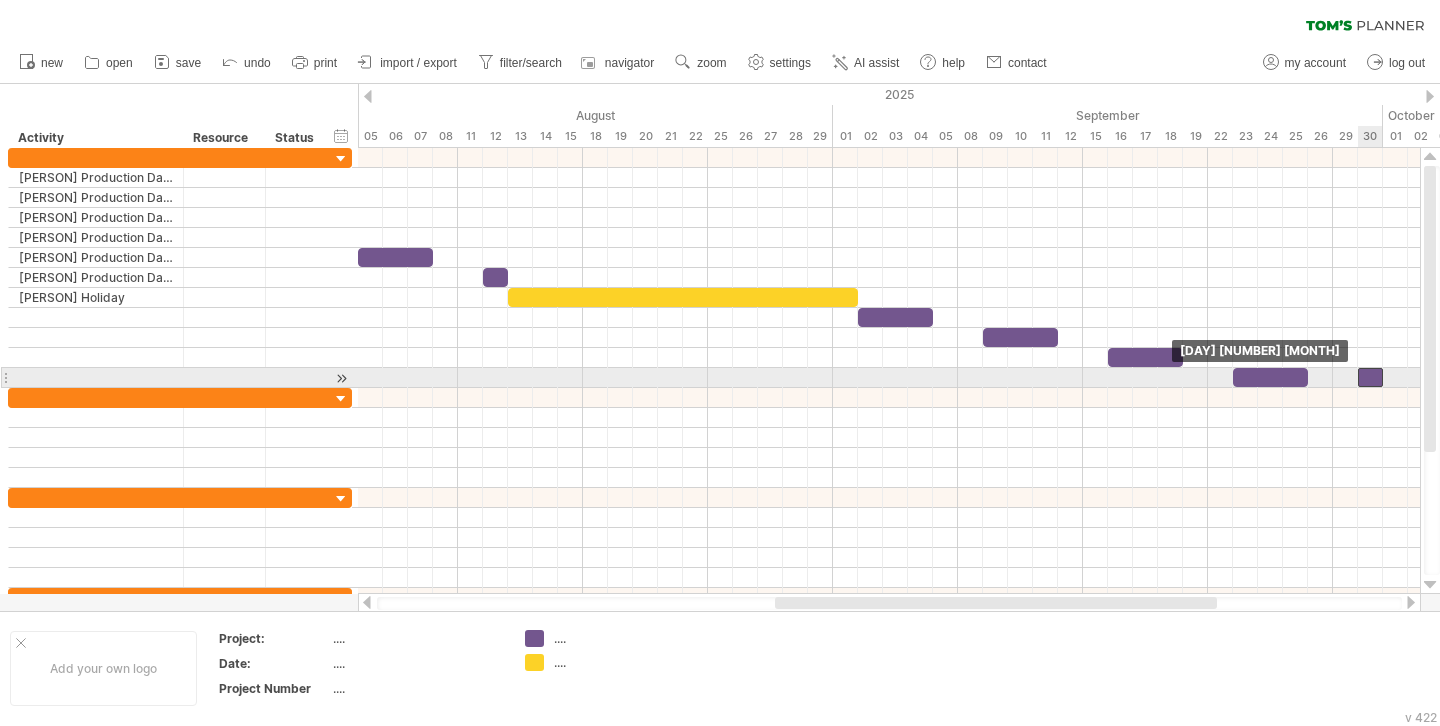 click at bounding box center (1370, 377) 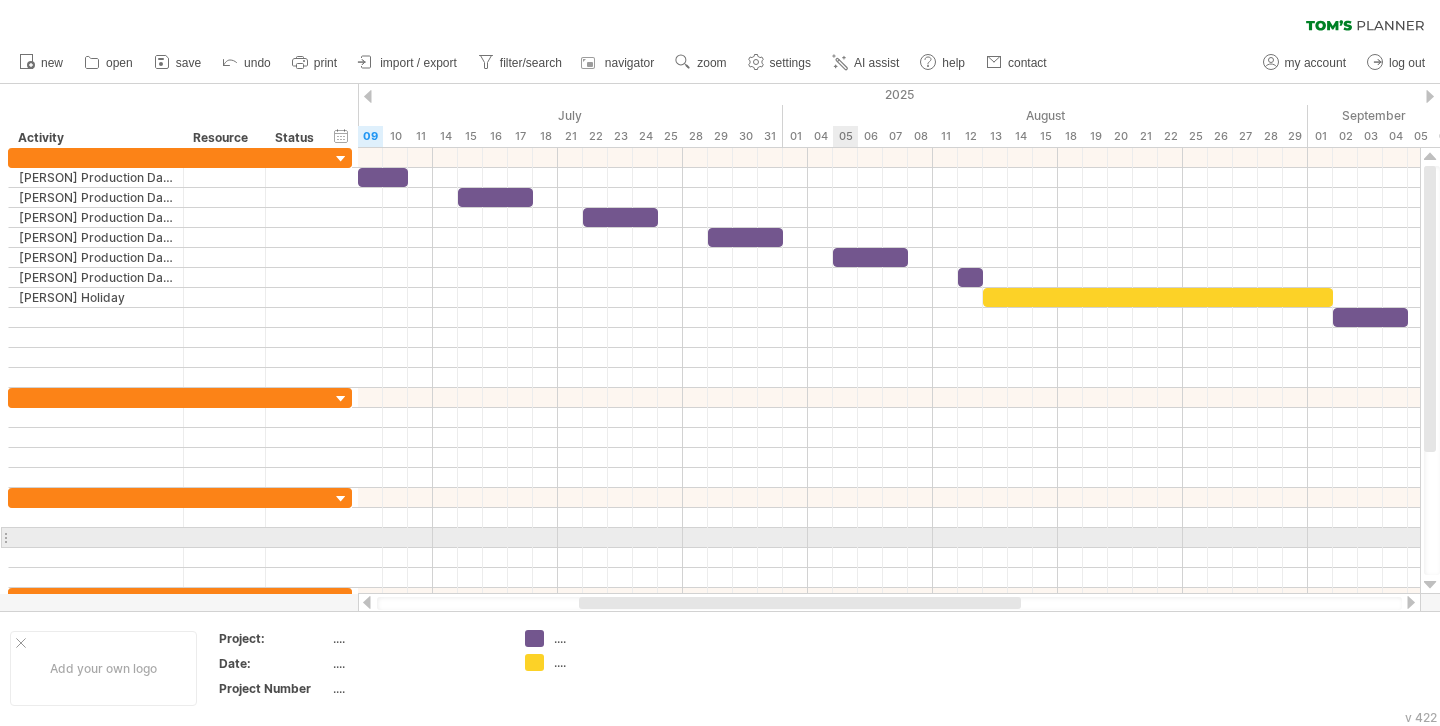 drag, startPoint x: 1031, startPoint y: 598, endPoint x: 835, endPoint y: 546, distance: 202.78067 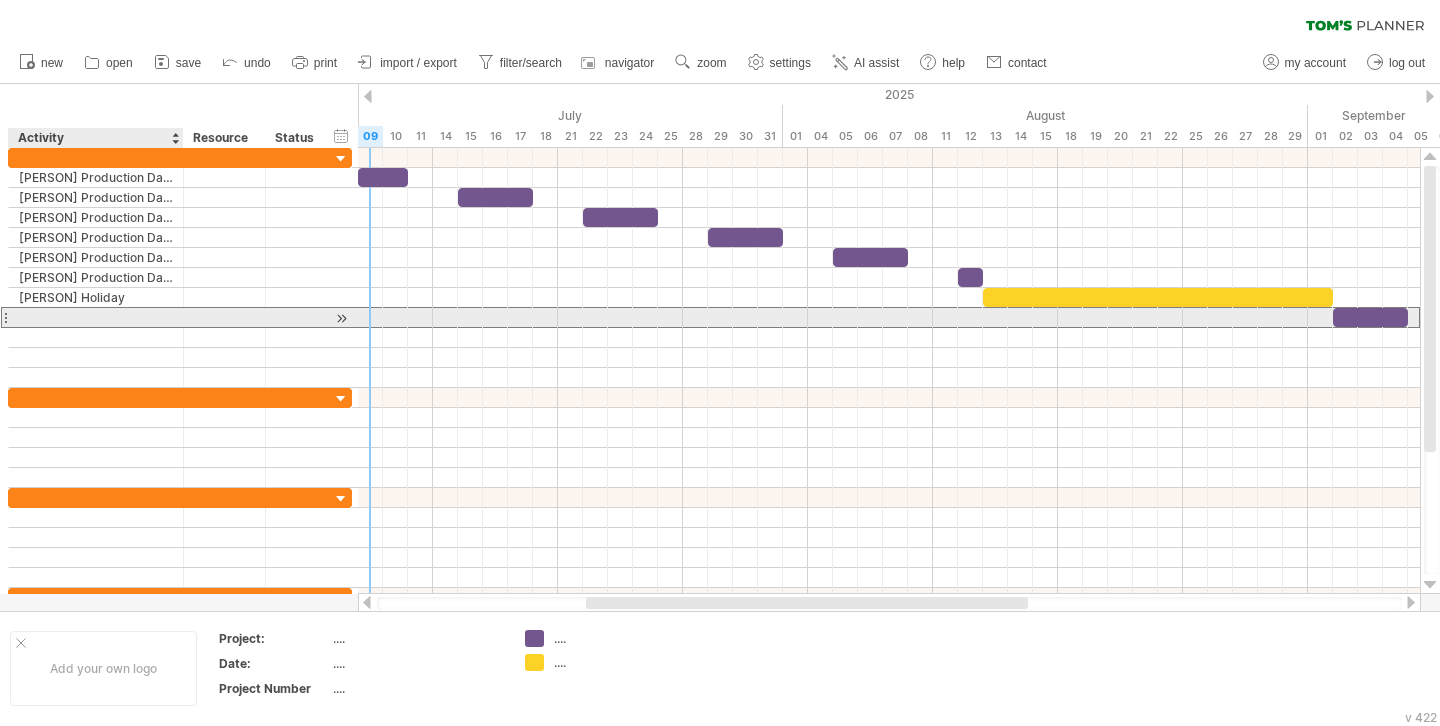 click at bounding box center [96, 317] 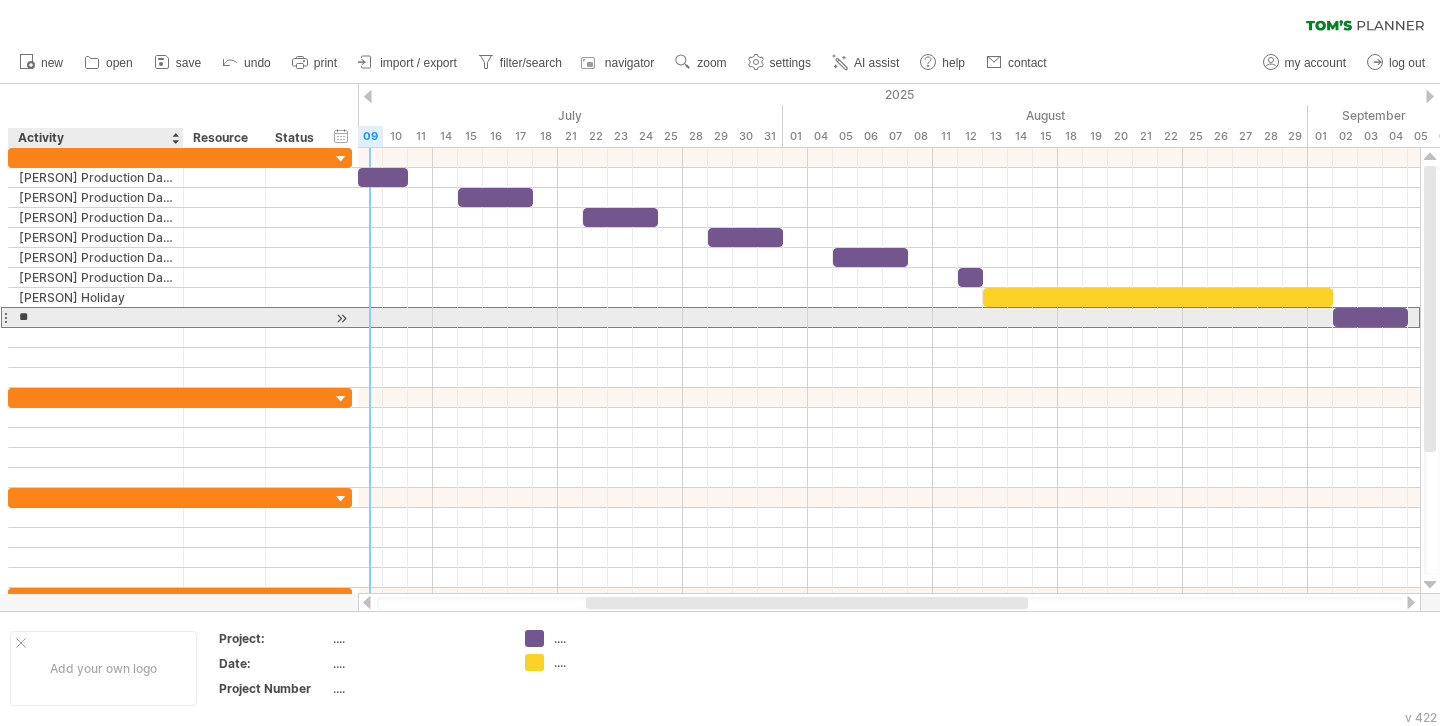 type on "***" 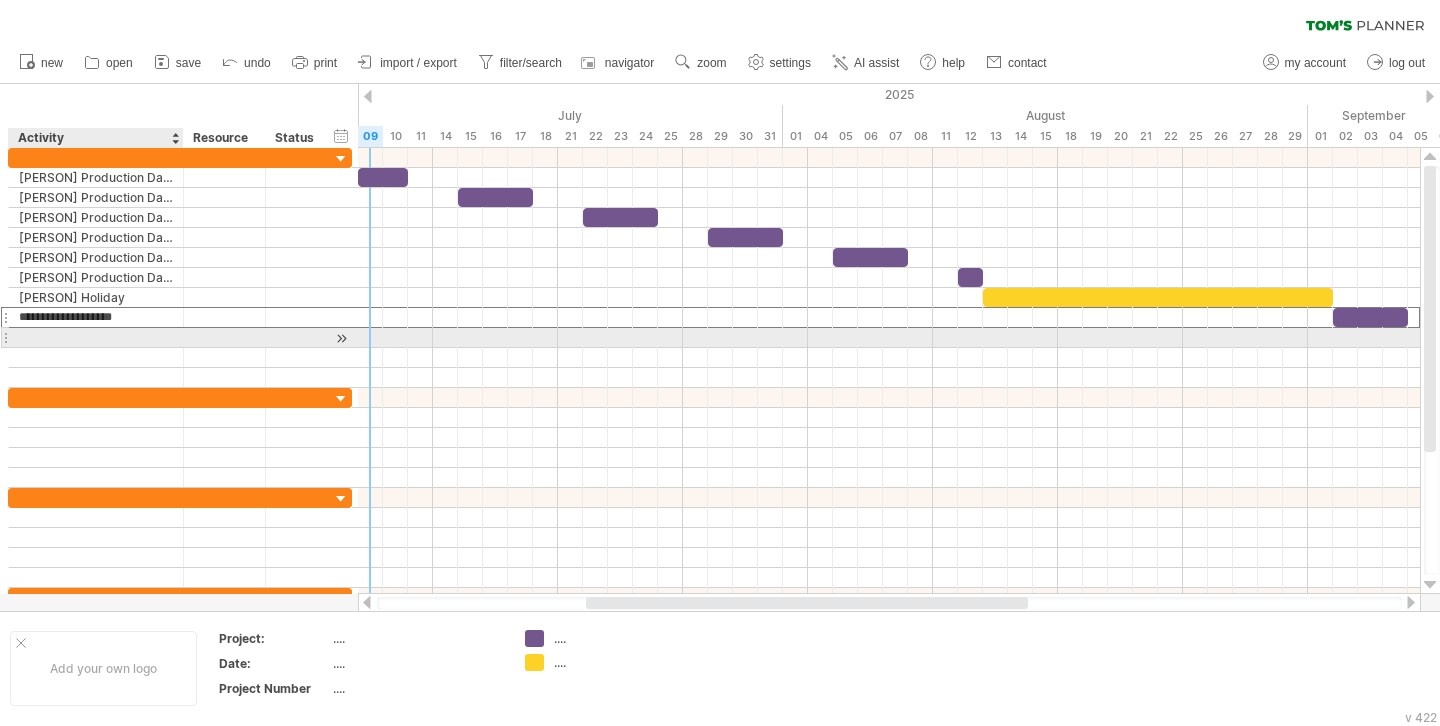 click at bounding box center [96, 337] 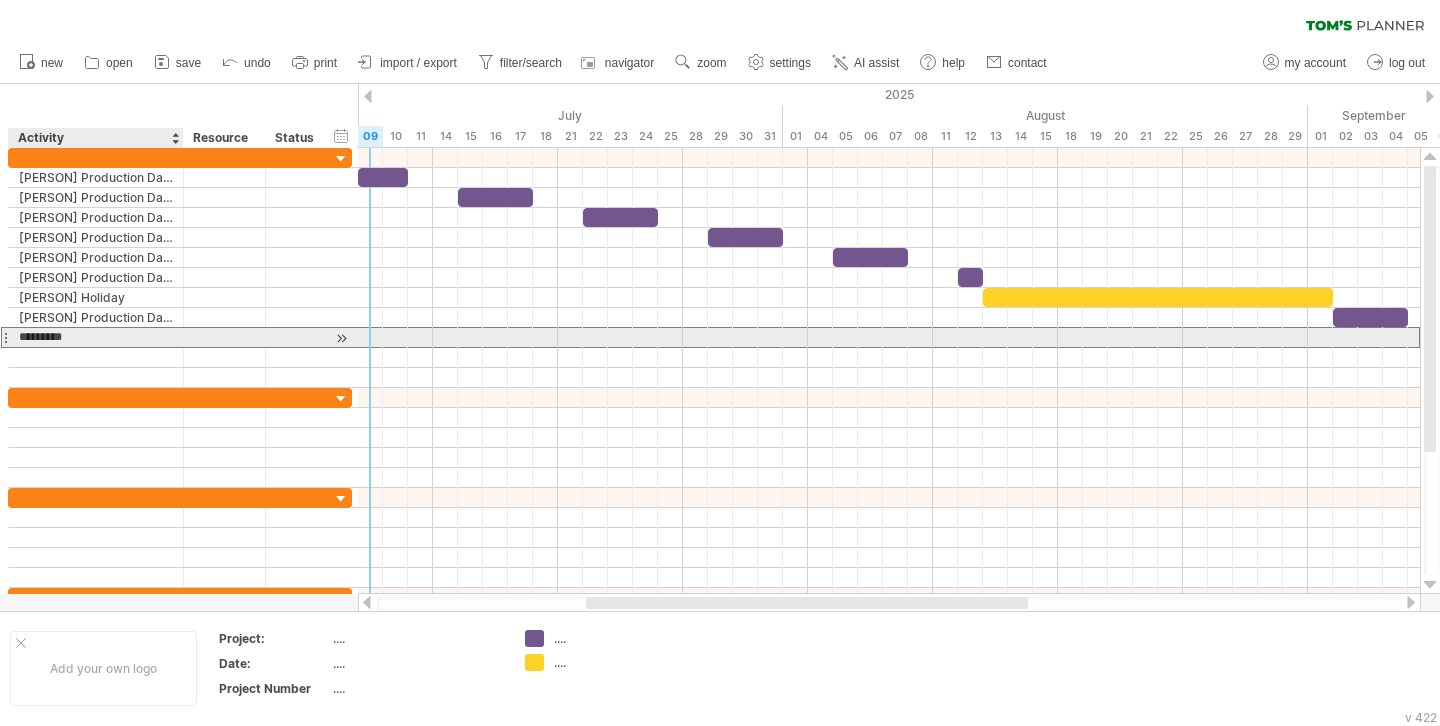 type on "**********" 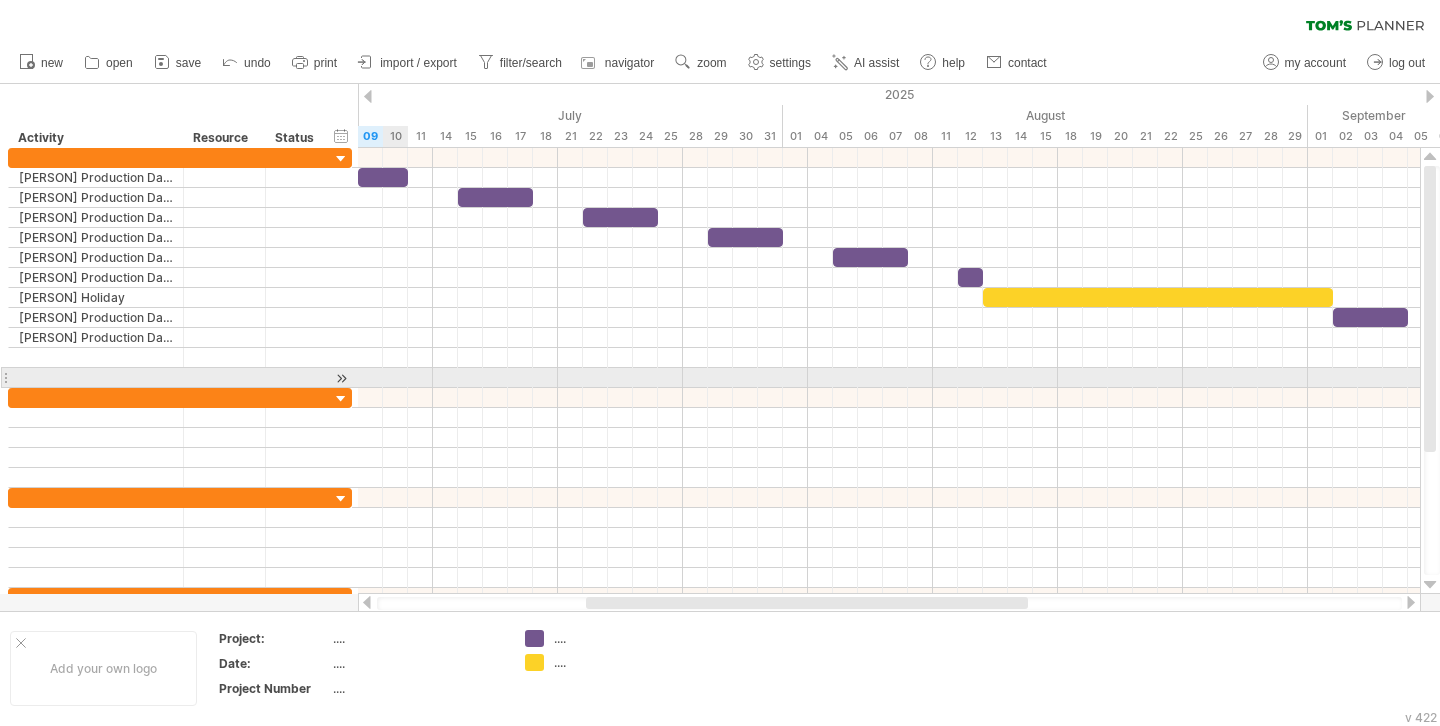 click at bounding box center [889, 378] 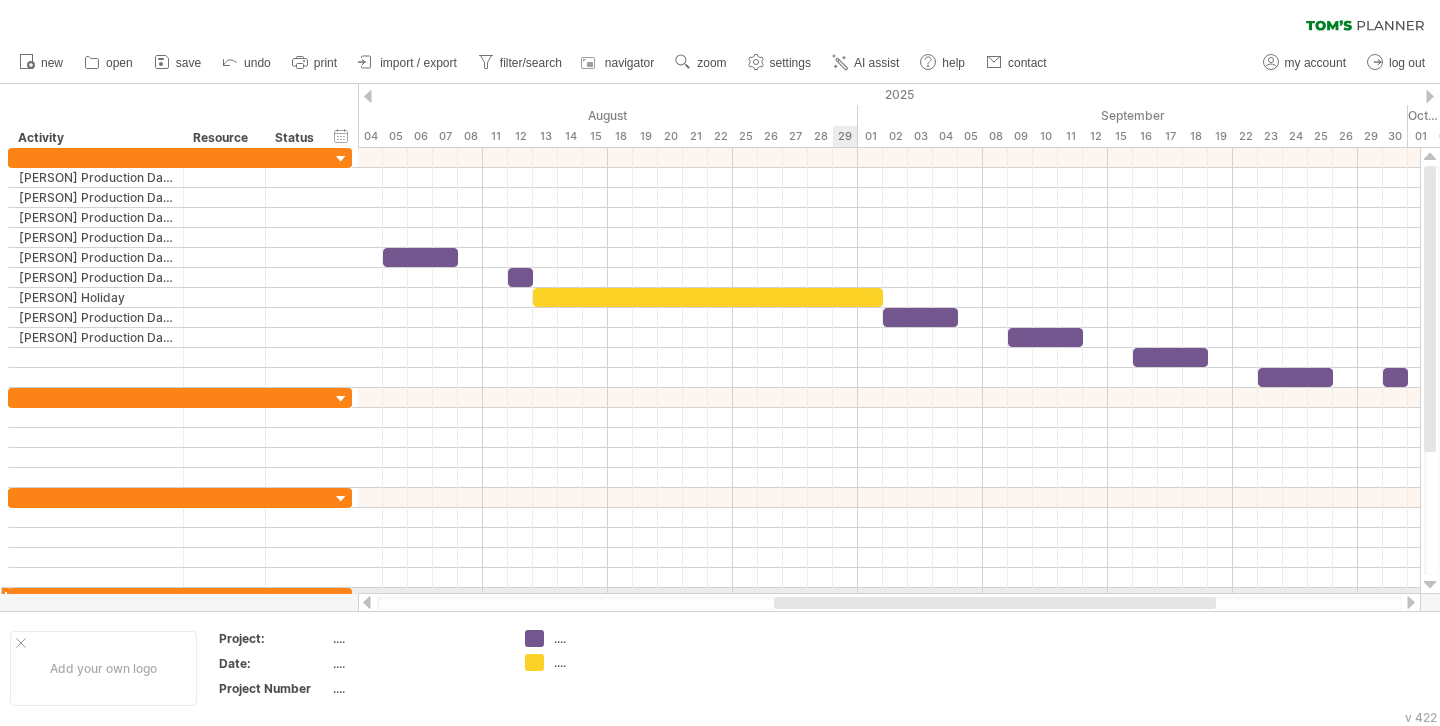 drag, startPoint x: 648, startPoint y: 603, endPoint x: 836, endPoint y: 592, distance: 188.32153 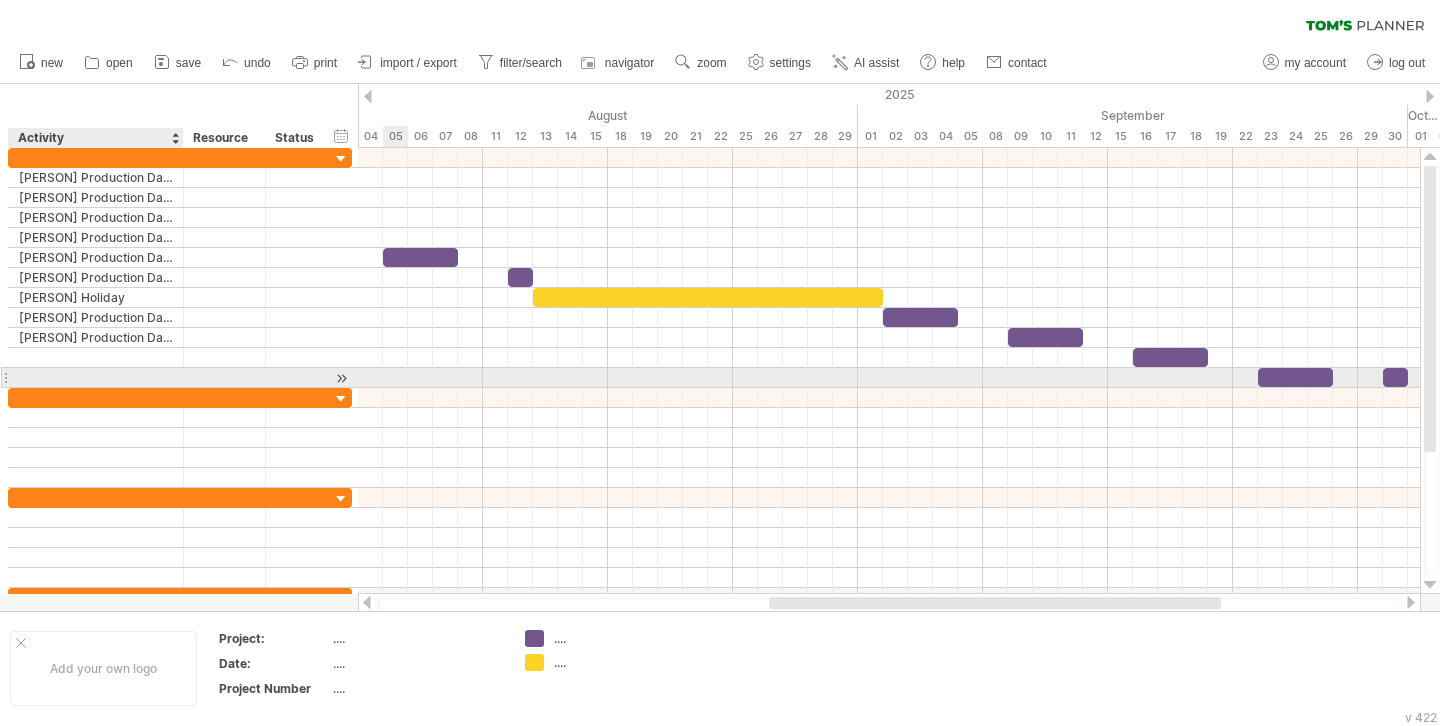 click at bounding box center [96, 377] 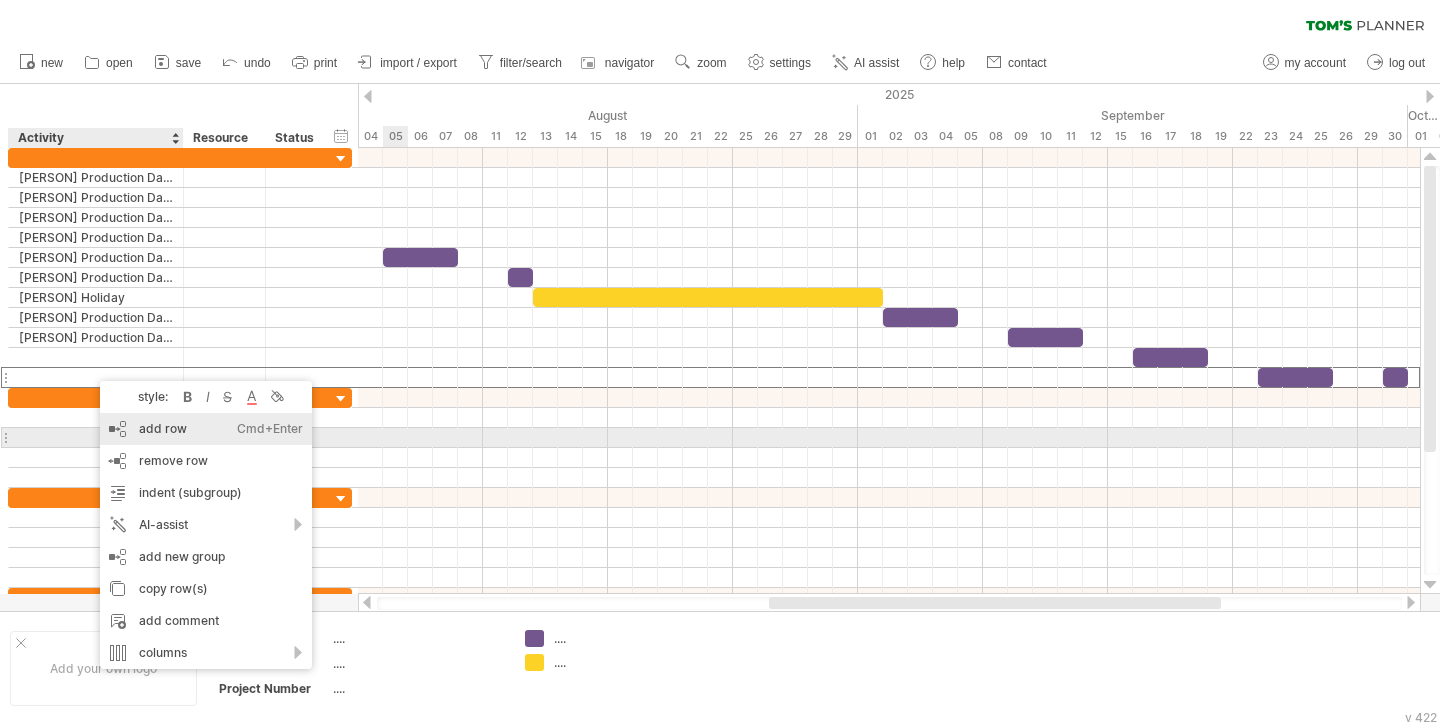 click on "add row Ctrl+Enter Cmd+Enter" at bounding box center [206, 429] 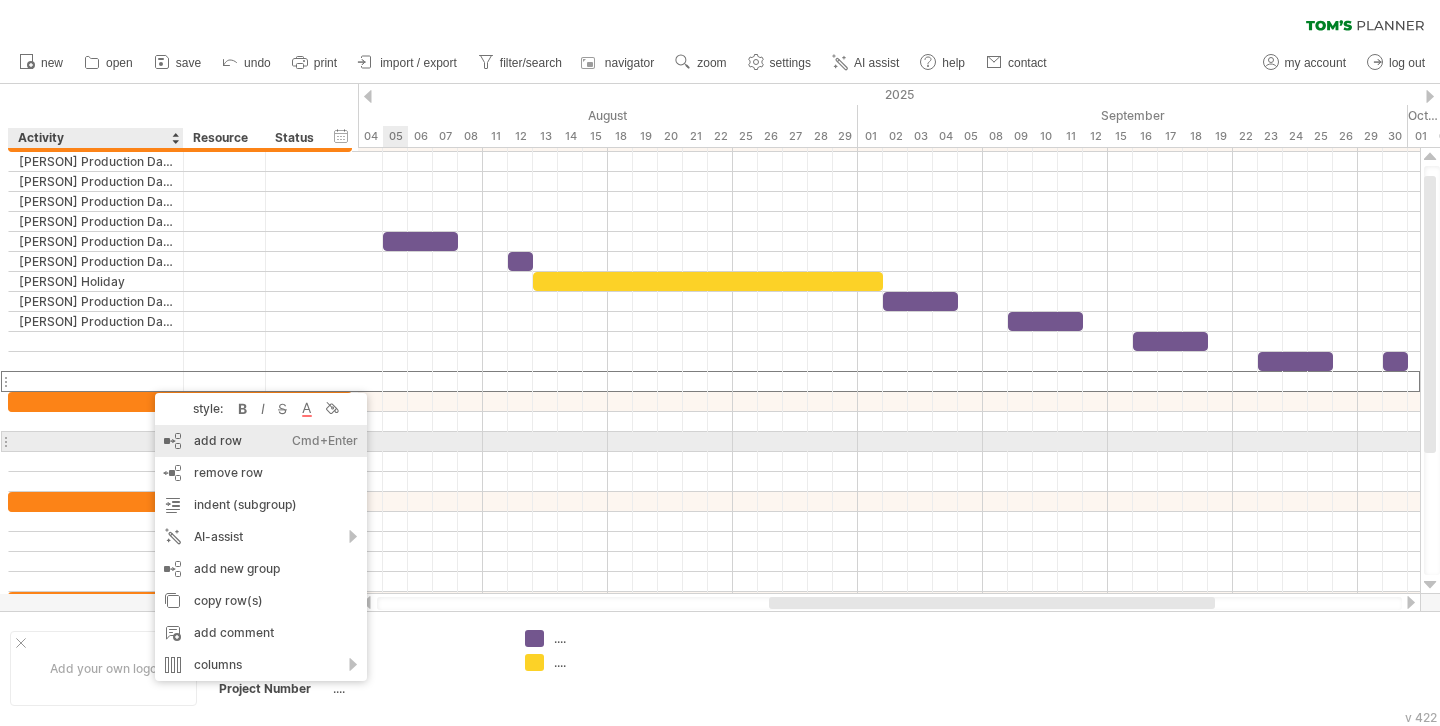 click on "add row Ctrl+Enter Cmd+Enter" at bounding box center (261, 441) 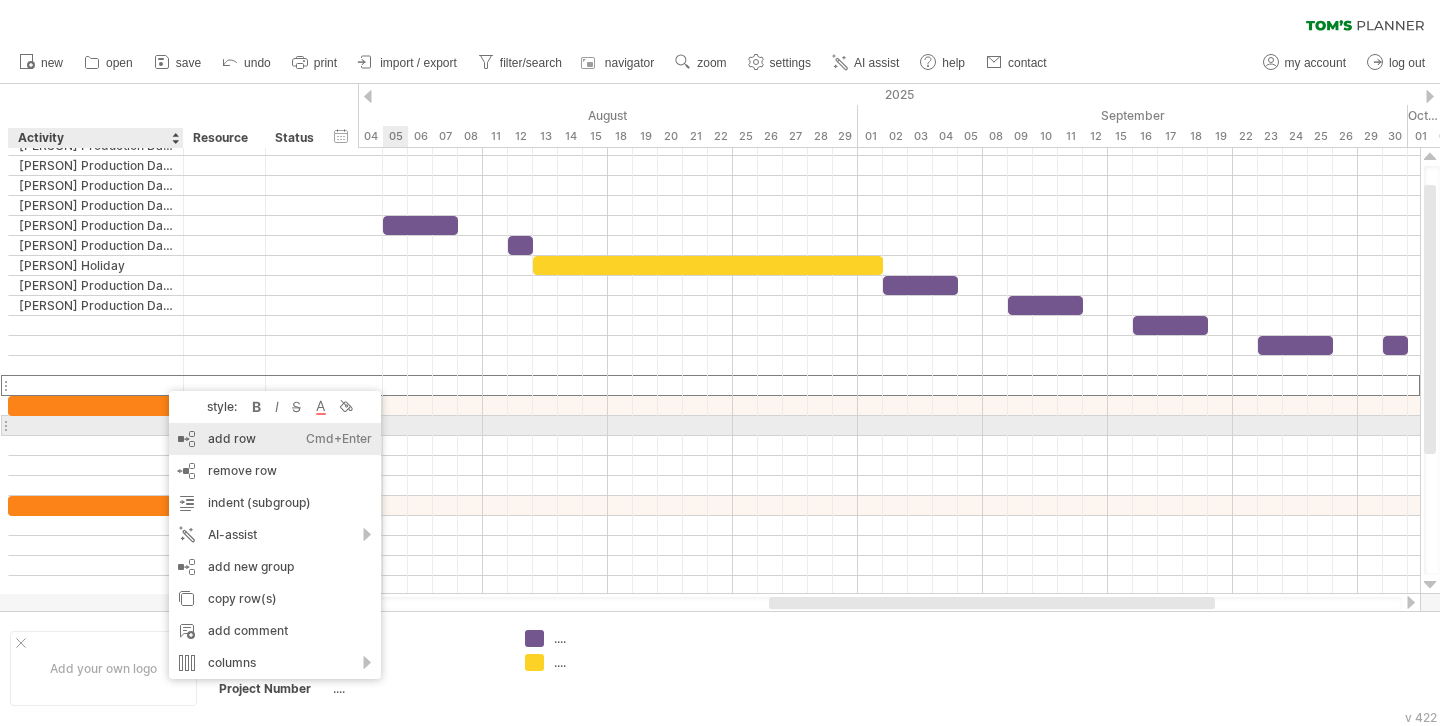 click on "add row Ctrl+Enter Cmd+Enter" at bounding box center [275, 439] 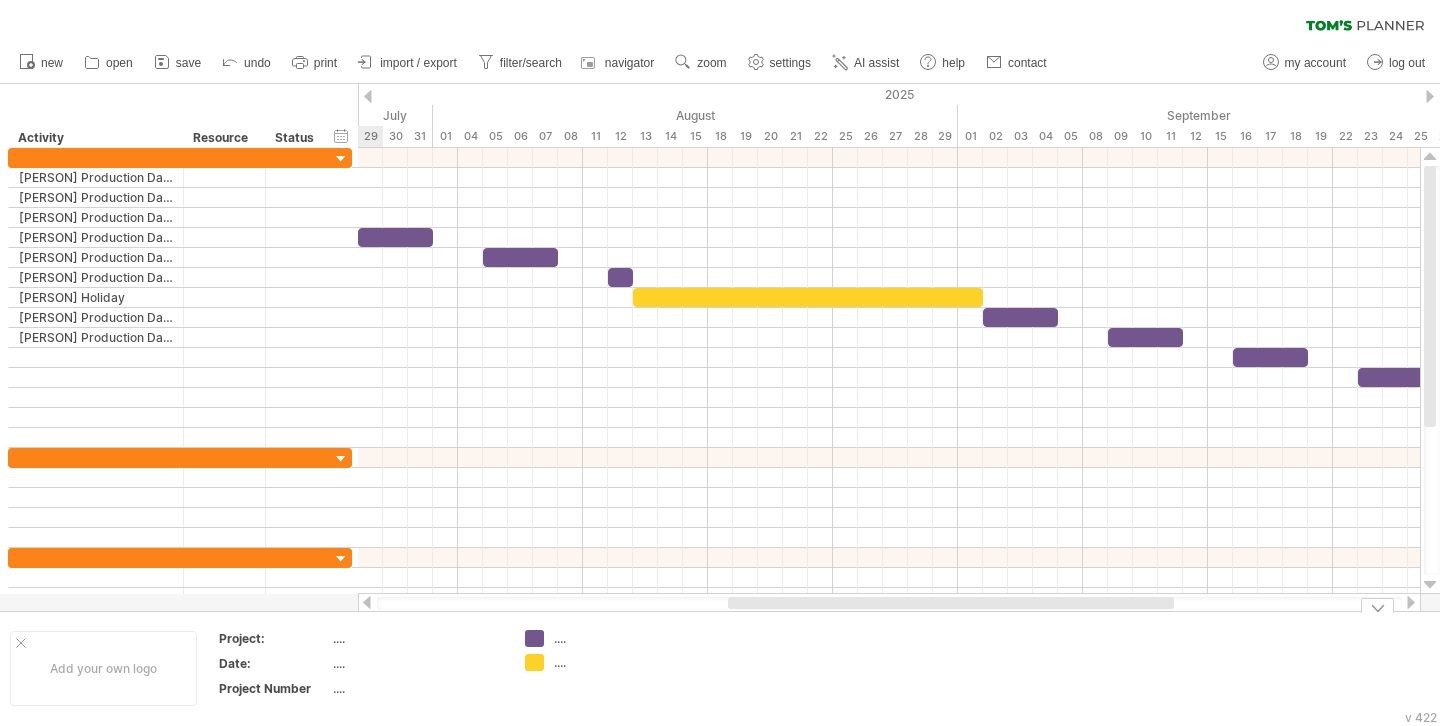 drag, startPoint x: 904, startPoint y: 604, endPoint x: 863, endPoint y: 626, distance: 46.52956 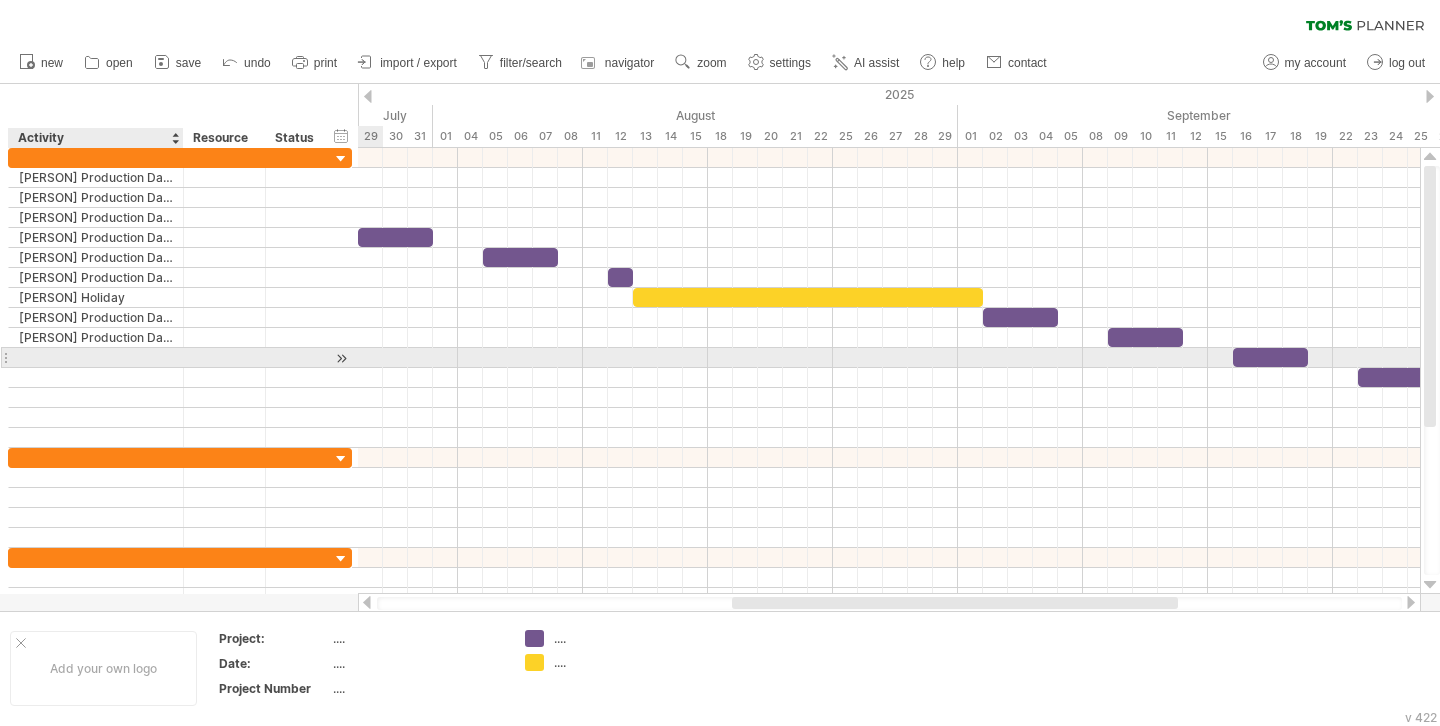 click at bounding box center (181, 358) 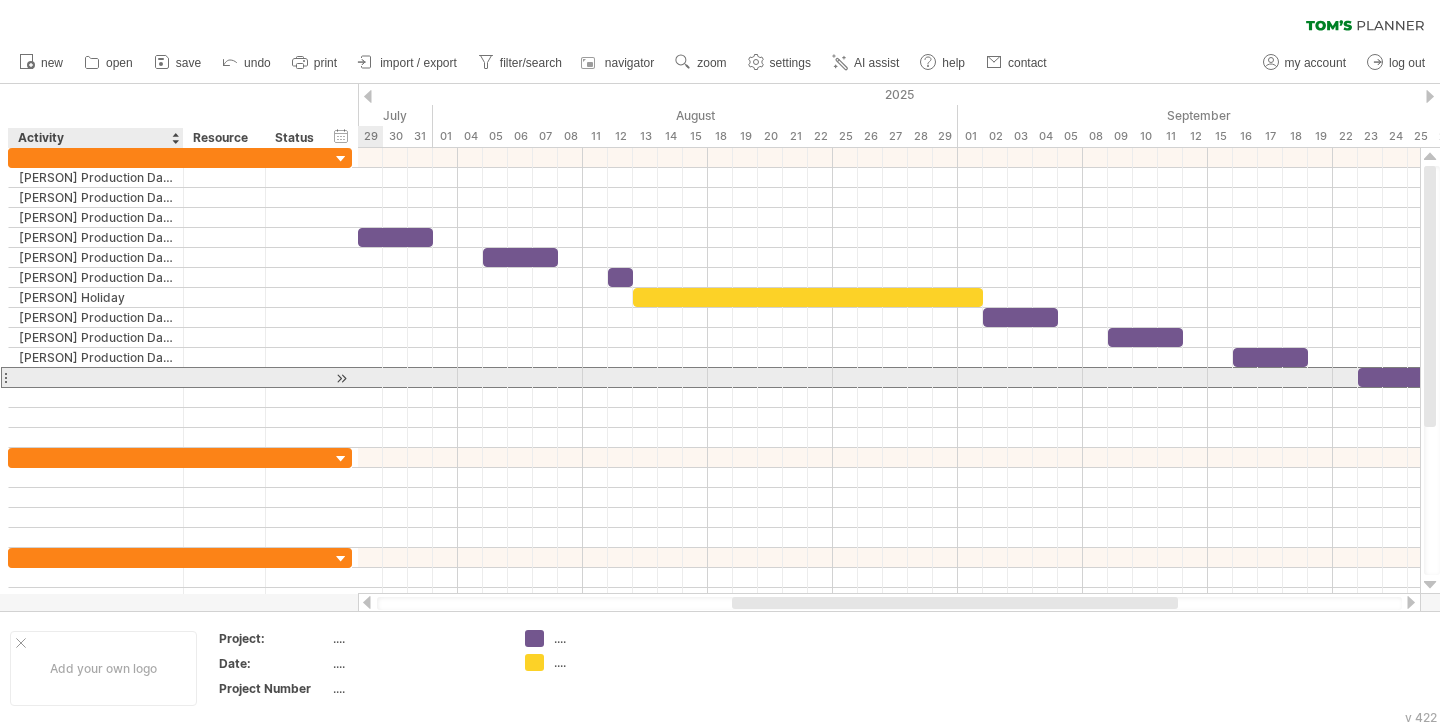 click at bounding box center (96, 377) 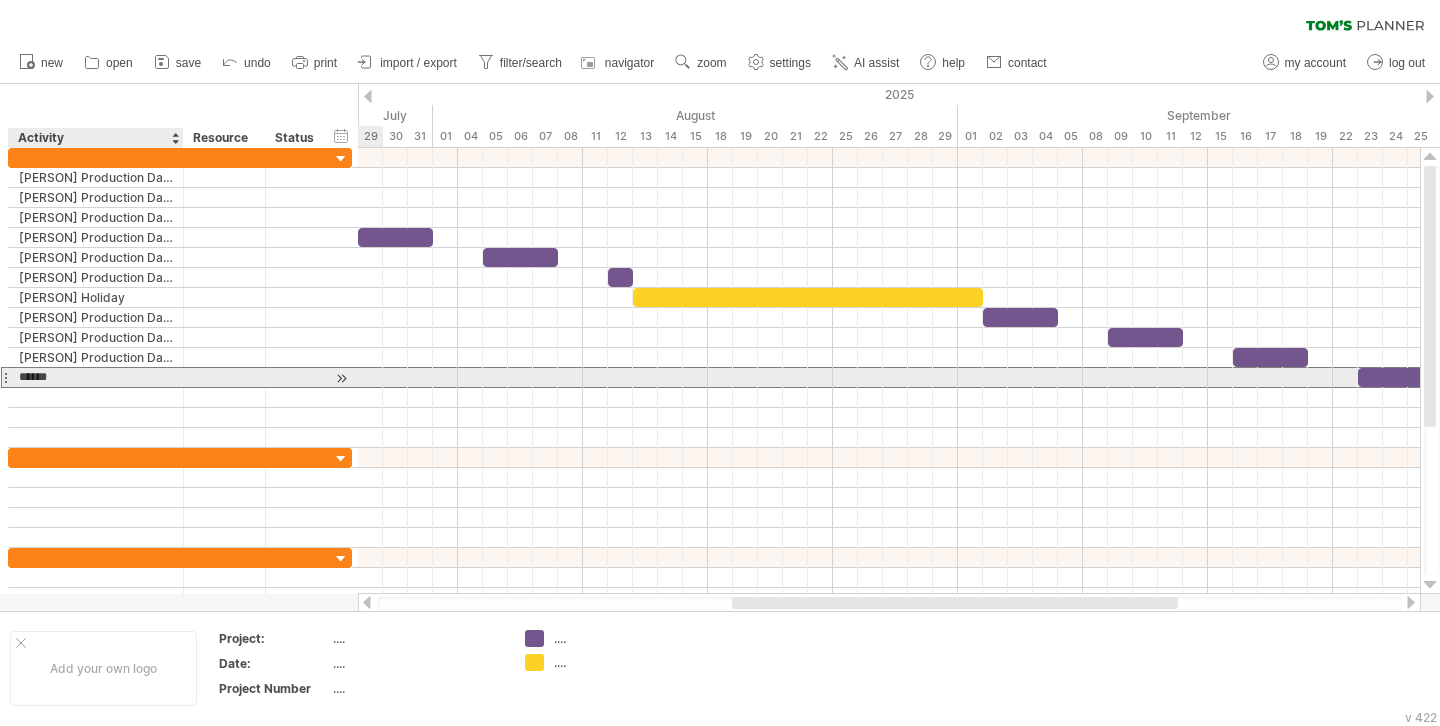 type on "**********" 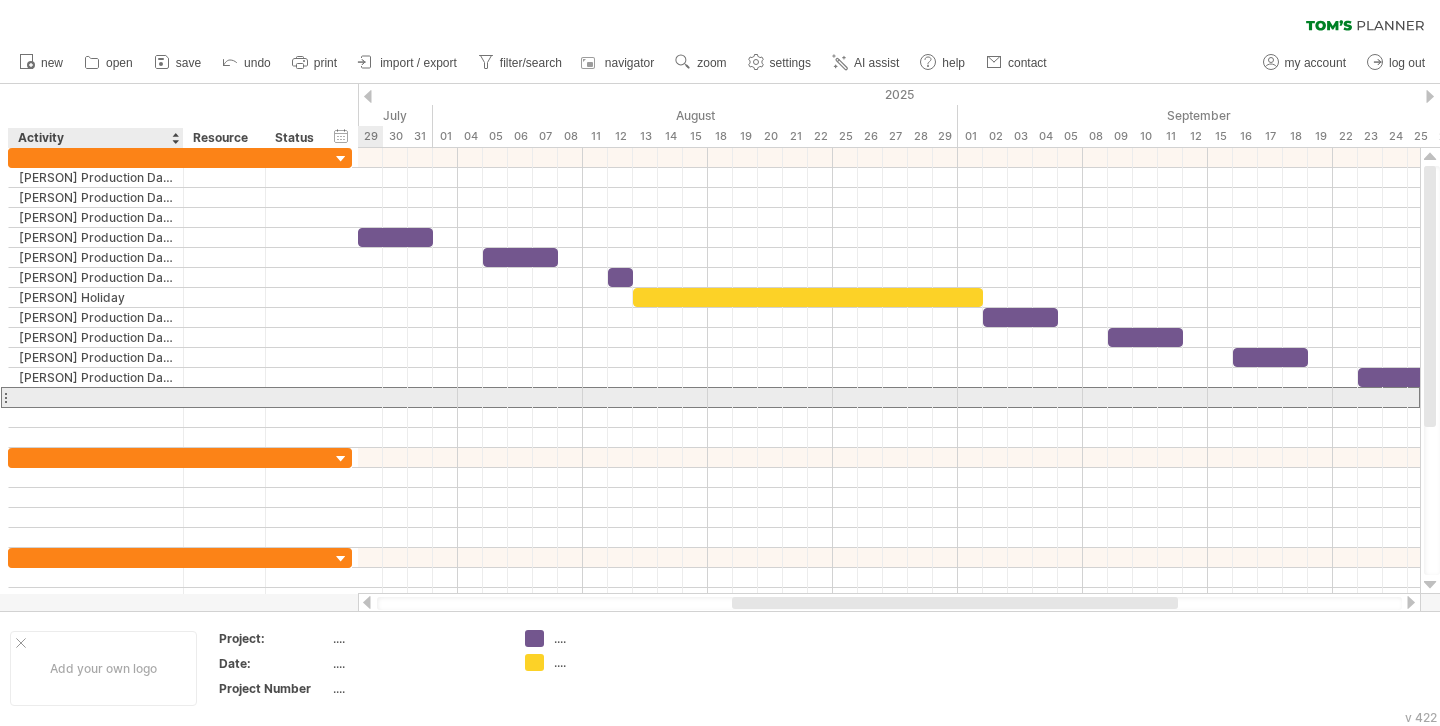 click at bounding box center [96, 397] 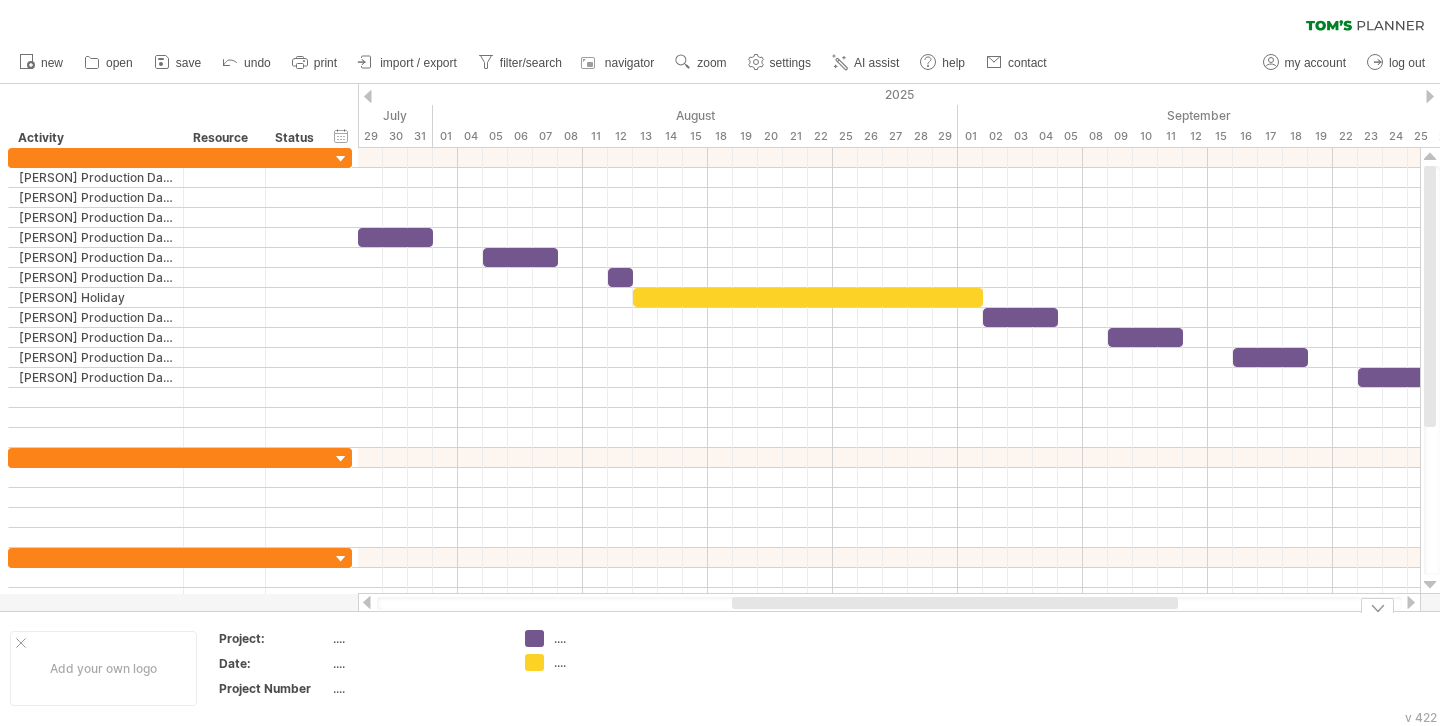 drag, startPoint x: 809, startPoint y: 612, endPoint x: 879, endPoint y: 605, distance: 70.34913 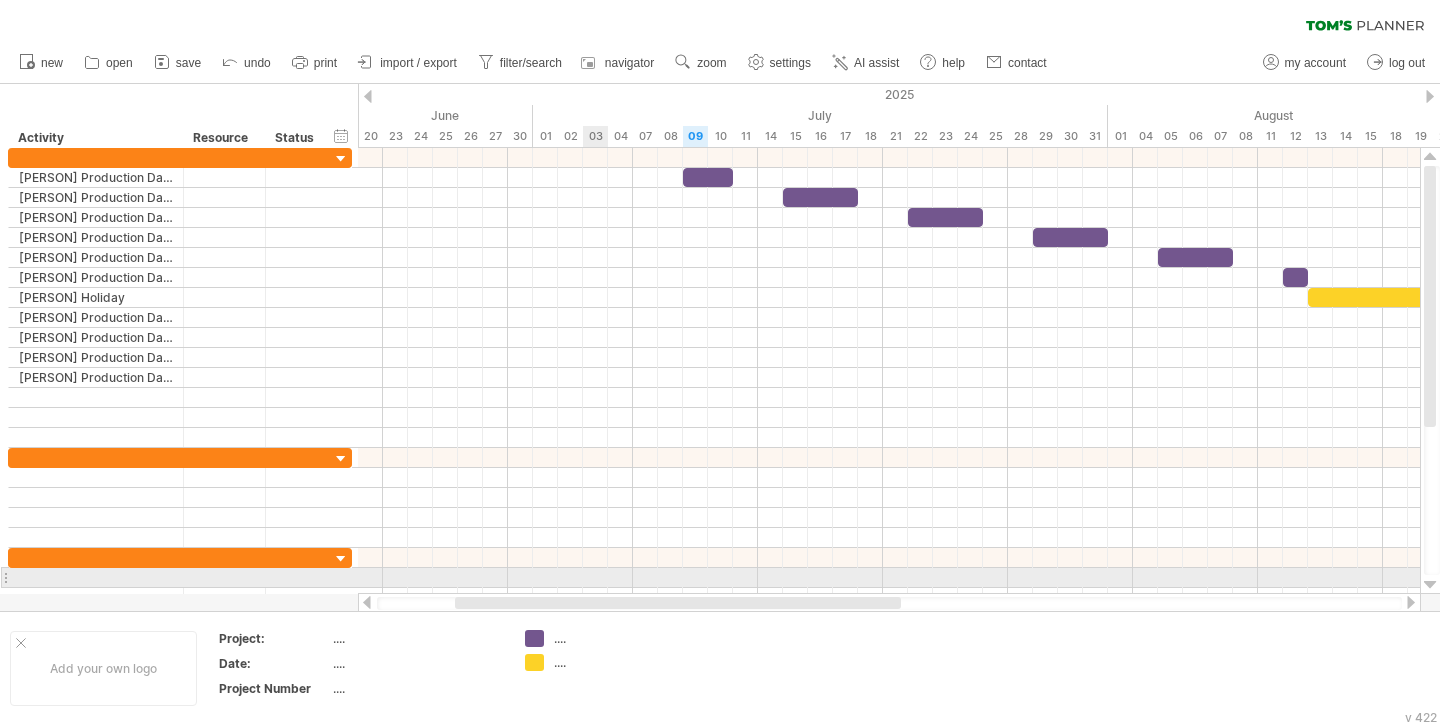 drag, startPoint x: 872, startPoint y: 604, endPoint x: 595, endPoint y: 573, distance: 278.72925 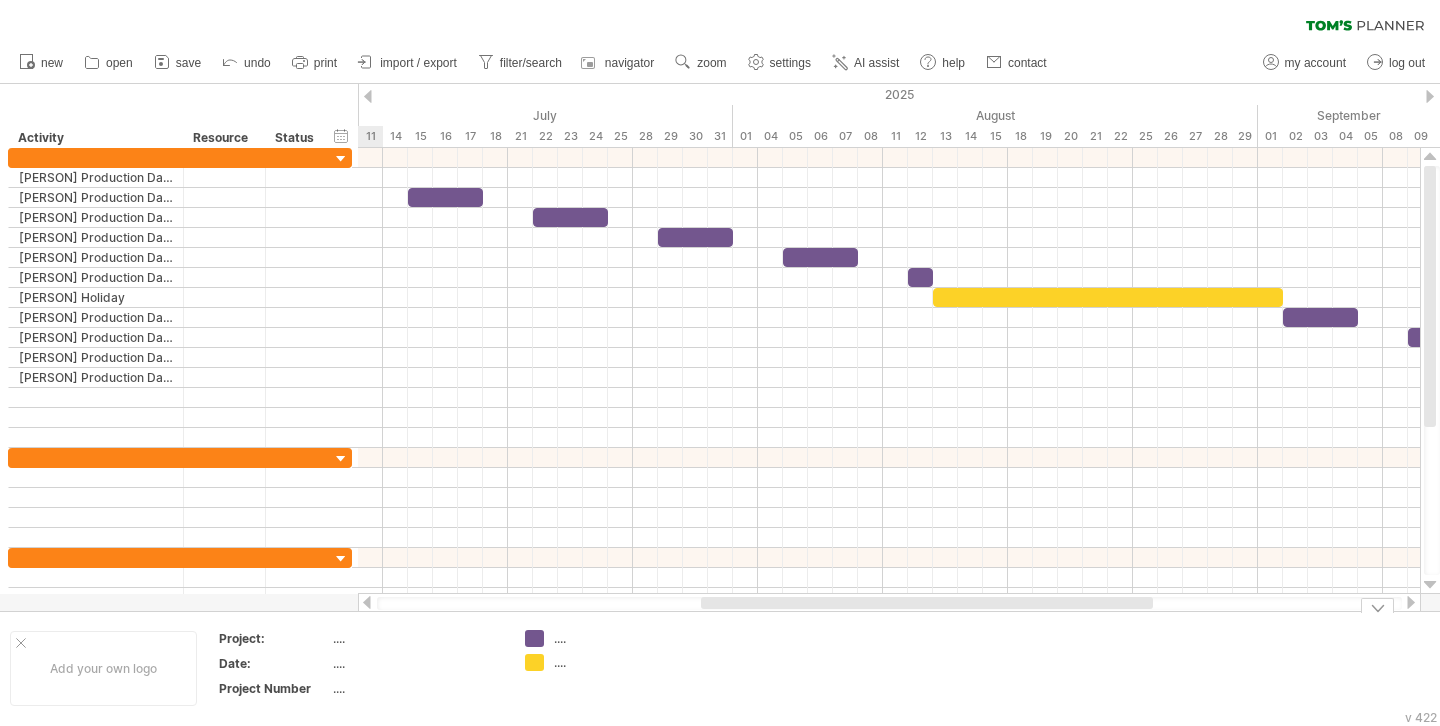 drag, startPoint x: 668, startPoint y: 604, endPoint x: 807, endPoint y: 610, distance: 139.12944 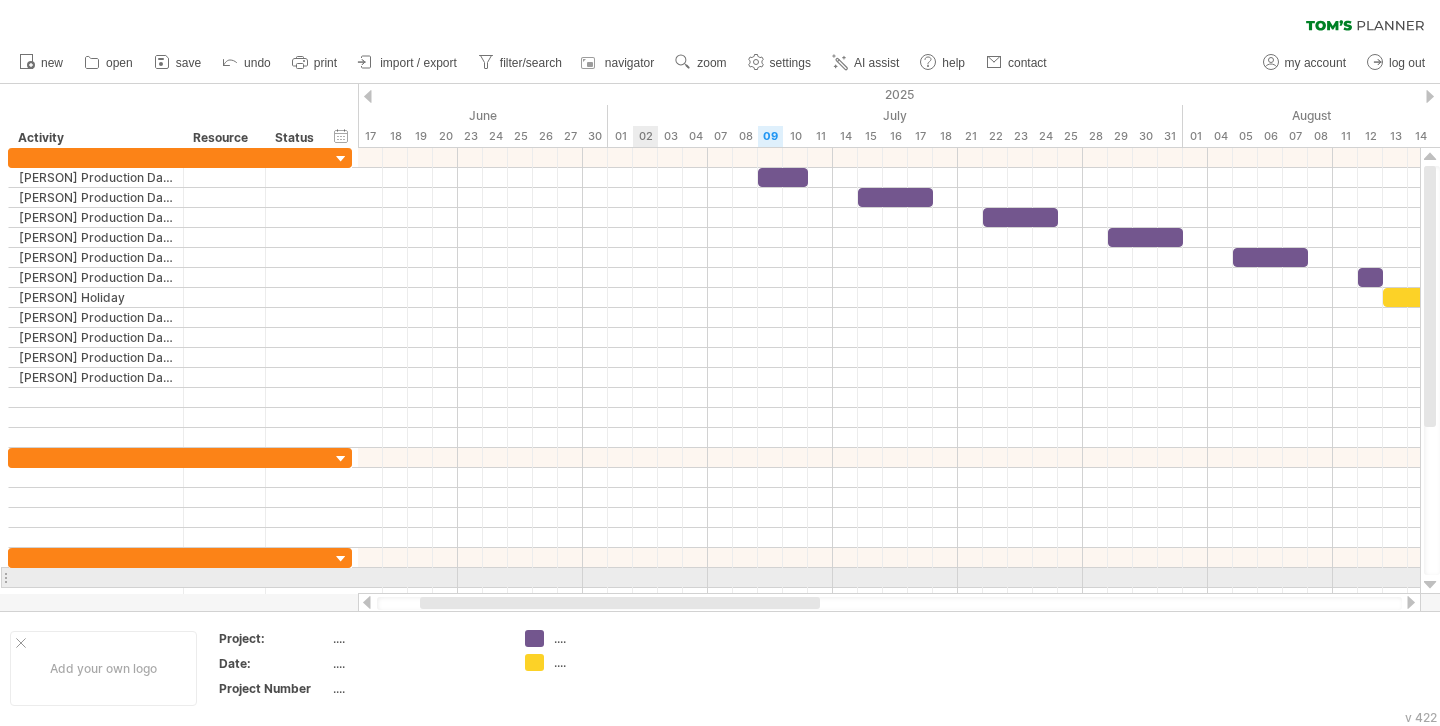 drag, startPoint x: 828, startPoint y: 604, endPoint x: 643, endPoint y: 577, distance: 186.95988 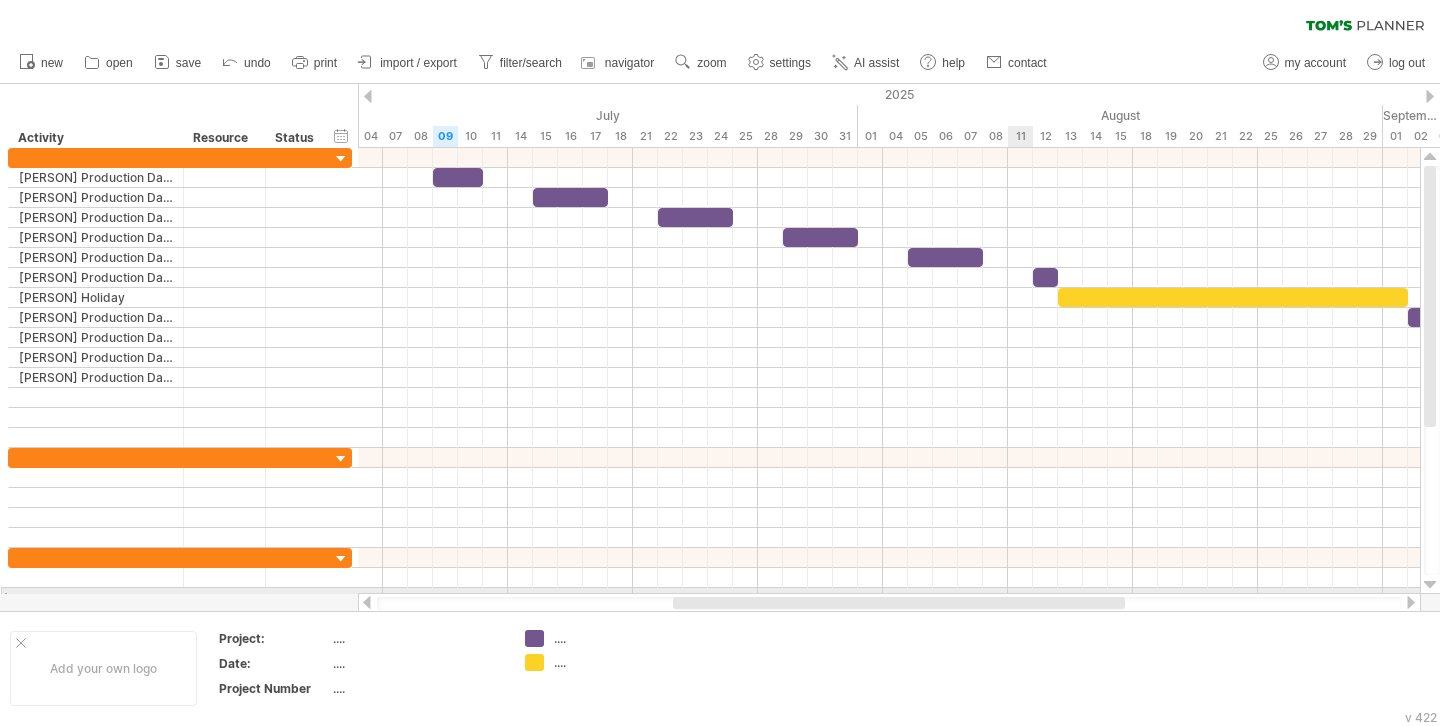drag, startPoint x: 906, startPoint y: 603, endPoint x: 1022, endPoint y: 589, distance: 116.841774 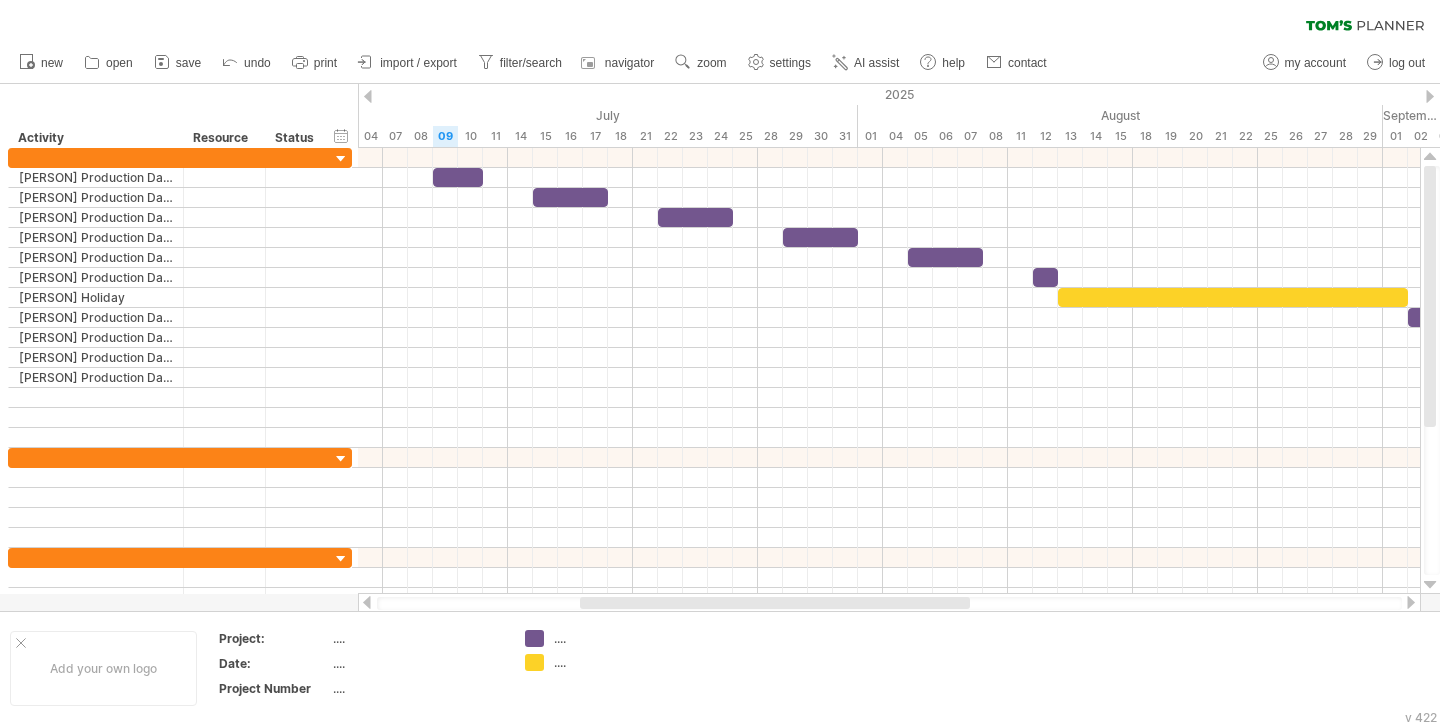 click at bounding box center [775, 603] 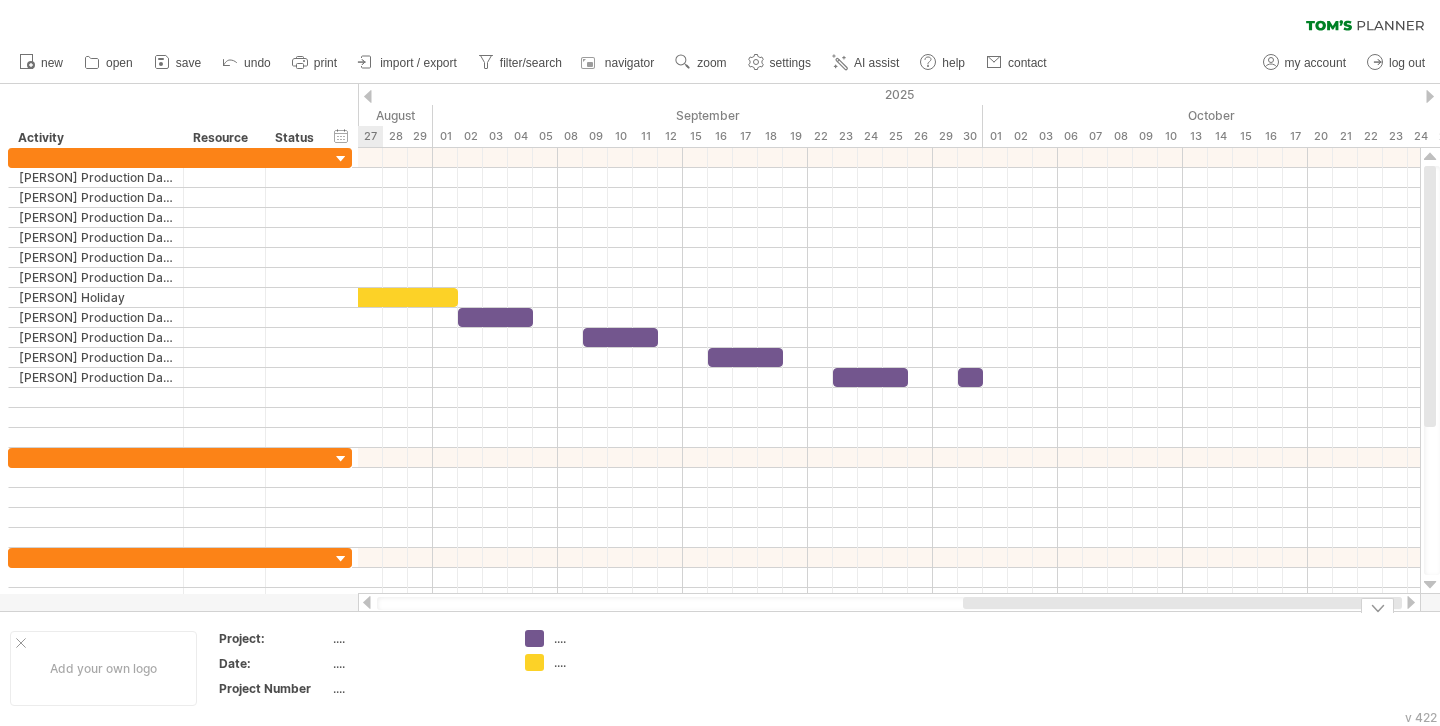 drag, startPoint x: 890, startPoint y: 601, endPoint x: 1335, endPoint y: 653, distance: 448.0279 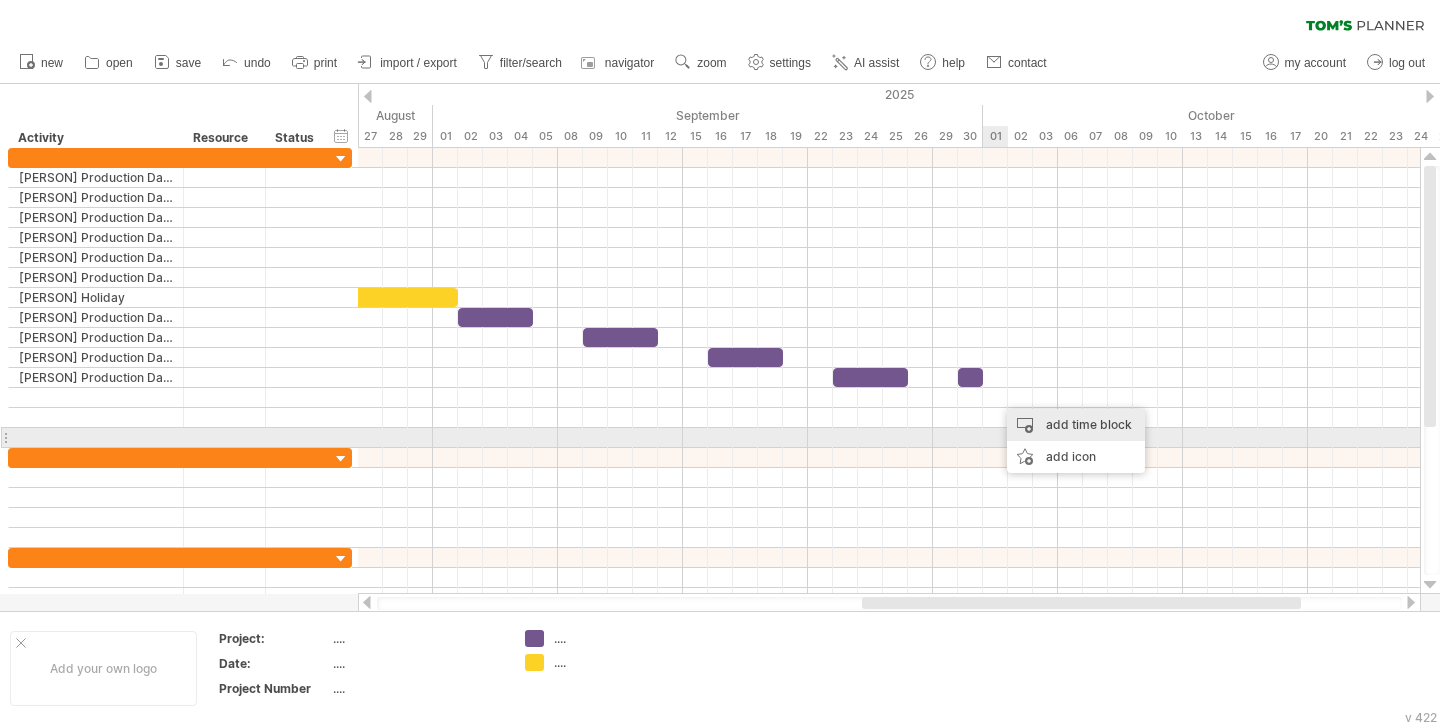 click on "add time block" at bounding box center (1076, 425) 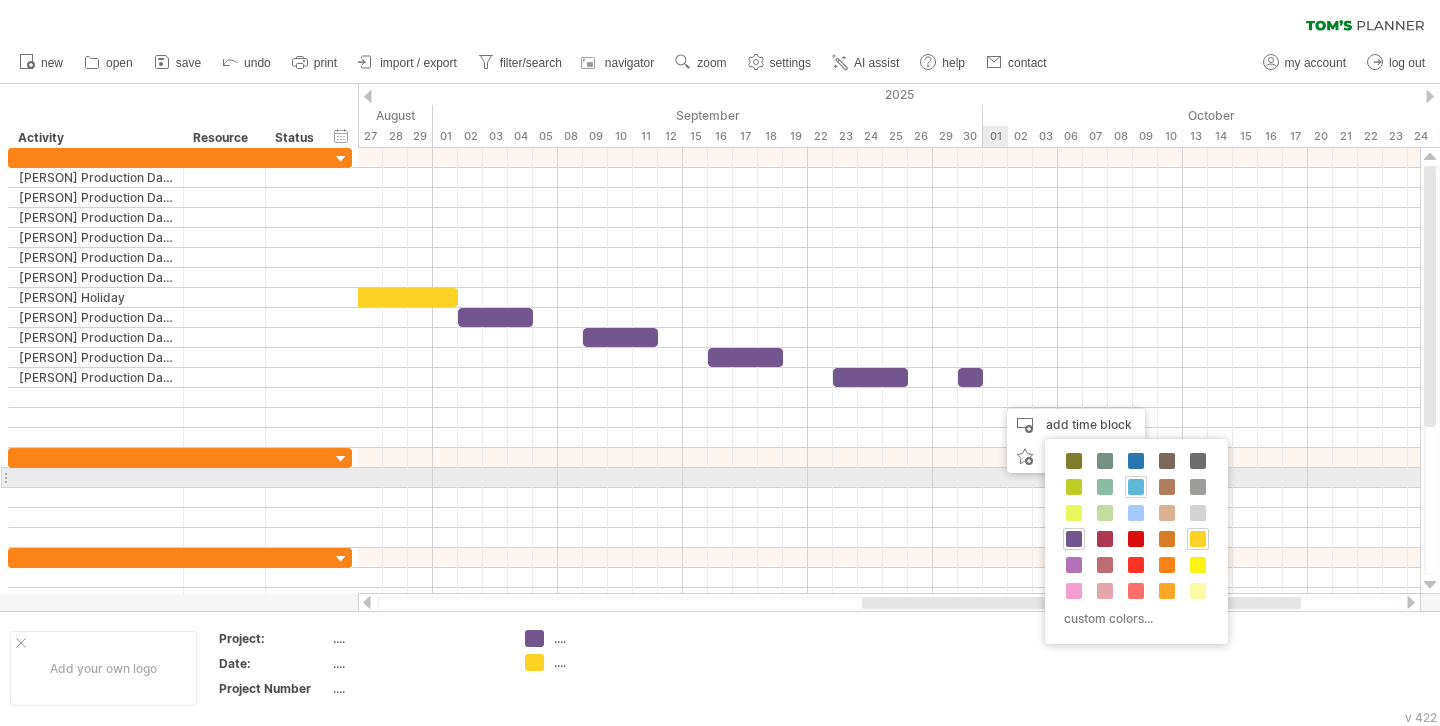 click at bounding box center (1136, 487) 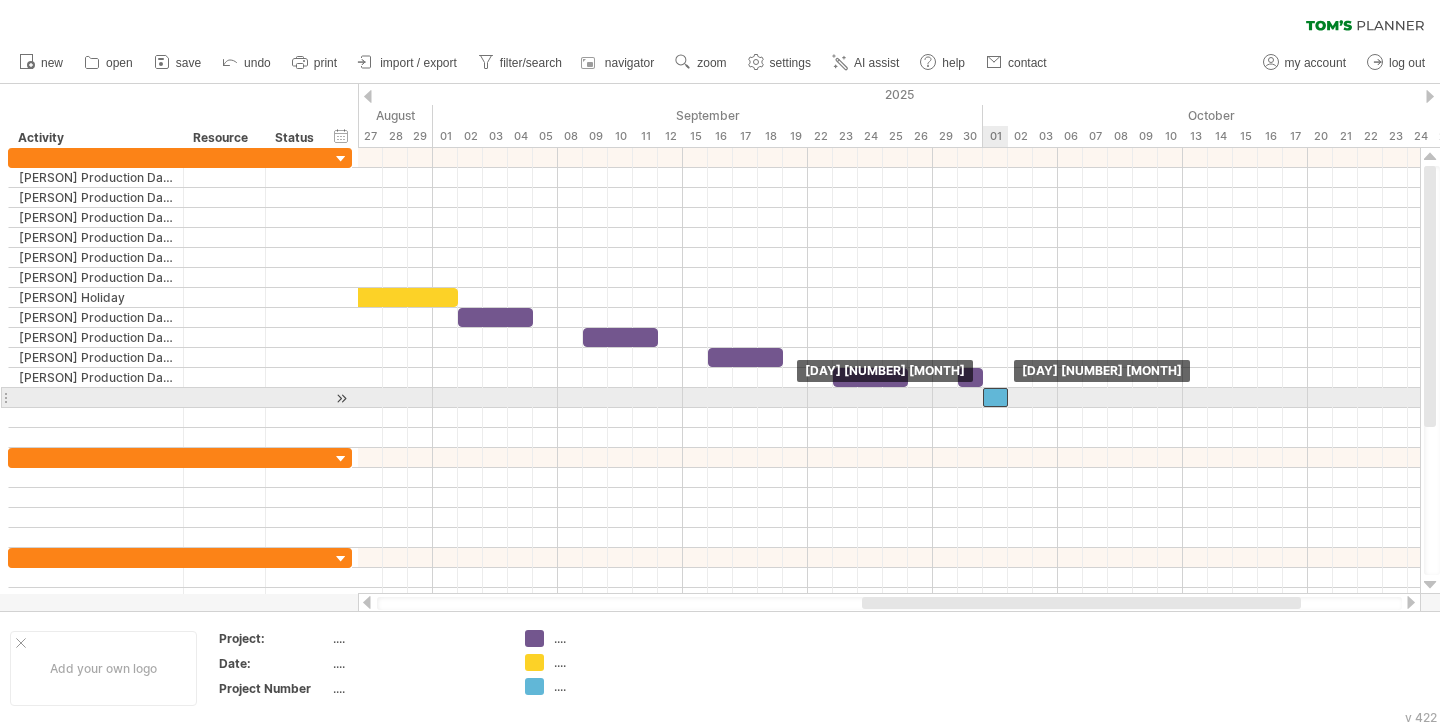 click at bounding box center (995, 397) 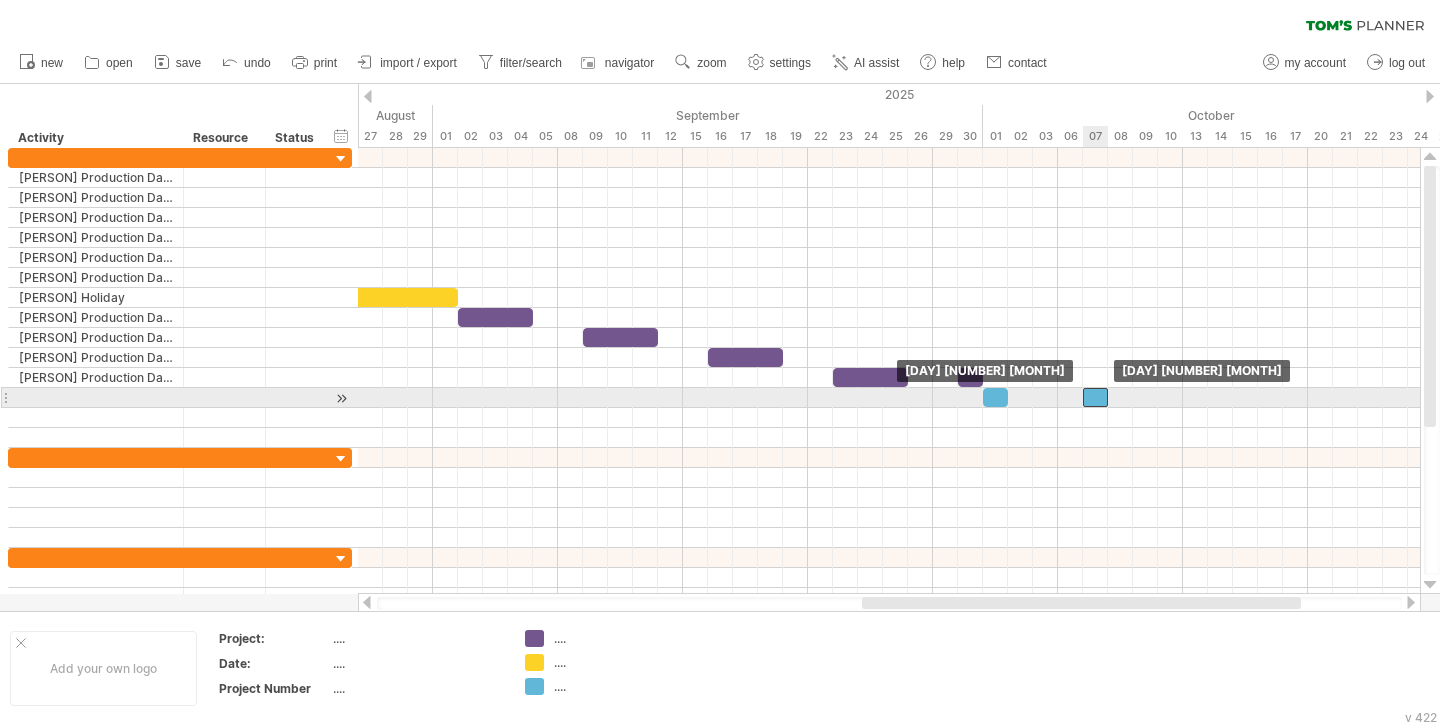 drag, startPoint x: 999, startPoint y: 397, endPoint x: 1098, endPoint y: 400, distance: 99.04544 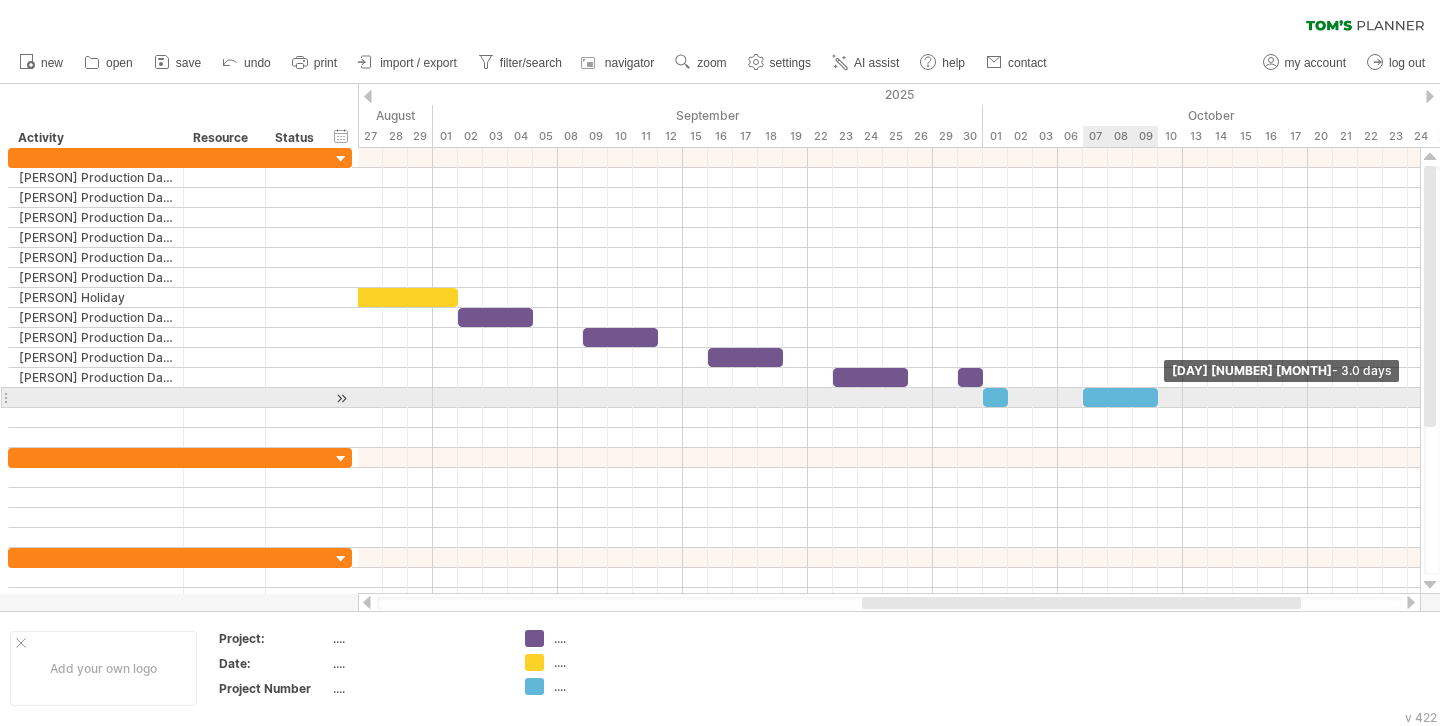 drag, startPoint x: 1107, startPoint y: 398, endPoint x: 1152, endPoint y: 402, distance: 45.17743 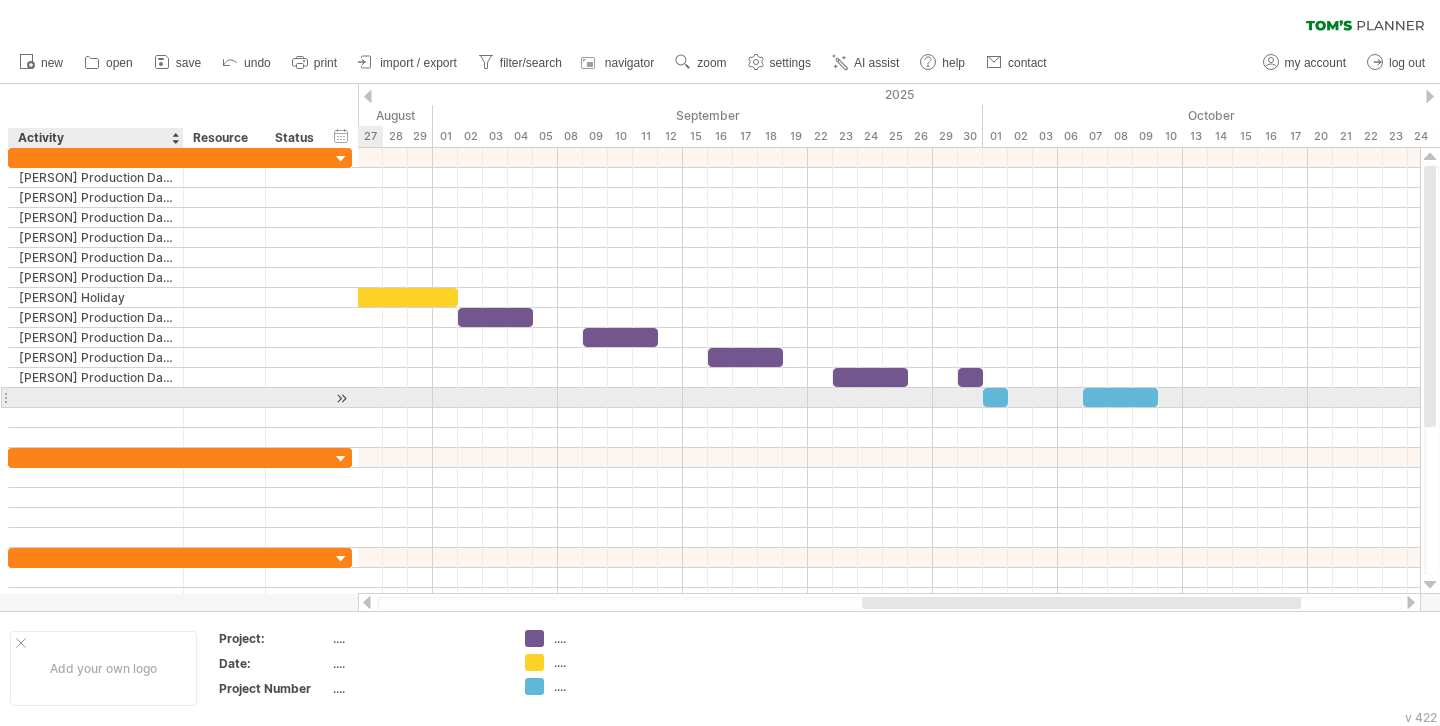 click at bounding box center [96, 397] 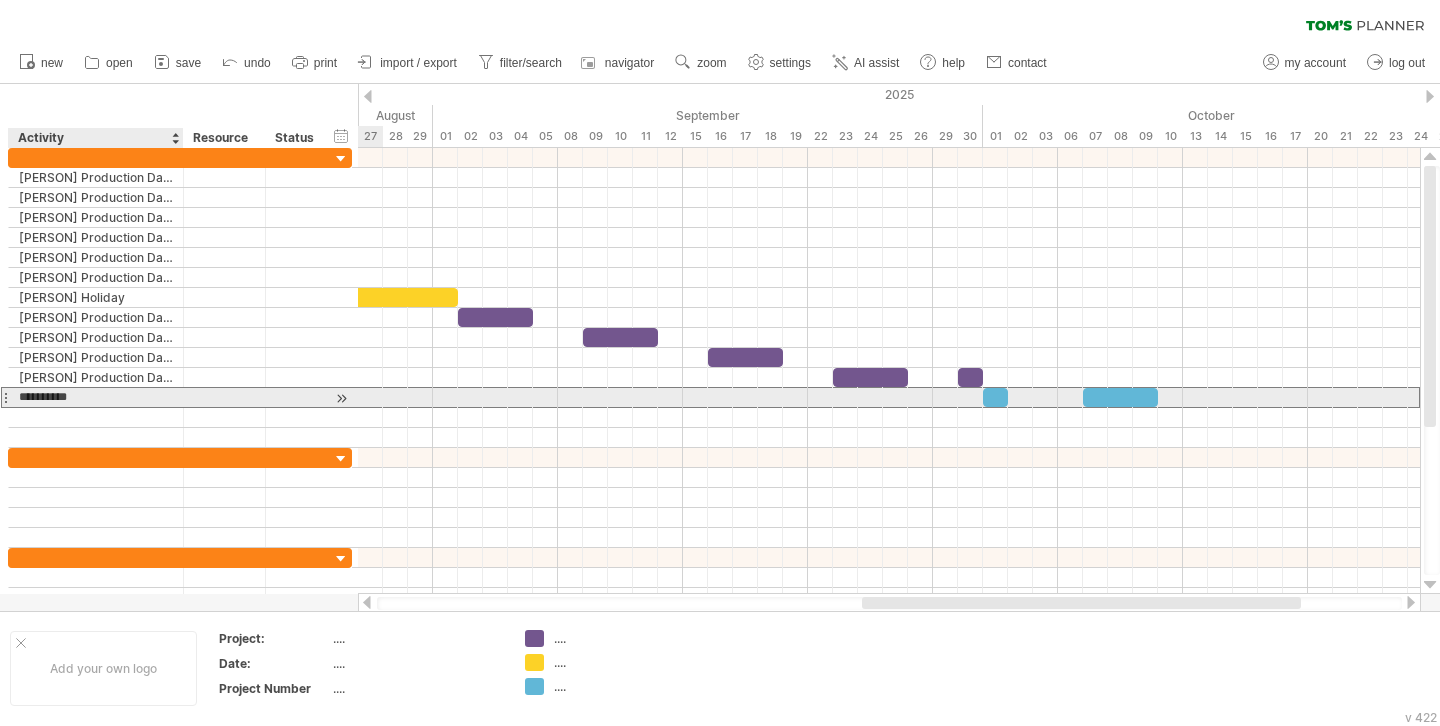 type on "**********" 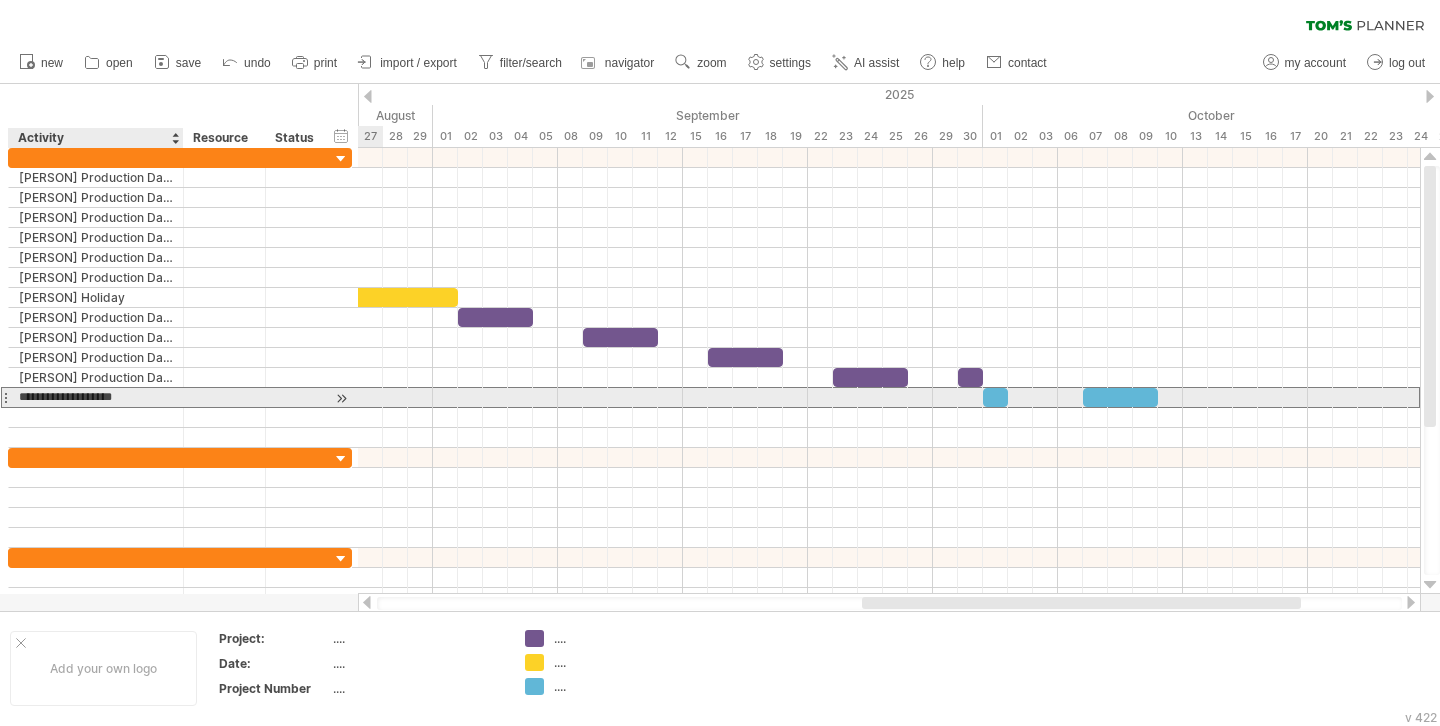 click on "**********" at bounding box center [96, 397] 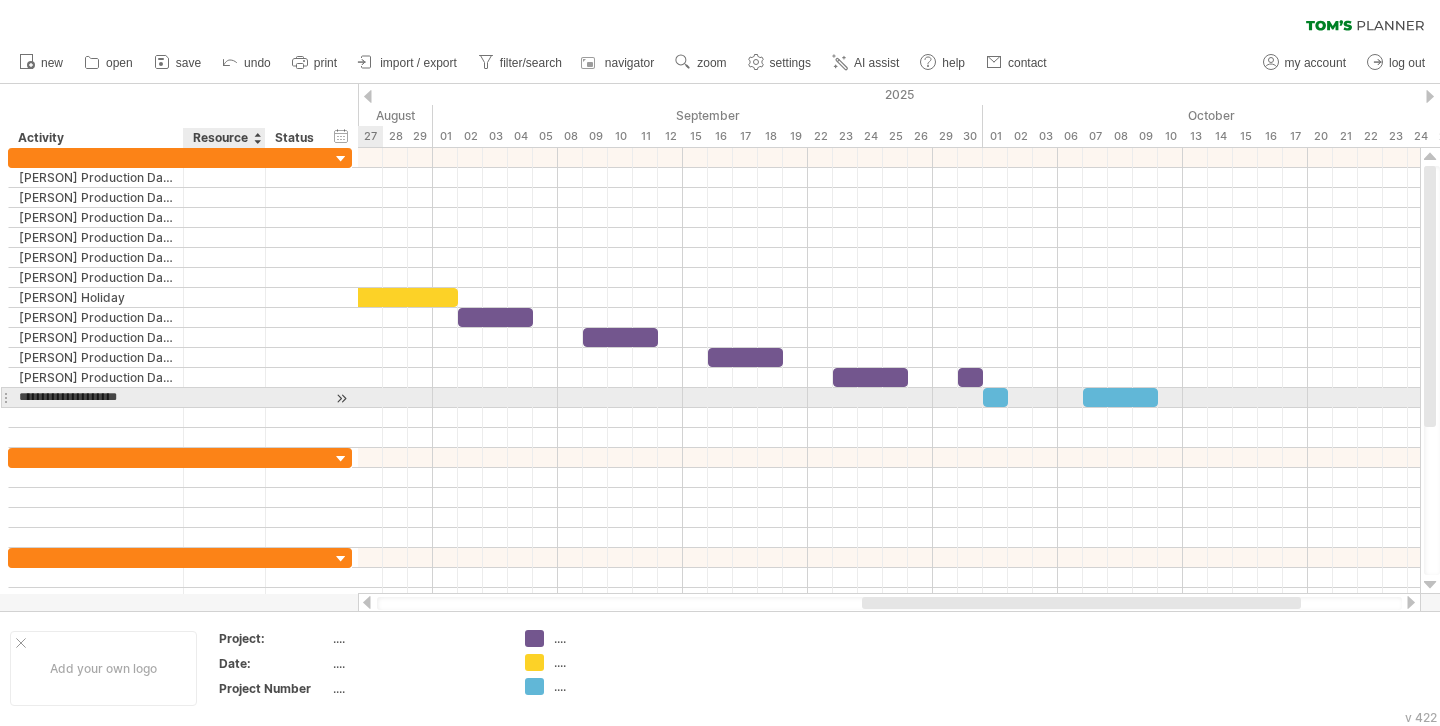 click at bounding box center (96, 416) 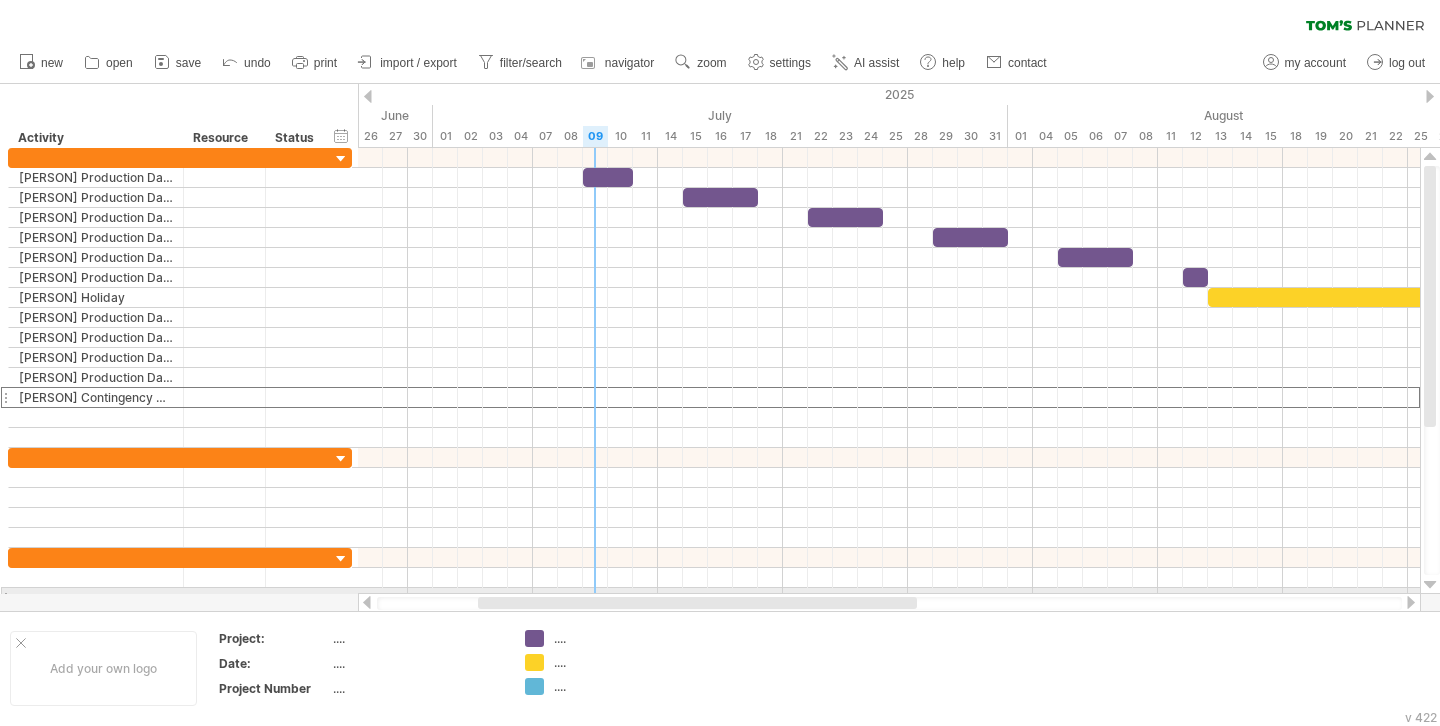 drag, startPoint x: 975, startPoint y: 606, endPoint x: 591, endPoint y: 591, distance: 384.29285 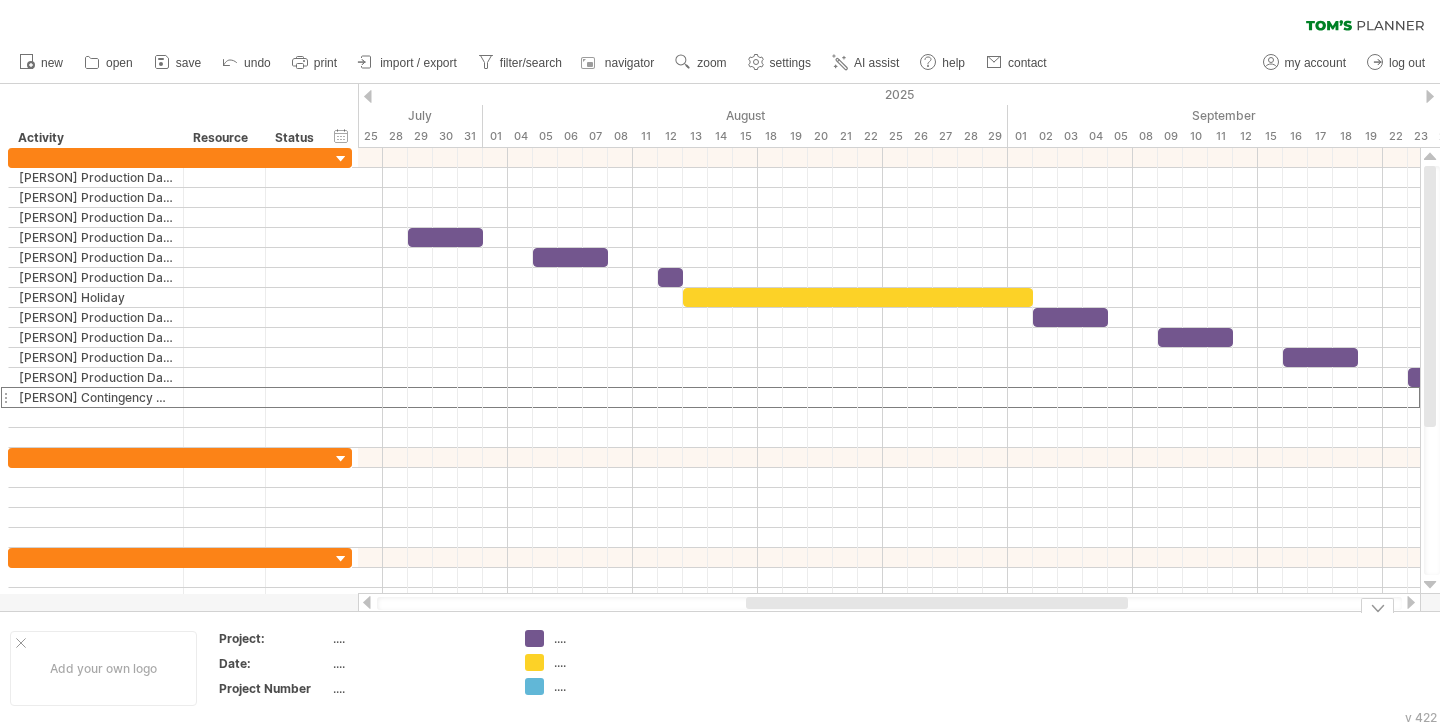 drag, startPoint x: 804, startPoint y: 604, endPoint x: 993, endPoint y: 612, distance: 189.16924 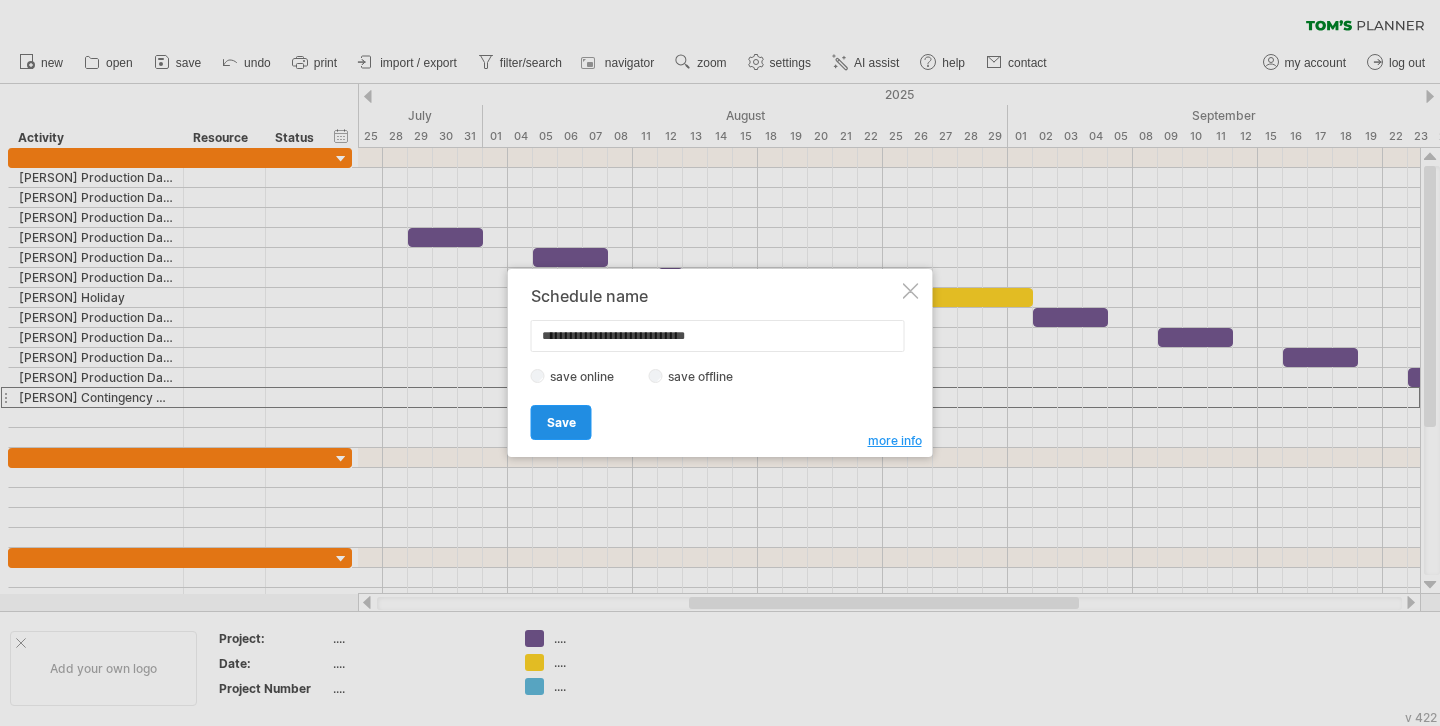 type on "**********" 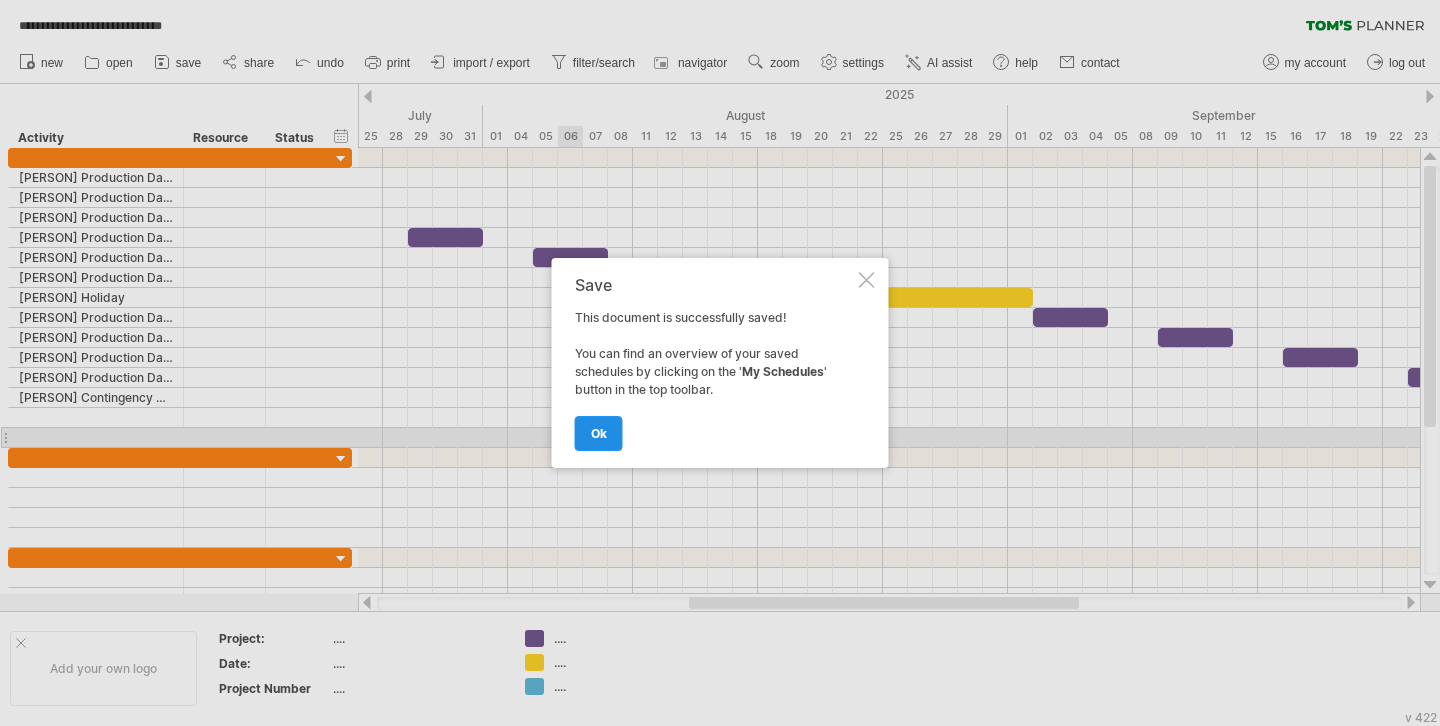 click on "ok" at bounding box center (599, 433) 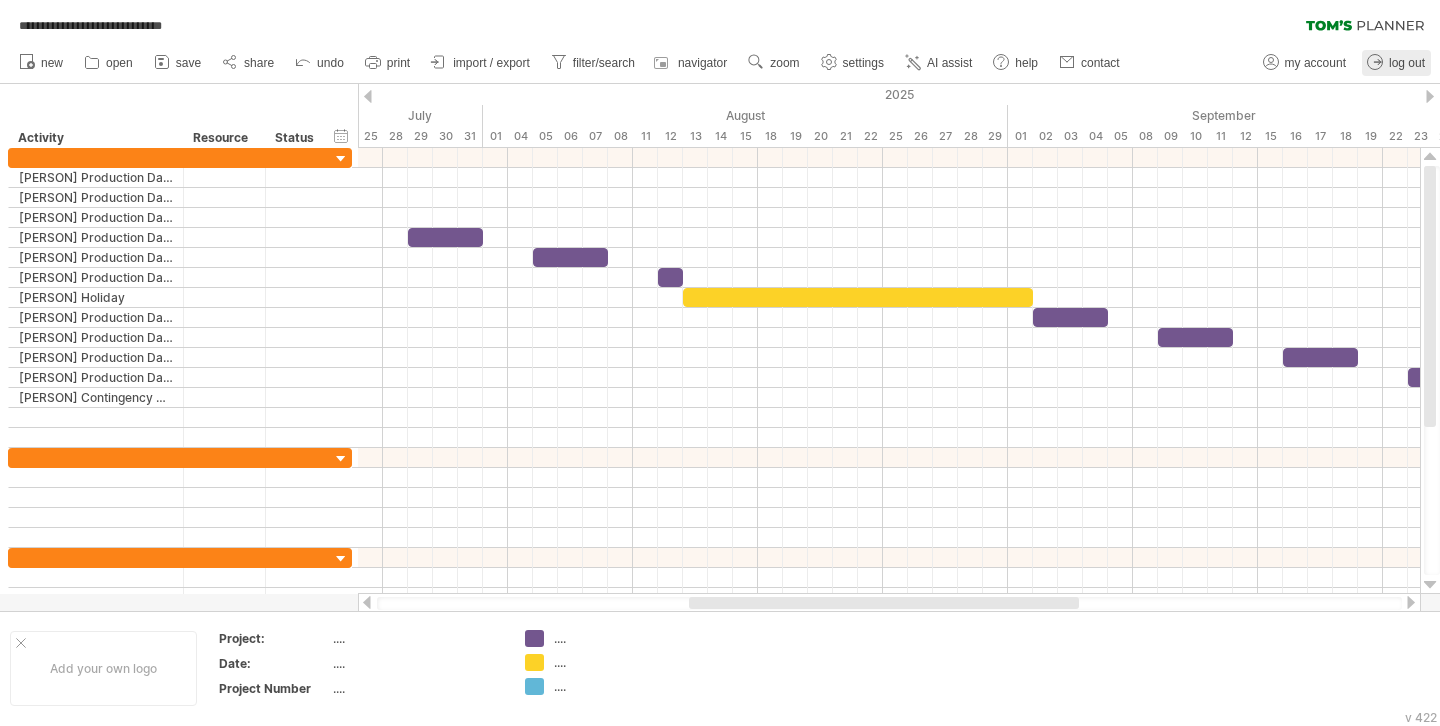 click on "log out" at bounding box center [1407, 63] 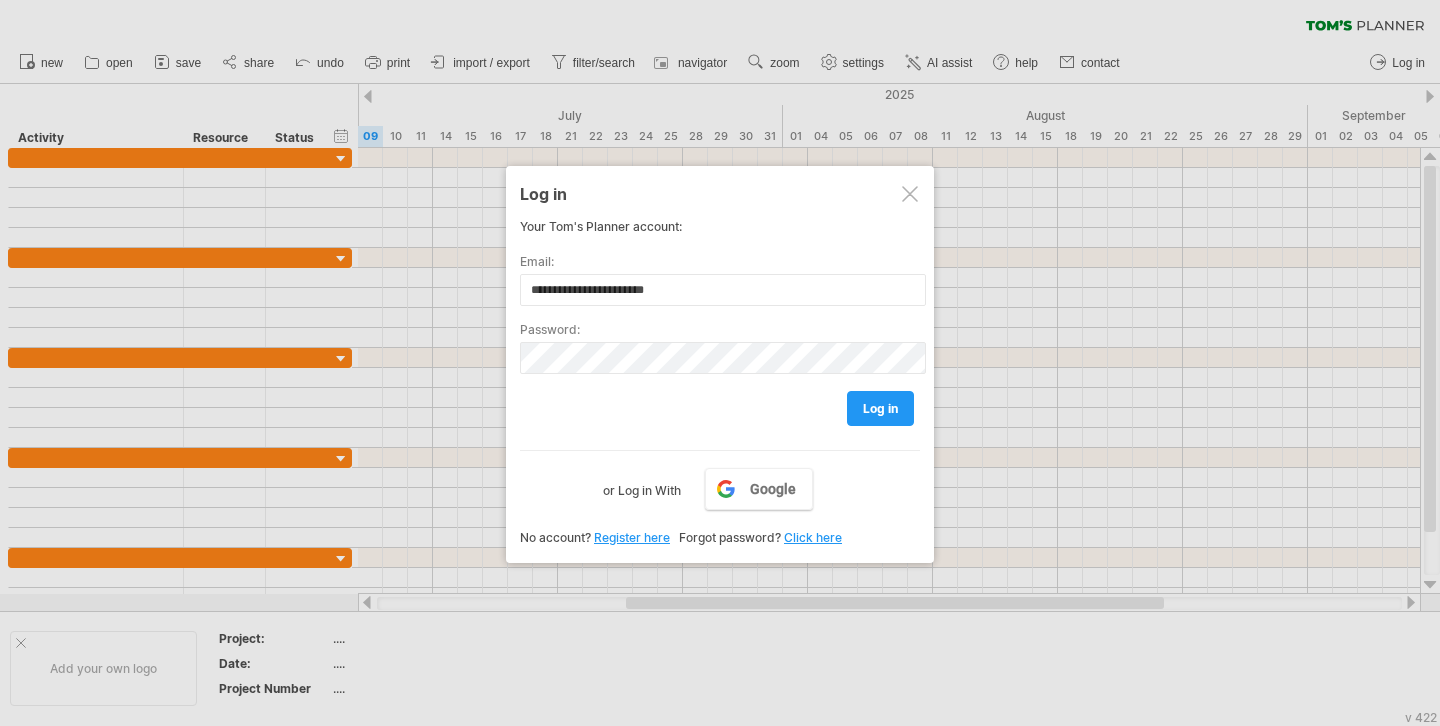 click at bounding box center [910, 194] 